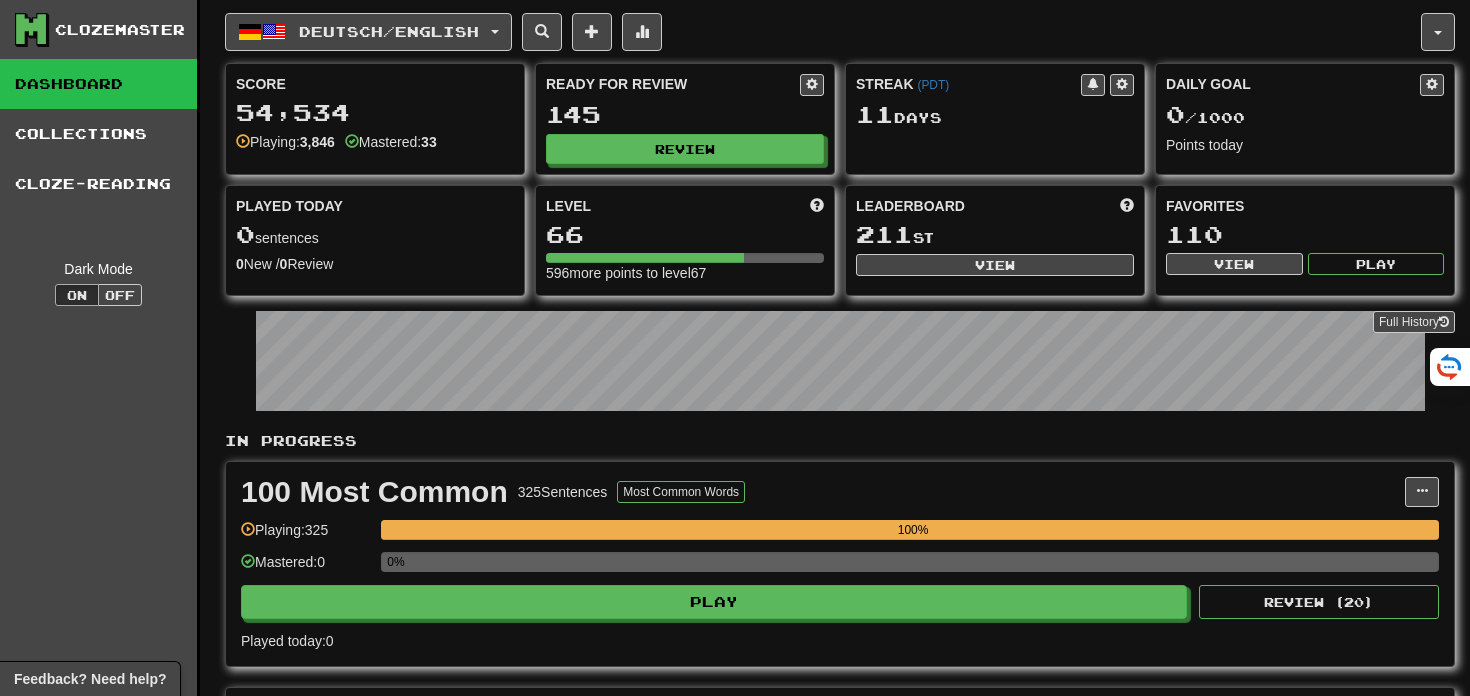 scroll, scrollTop: 0, scrollLeft: 0, axis: both 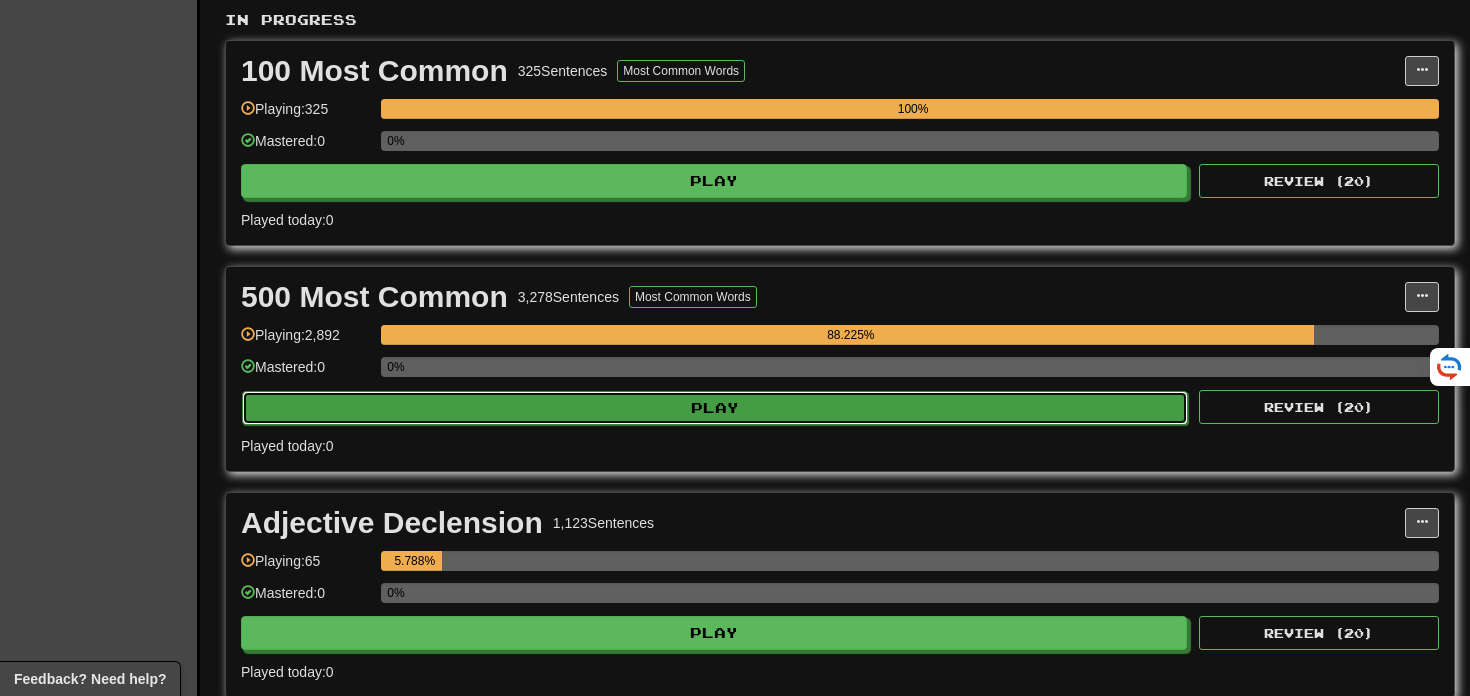 click on "Play" at bounding box center (715, 408) 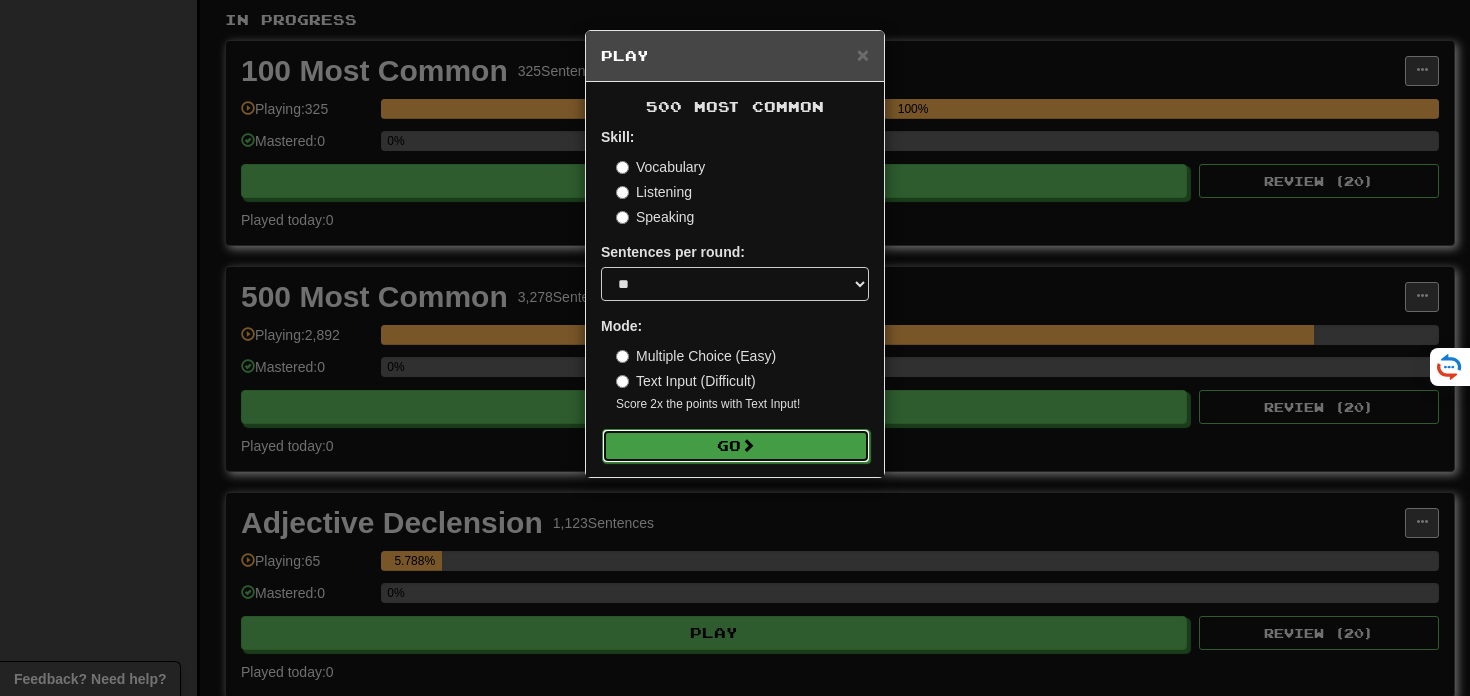 click on "Go" at bounding box center [736, 446] 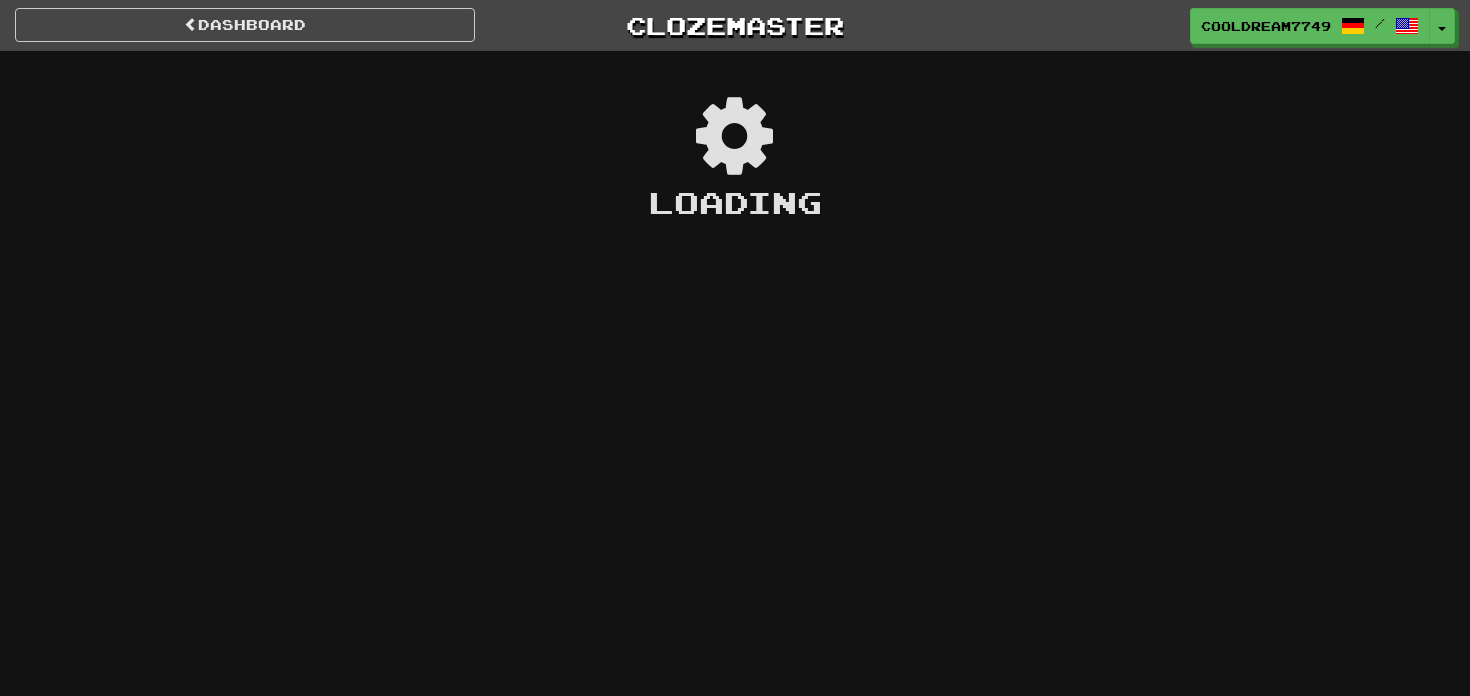 scroll, scrollTop: 0, scrollLeft: 0, axis: both 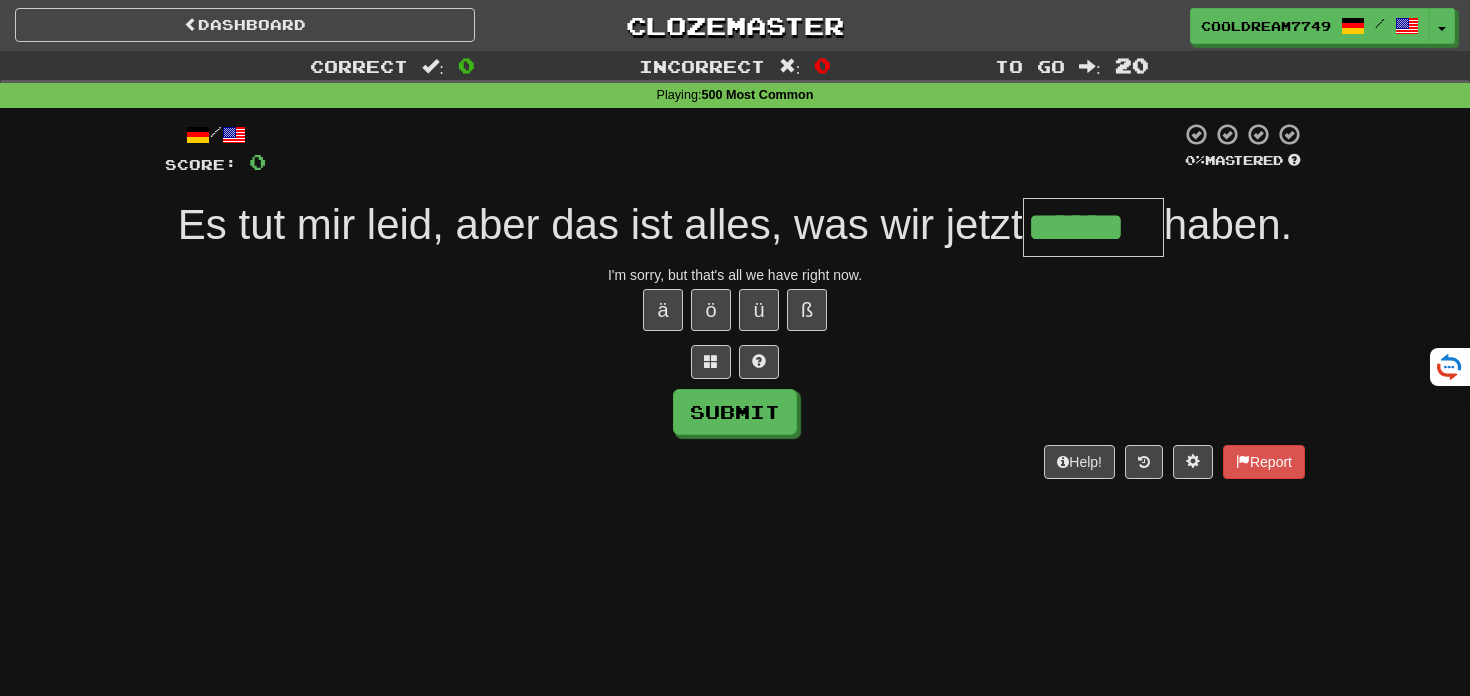 type on "******" 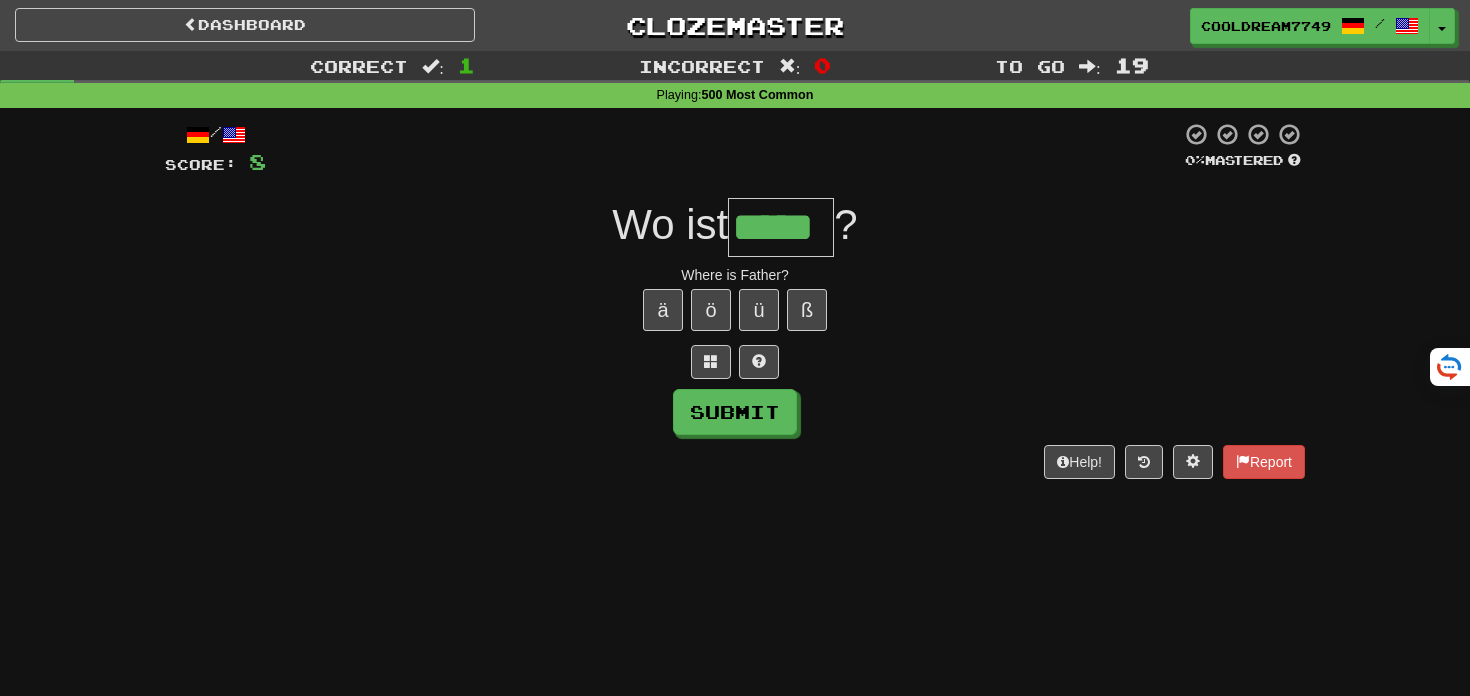 type on "*****" 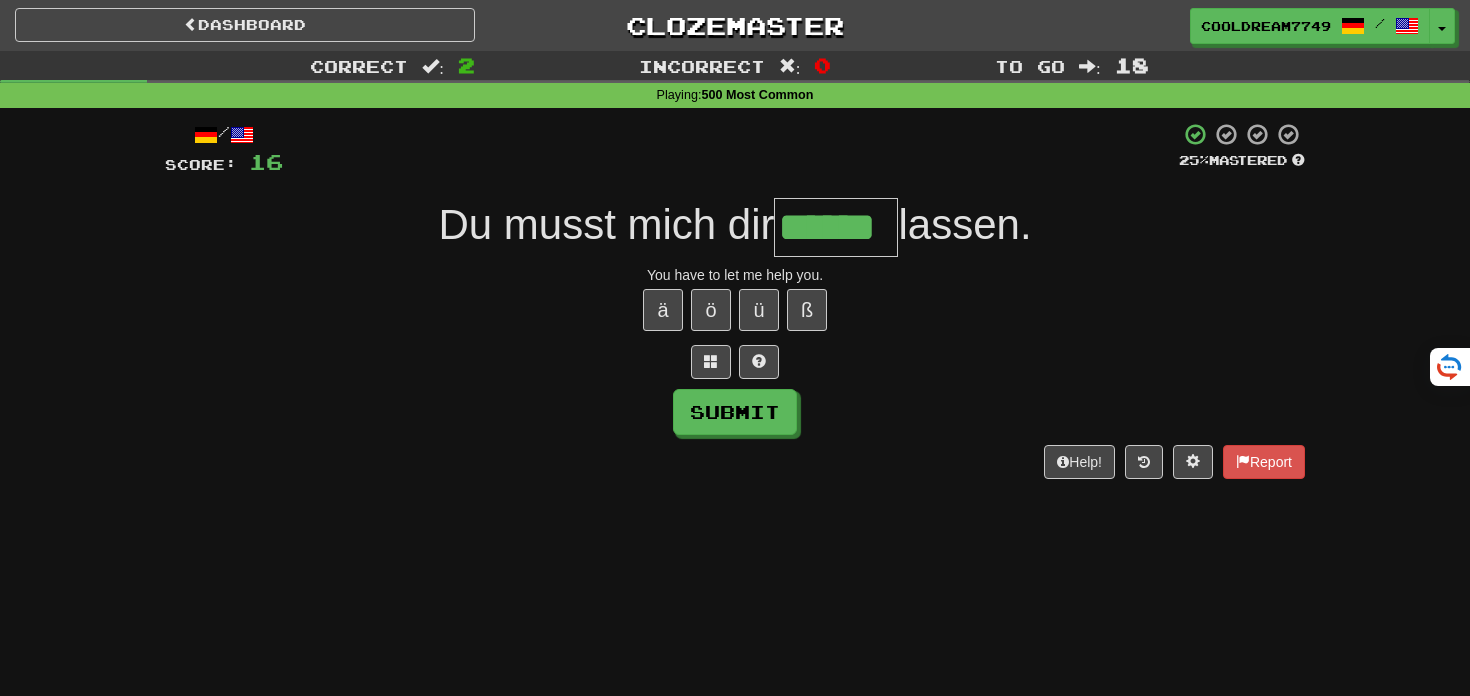 type on "******" 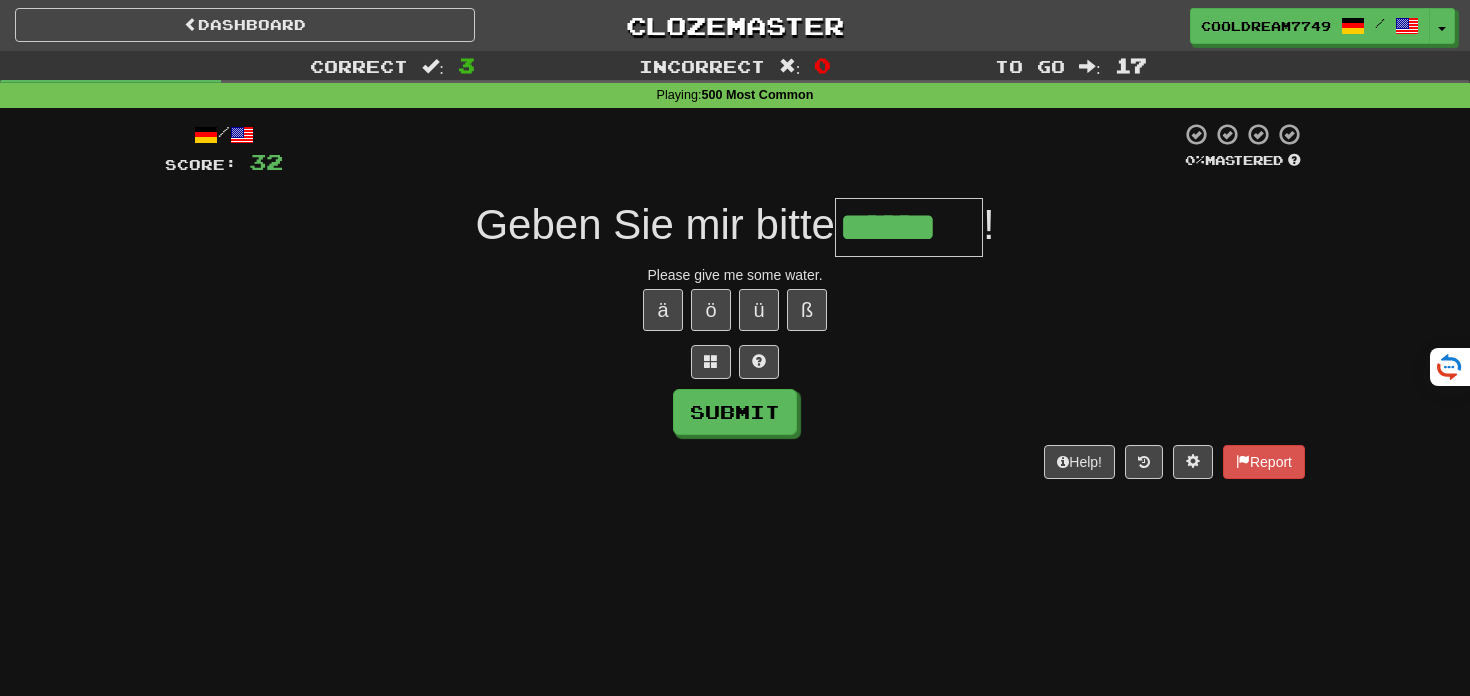 type on "******" 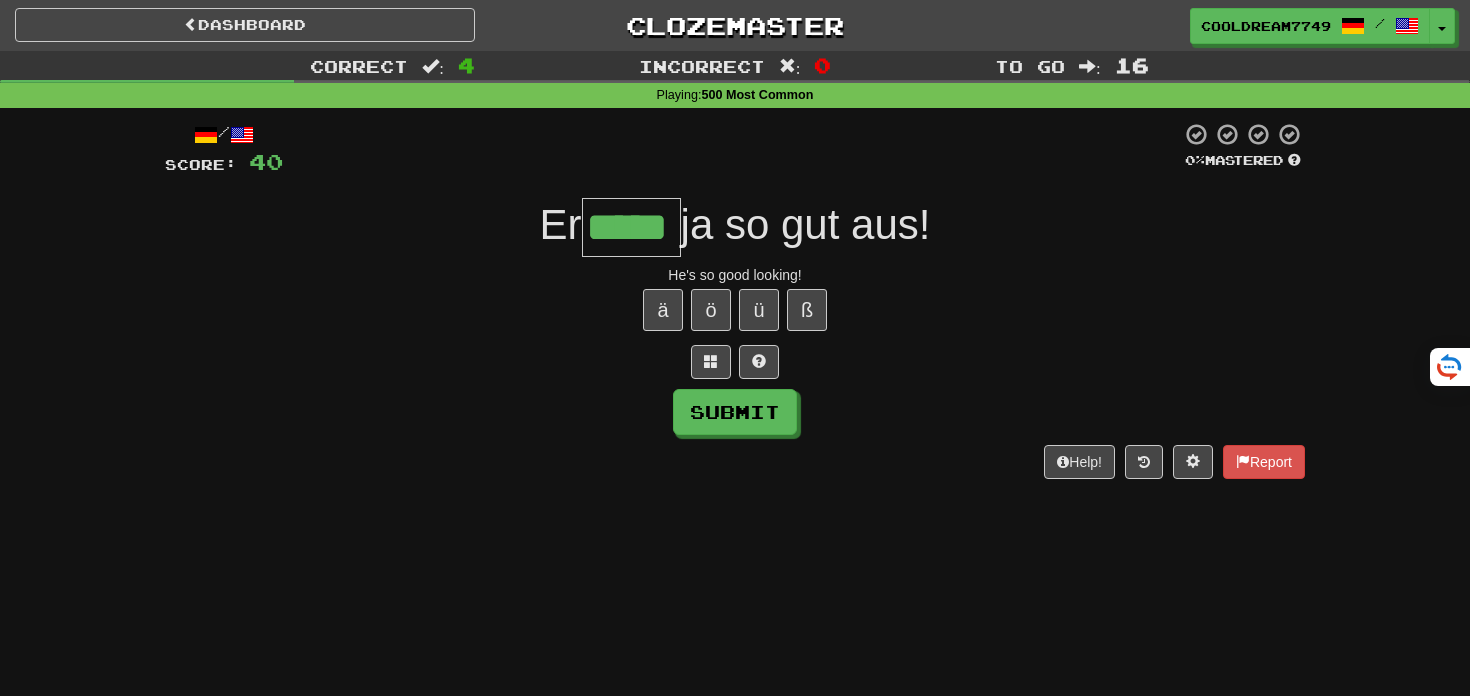 type on "*****" 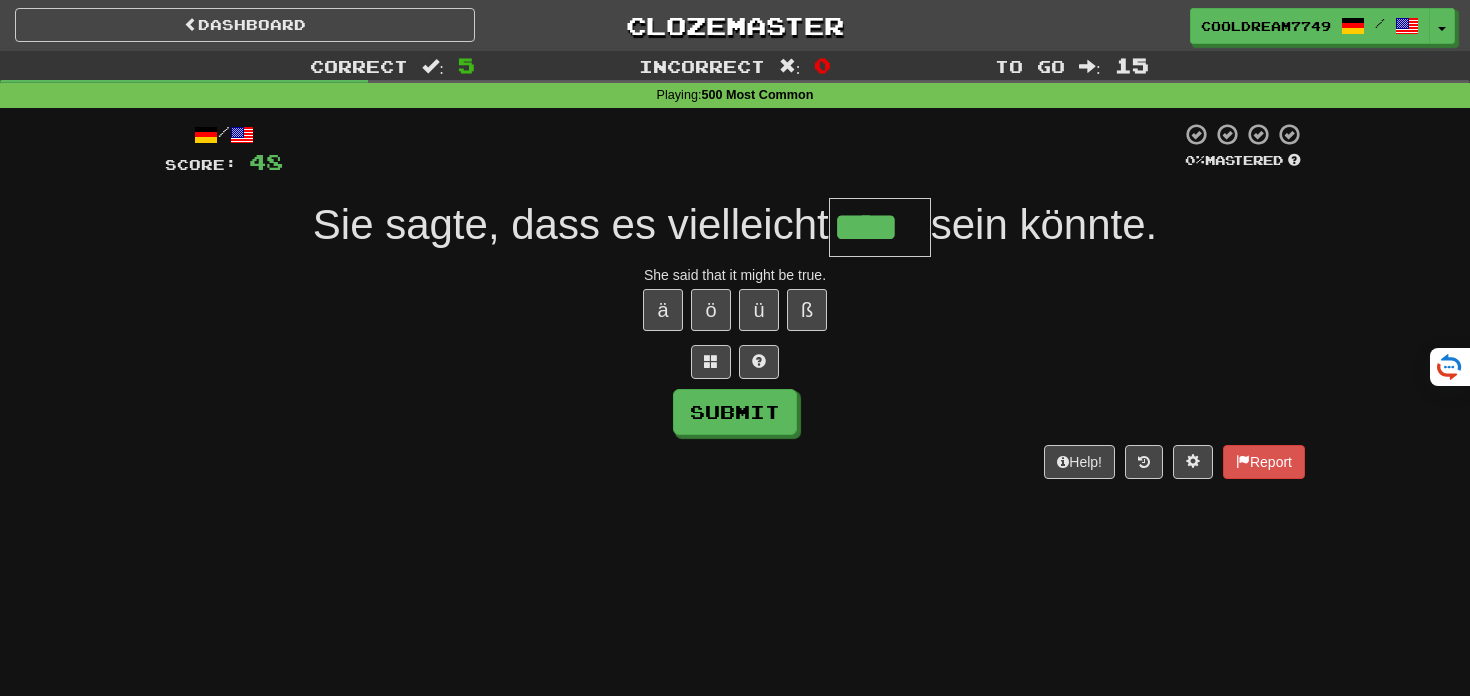 type on "****" 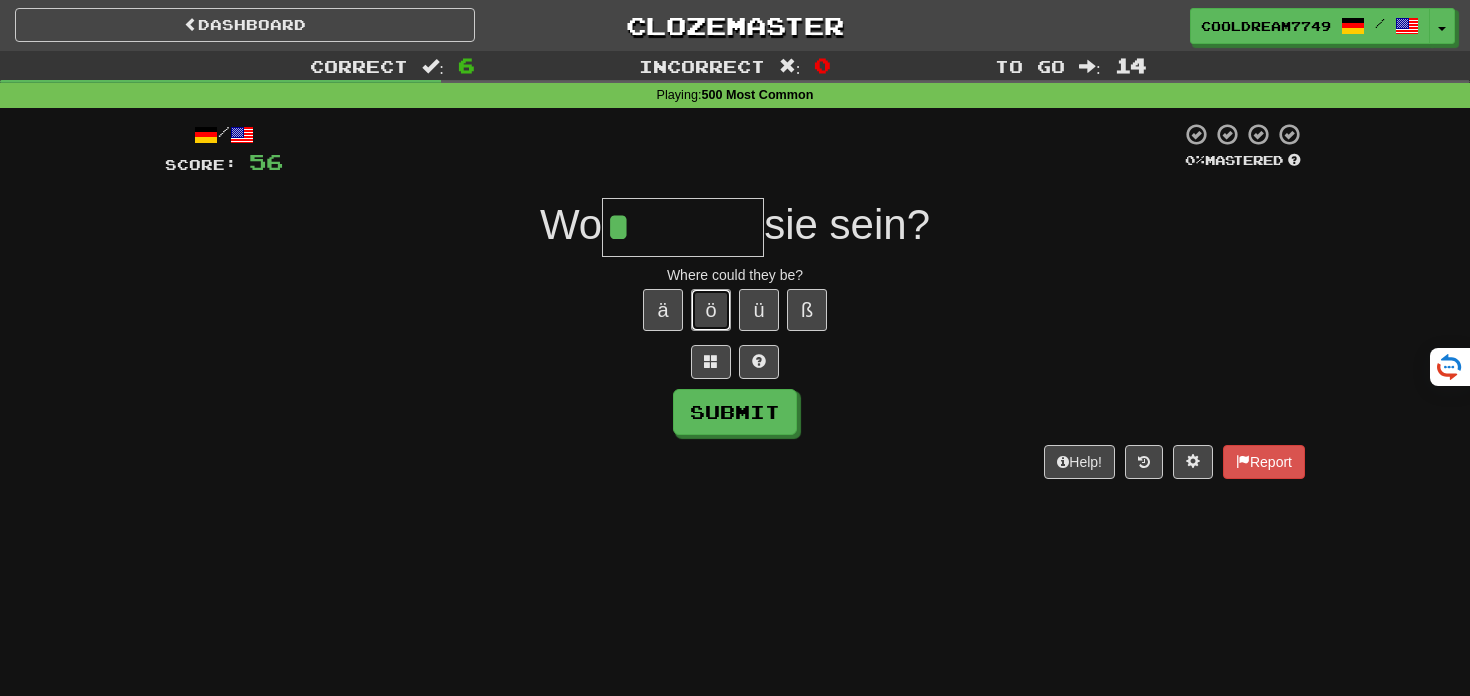 click on "ö" at bounding box center [711, 310] 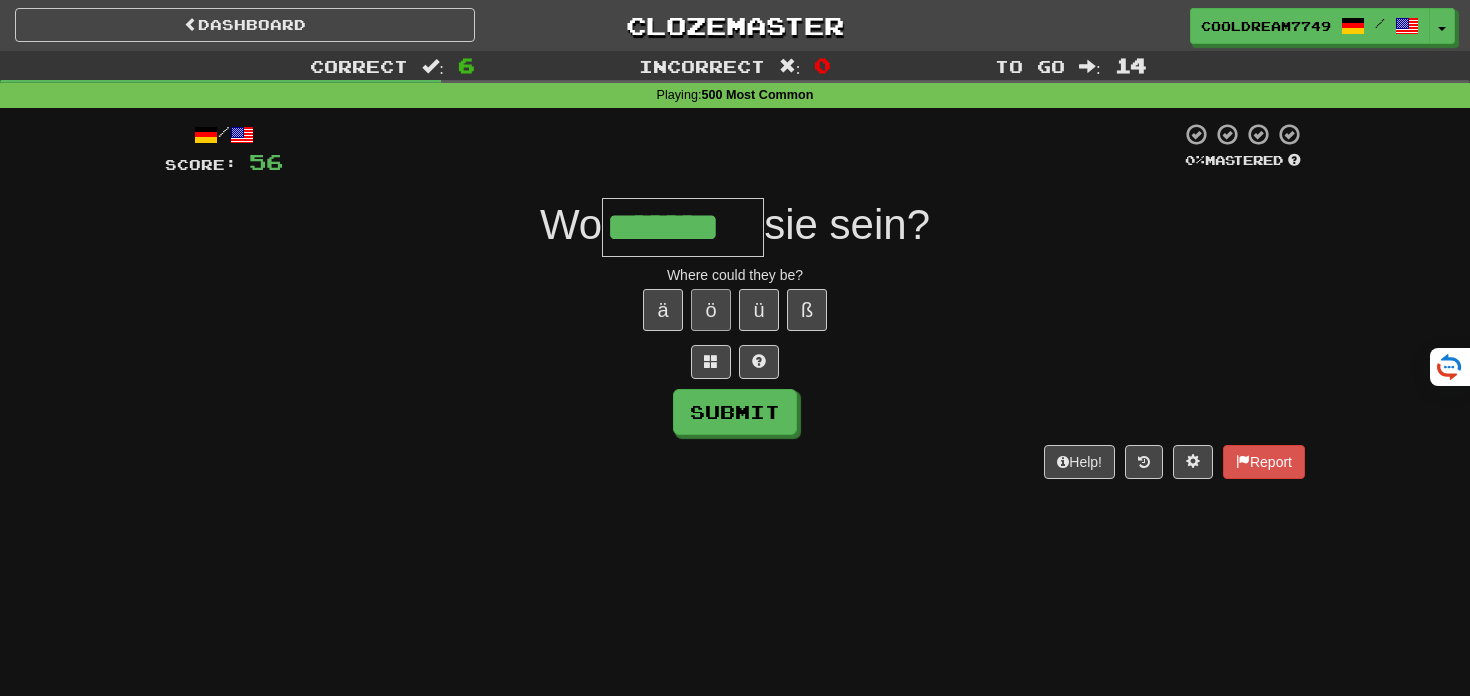 type on "*******" 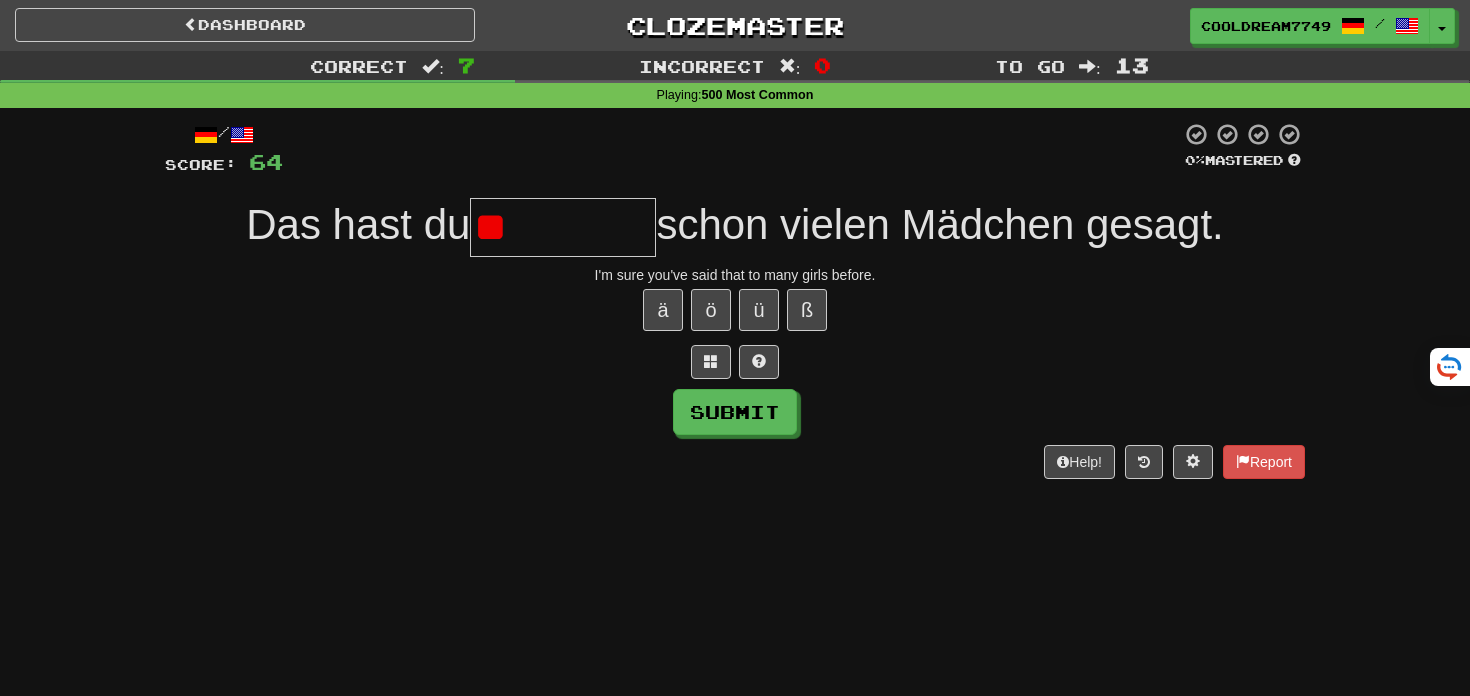 type on "*" 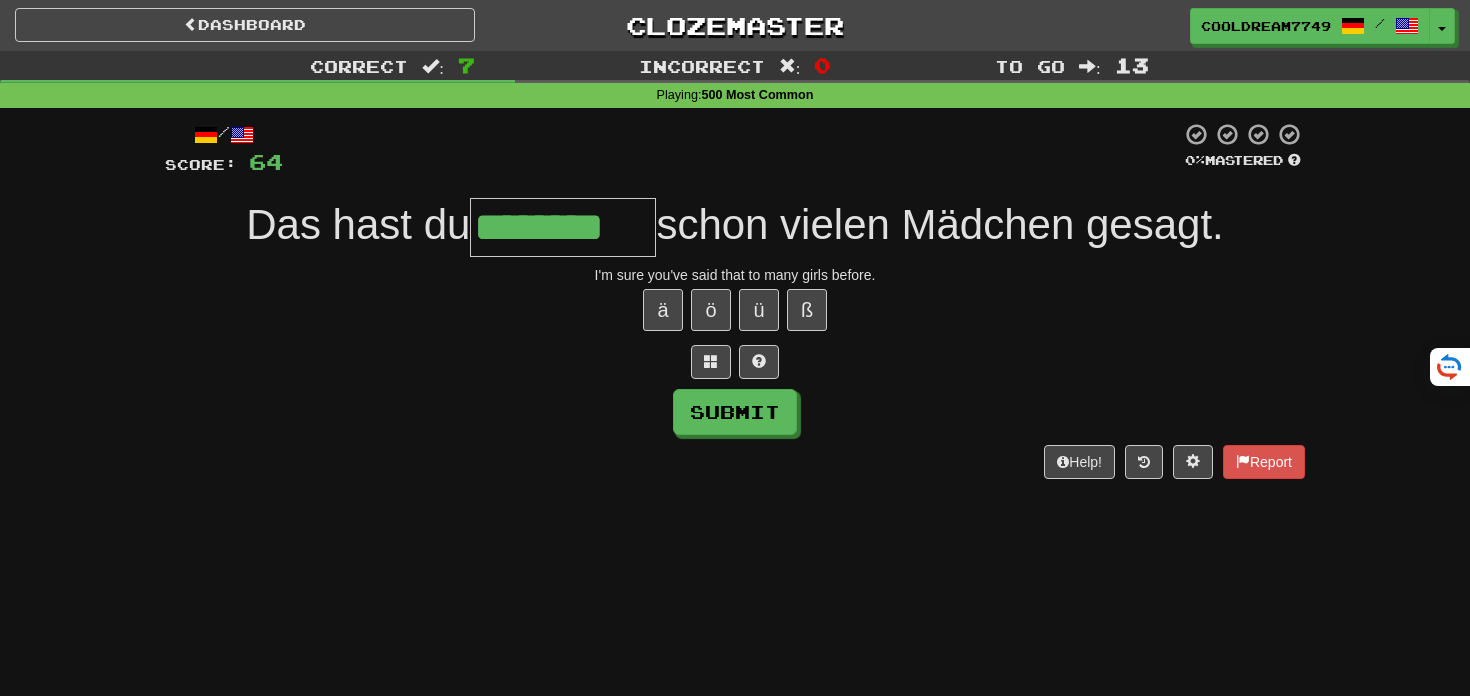 type on "********" 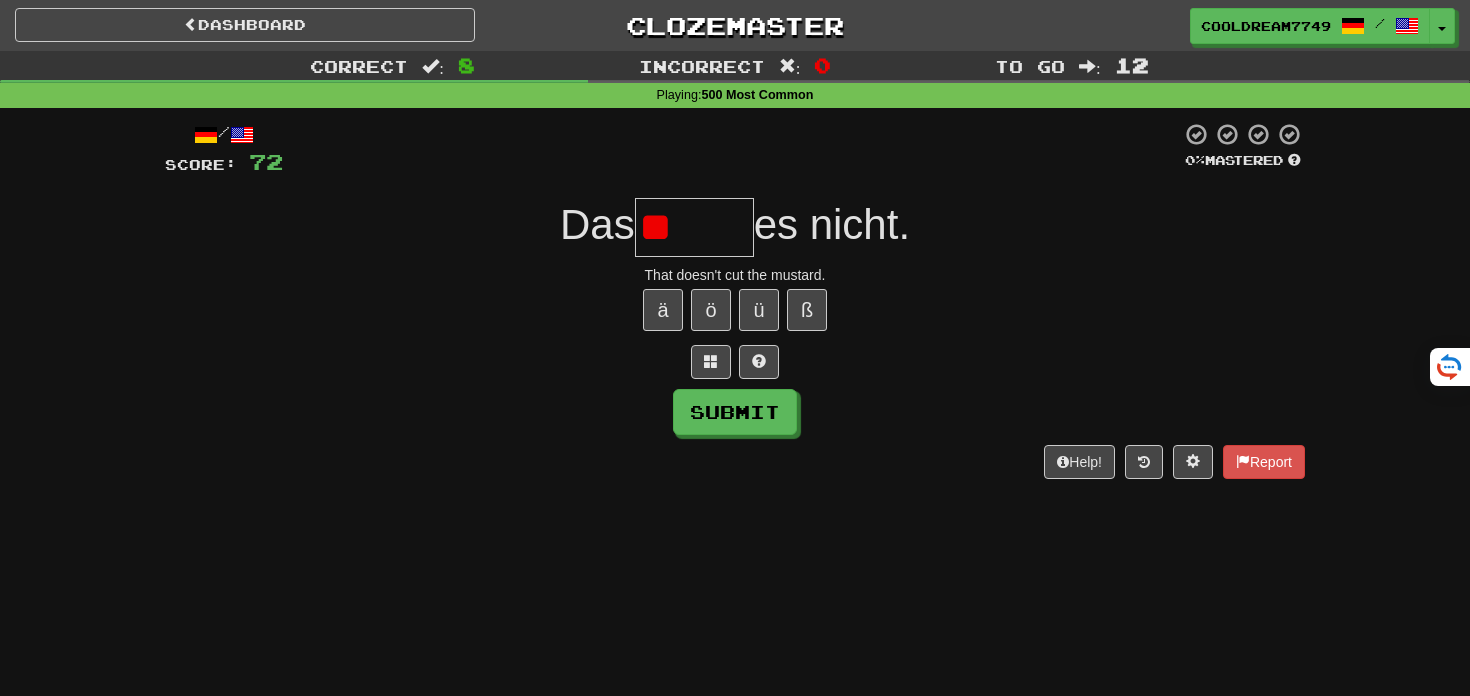 type on "*" 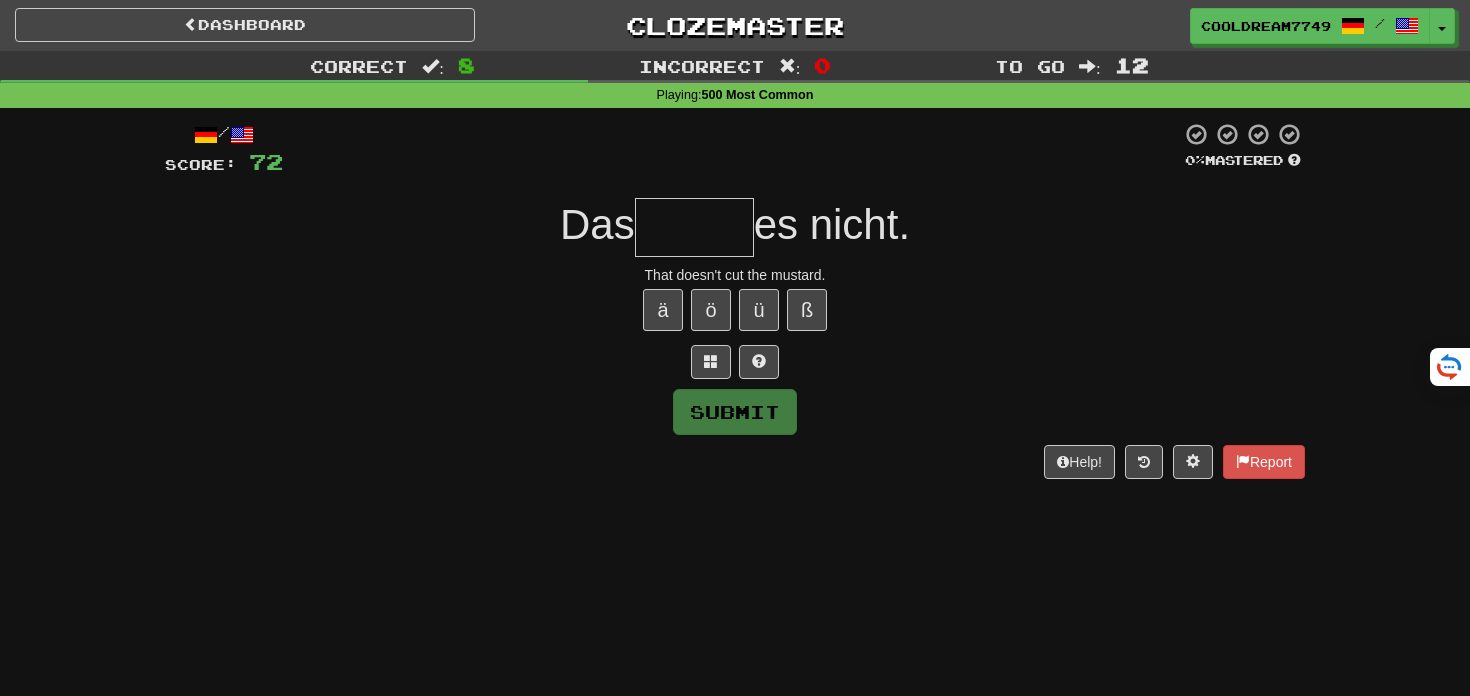 type on "******" 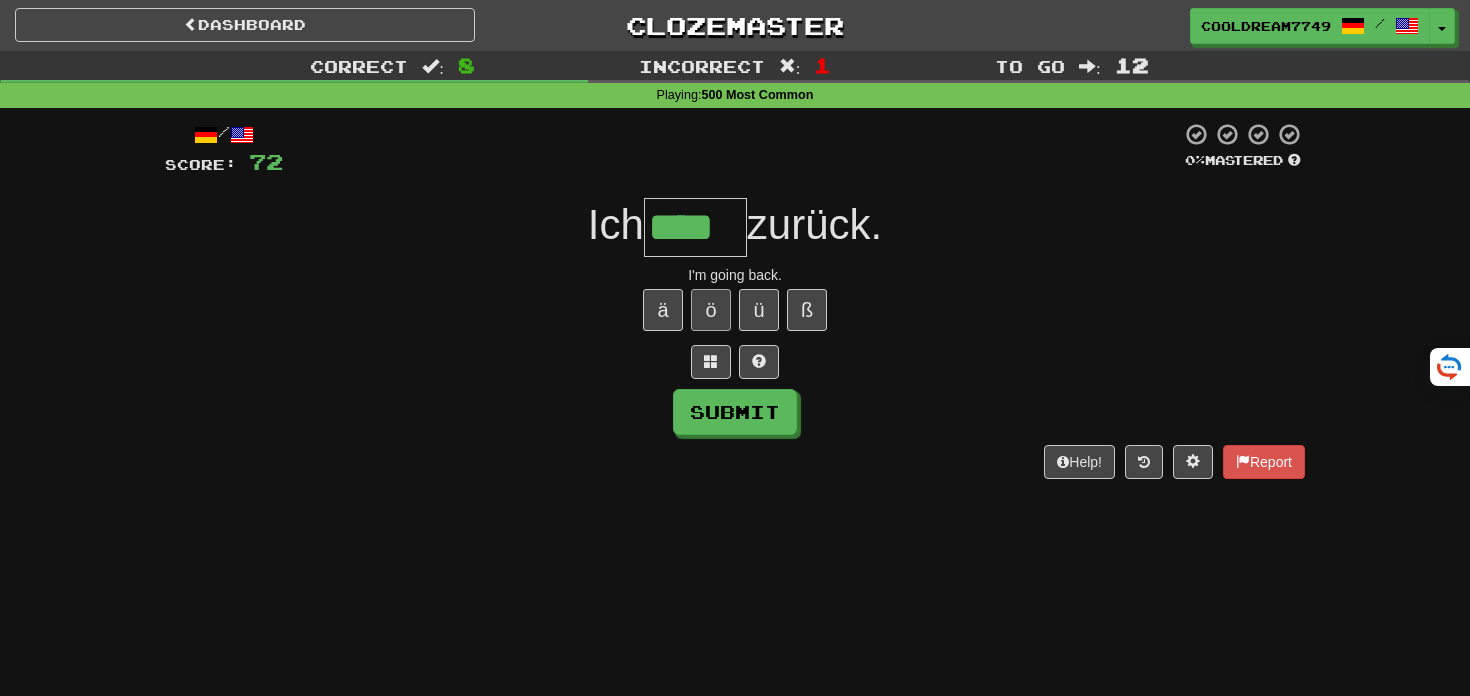 type on "****" 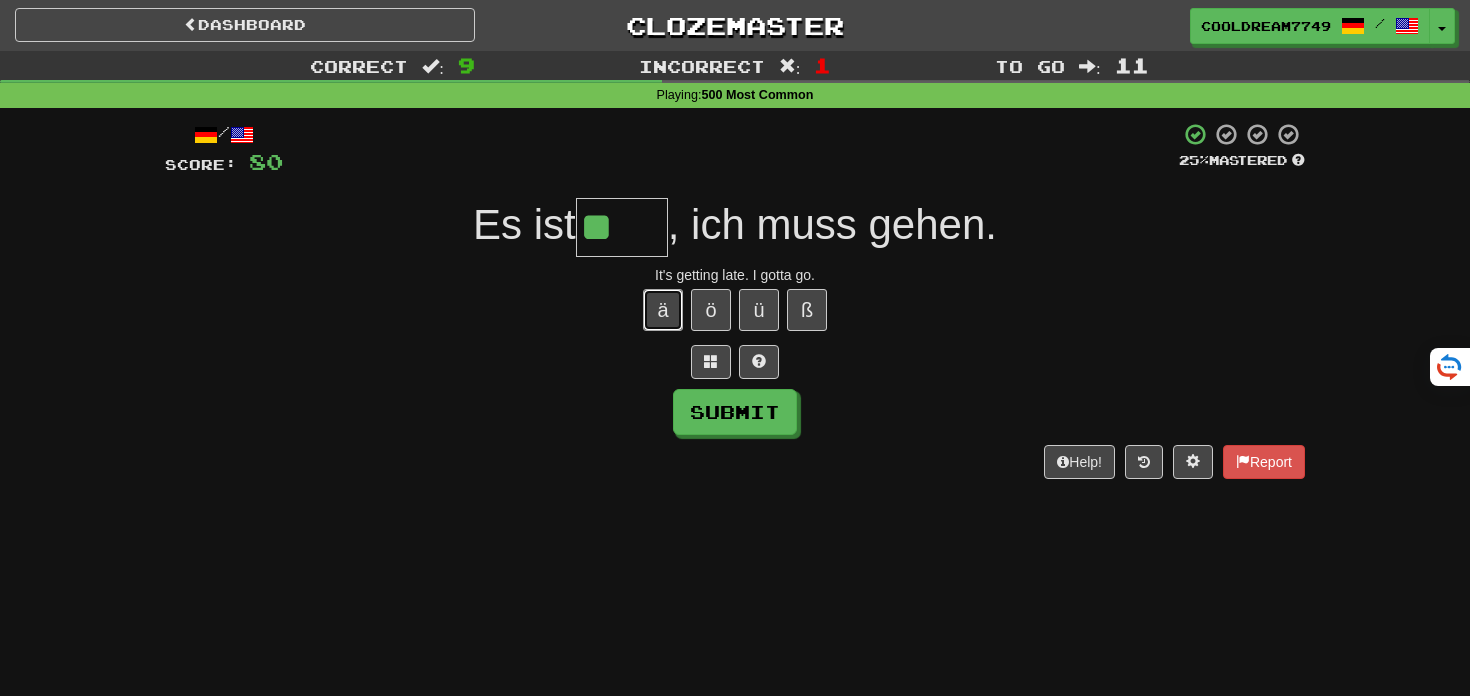 click on "ä" at bounding box center [663, 310] 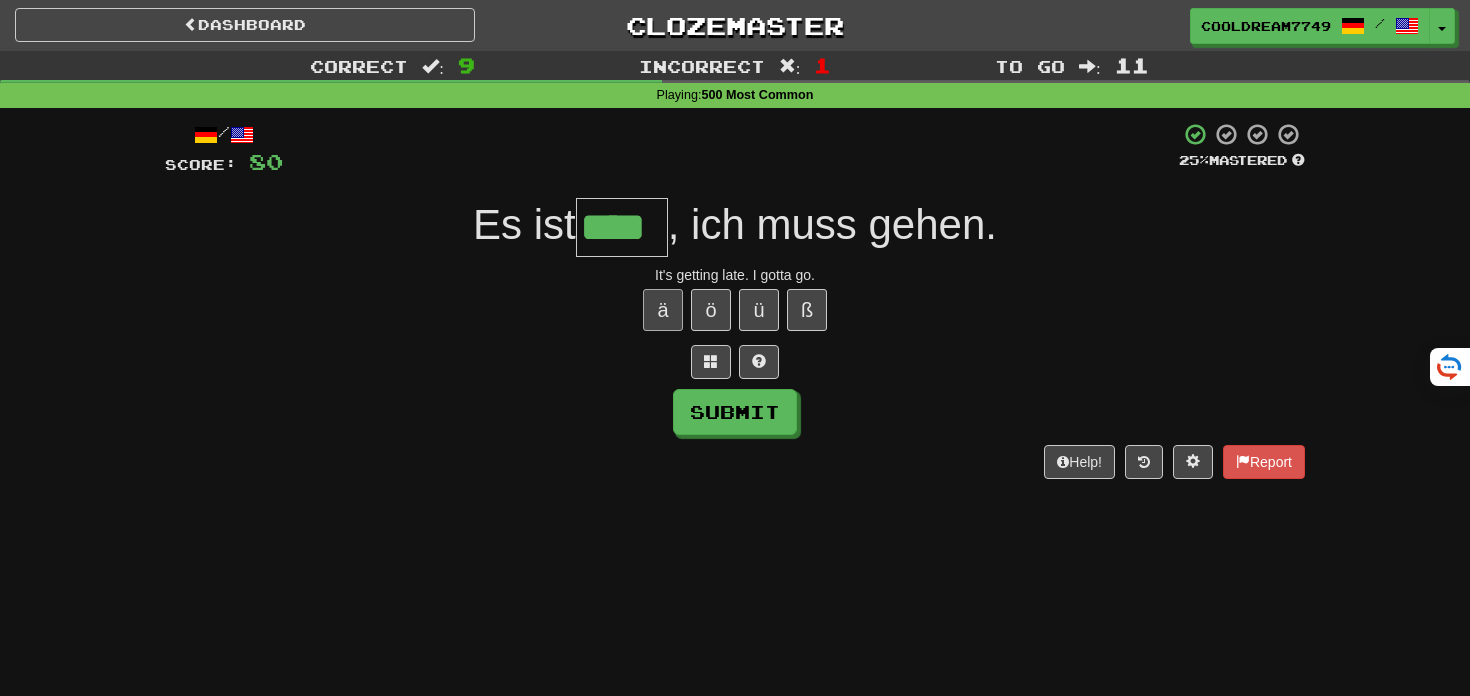 type on "****" 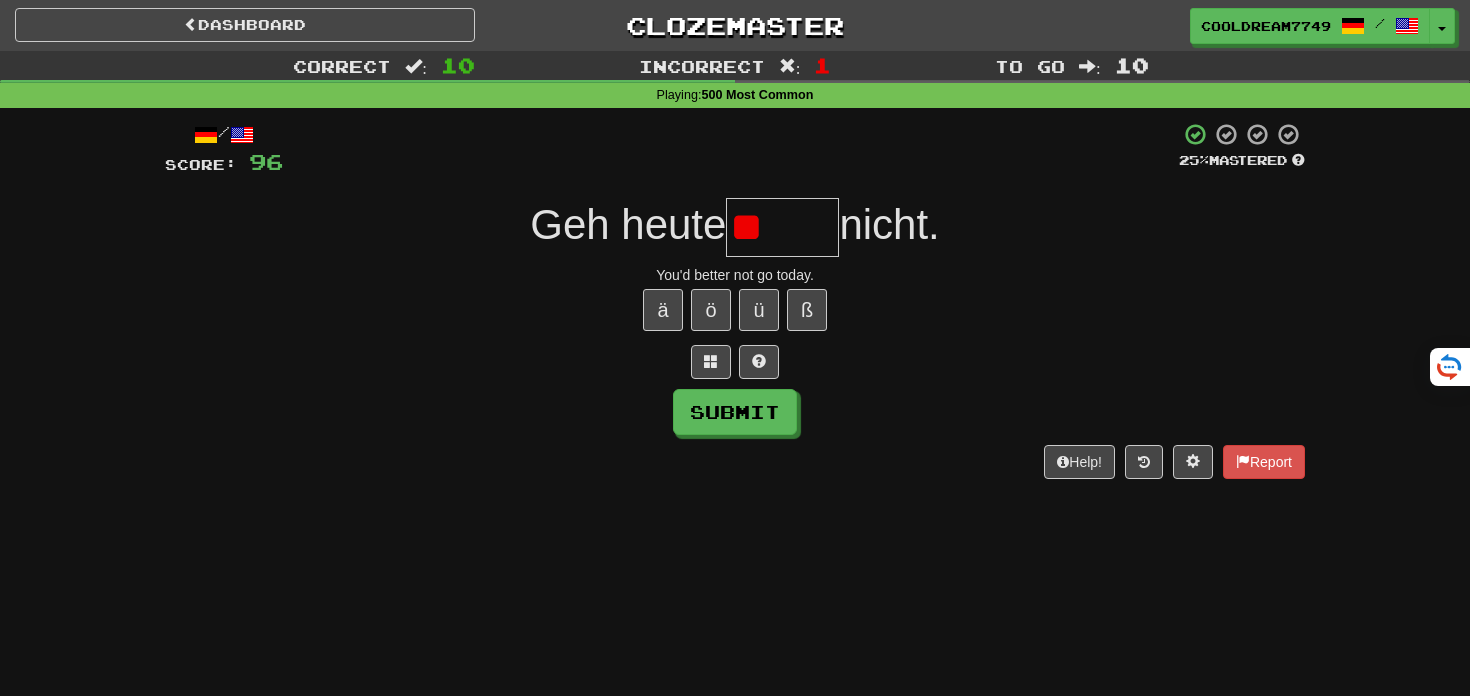 type on "*" 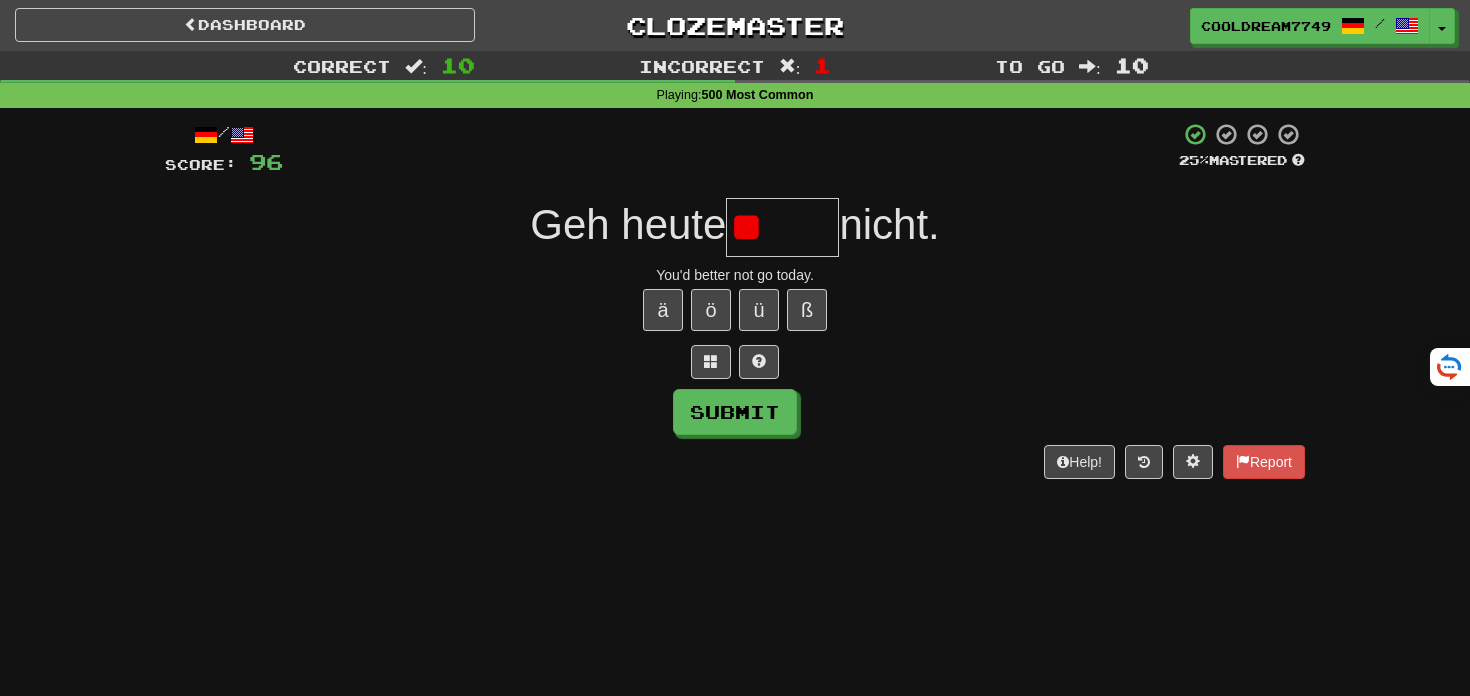 type on "*" 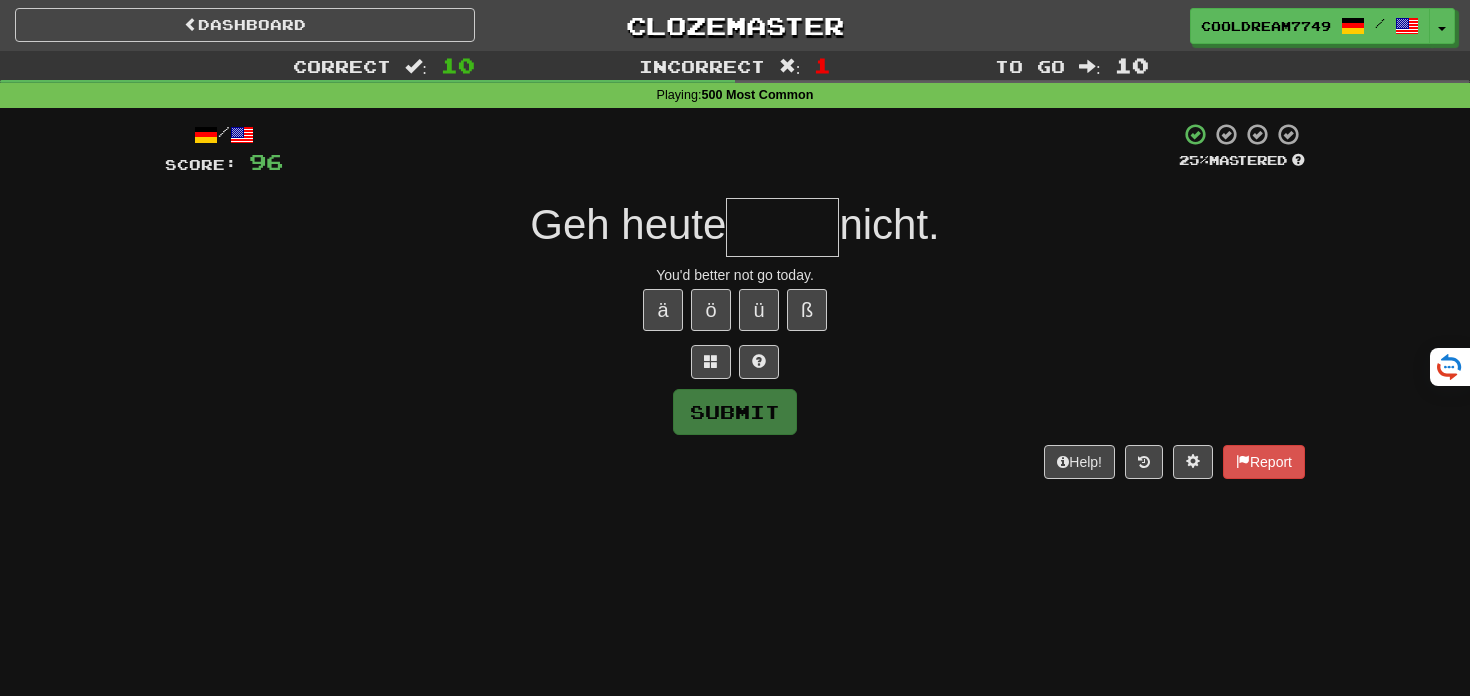 type on "*" 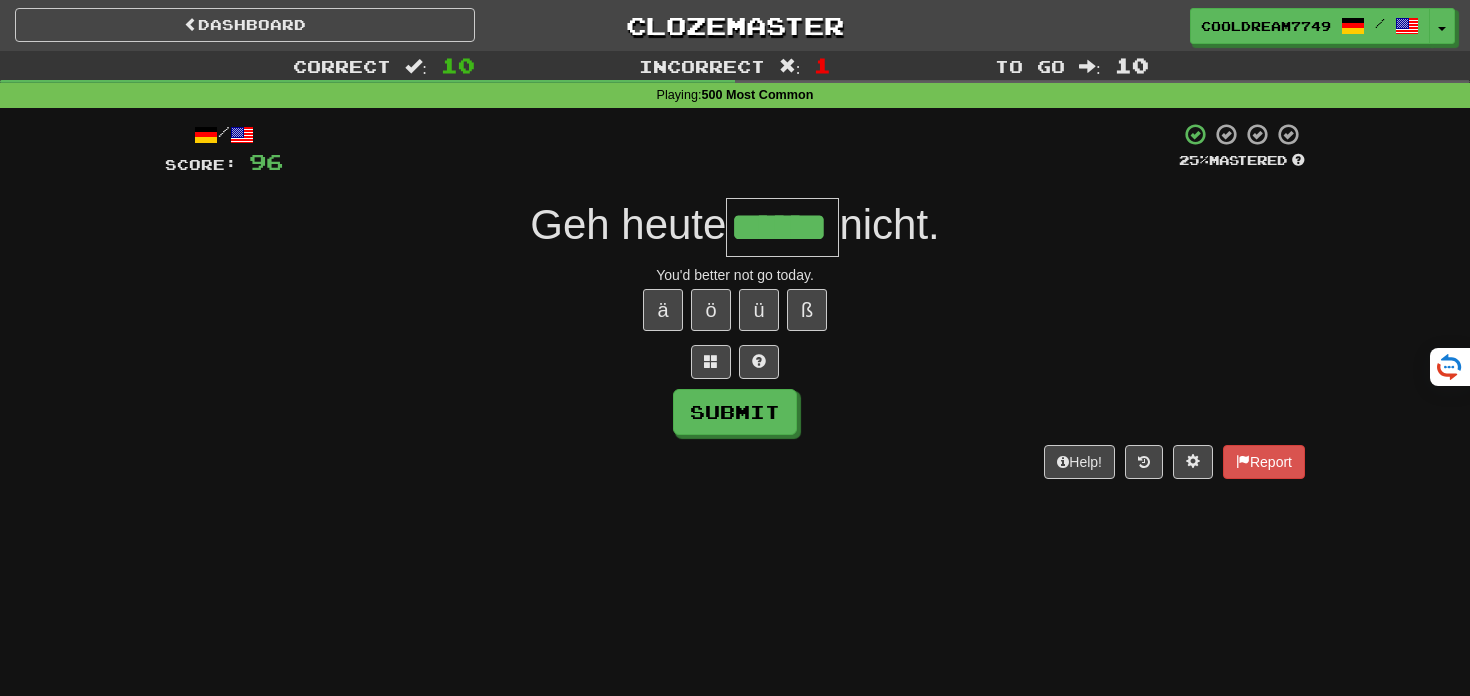 type on "******" 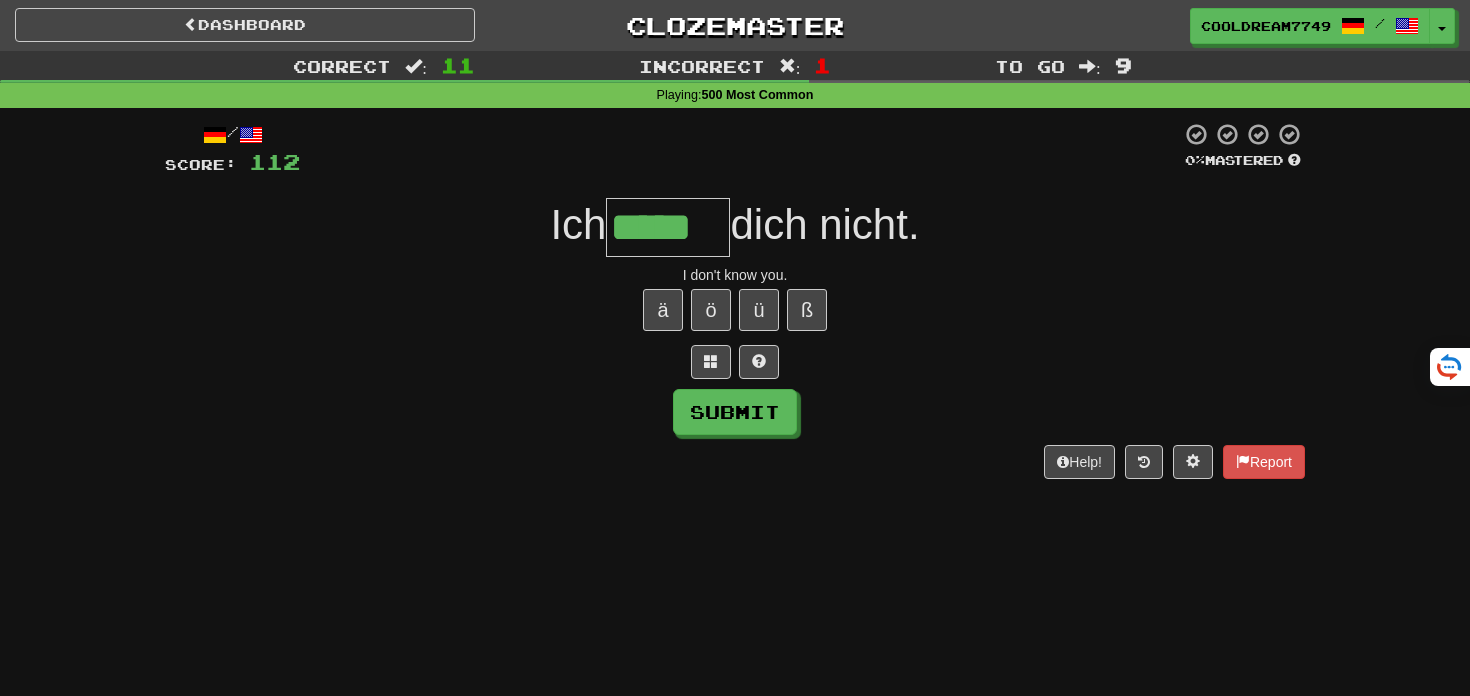 type on "*****" 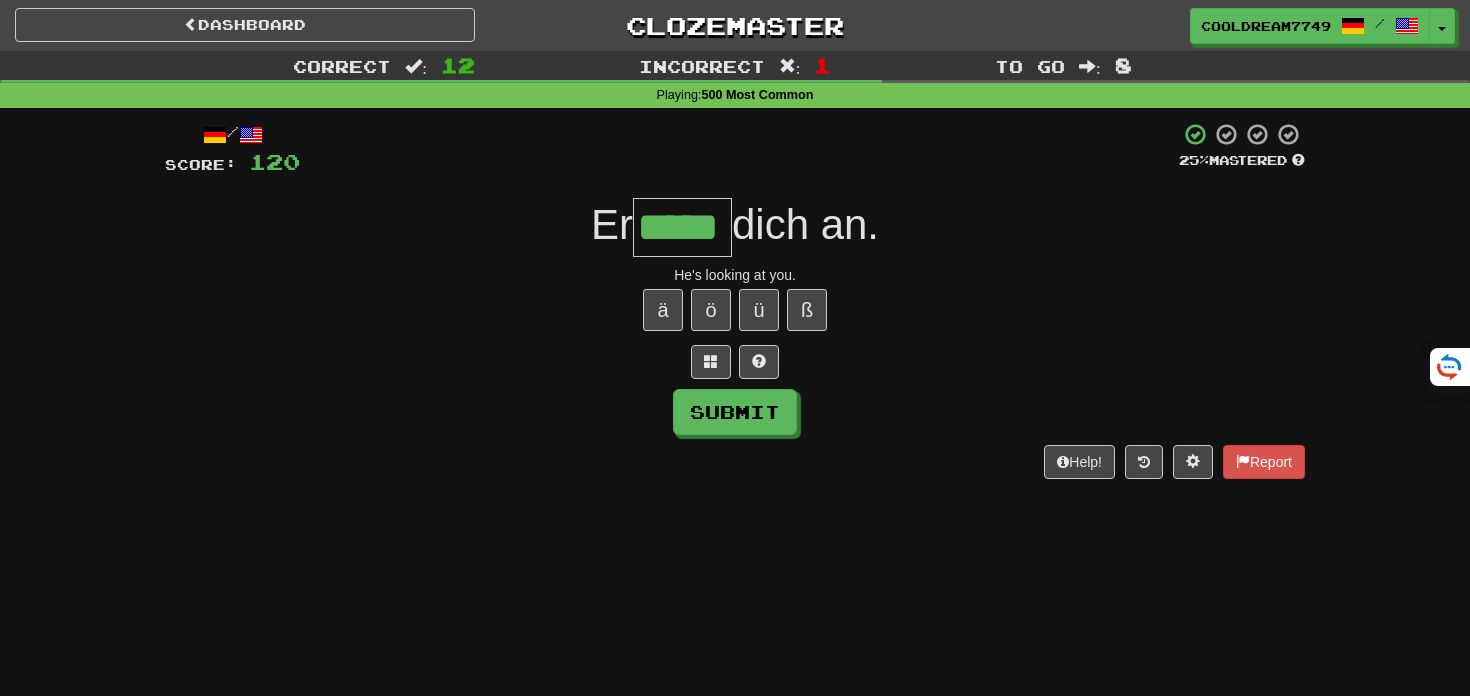 type on "*****" 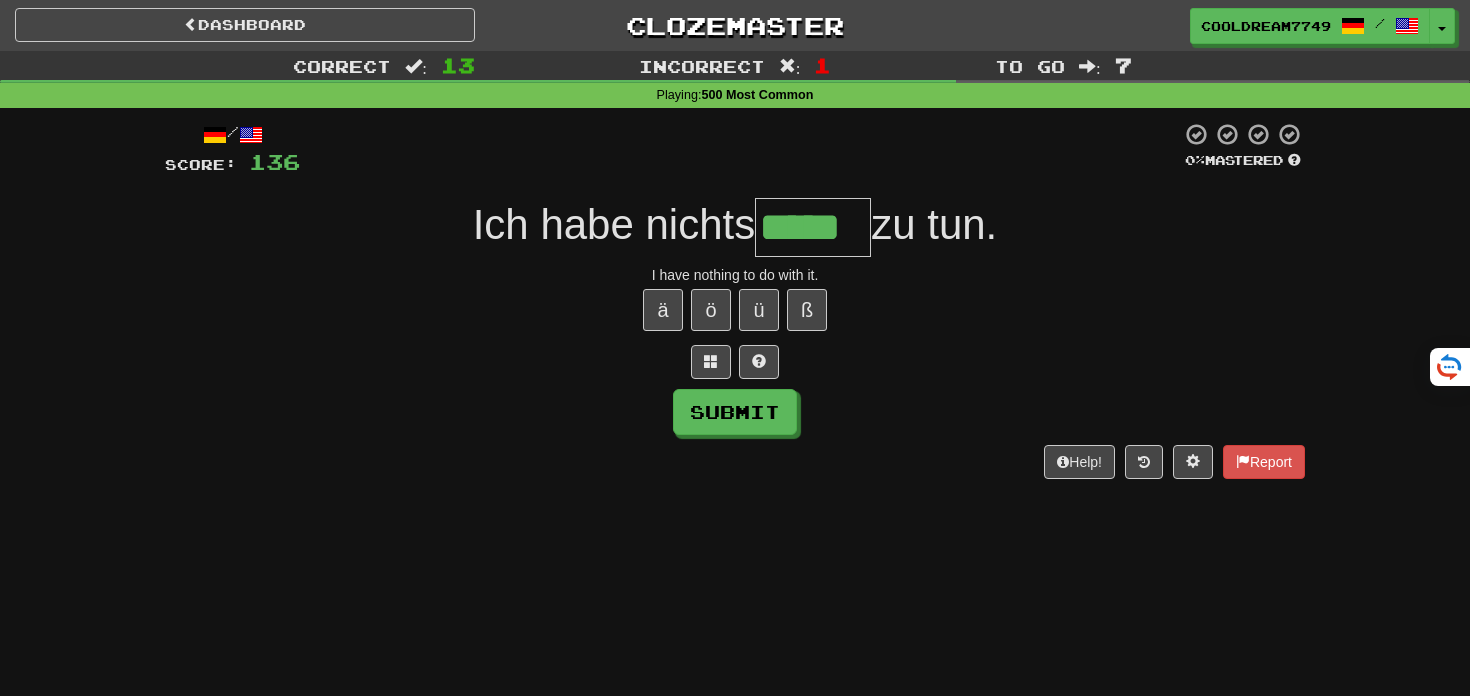 type on "*****" 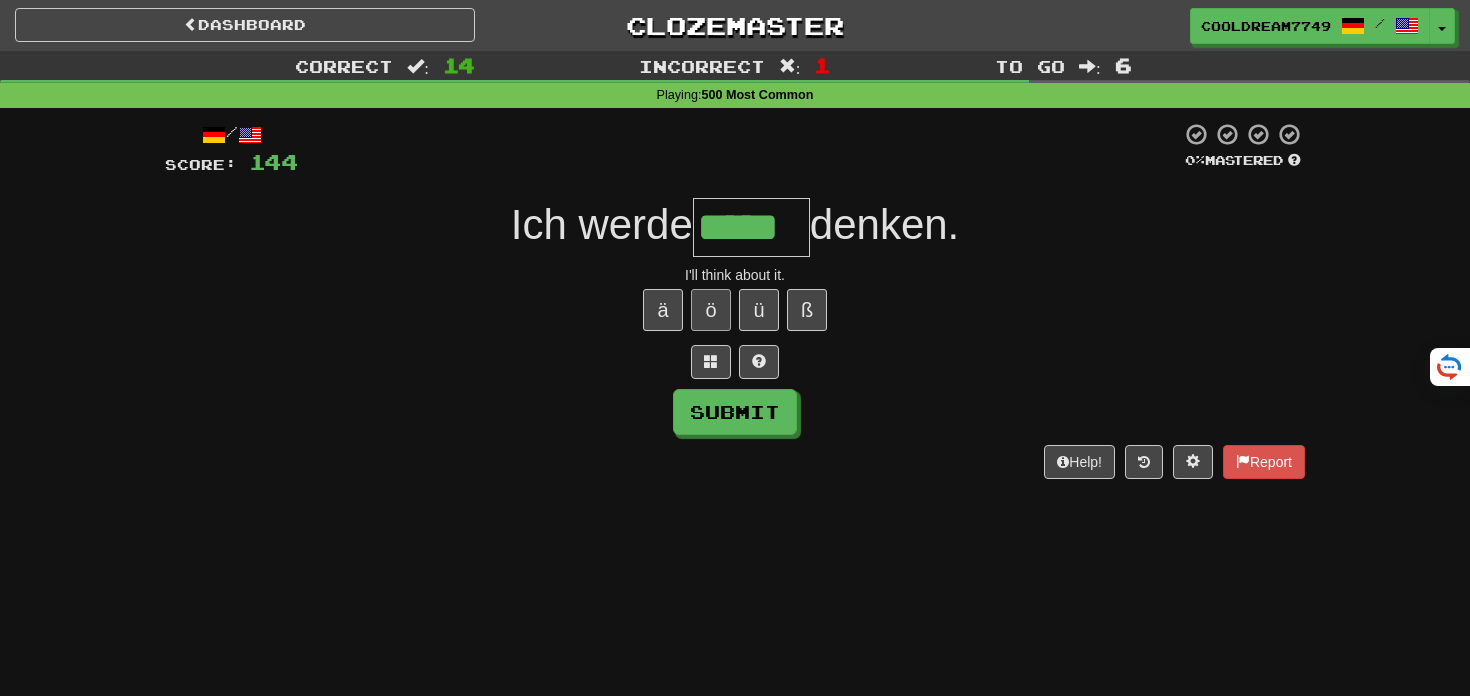 type on "*****" 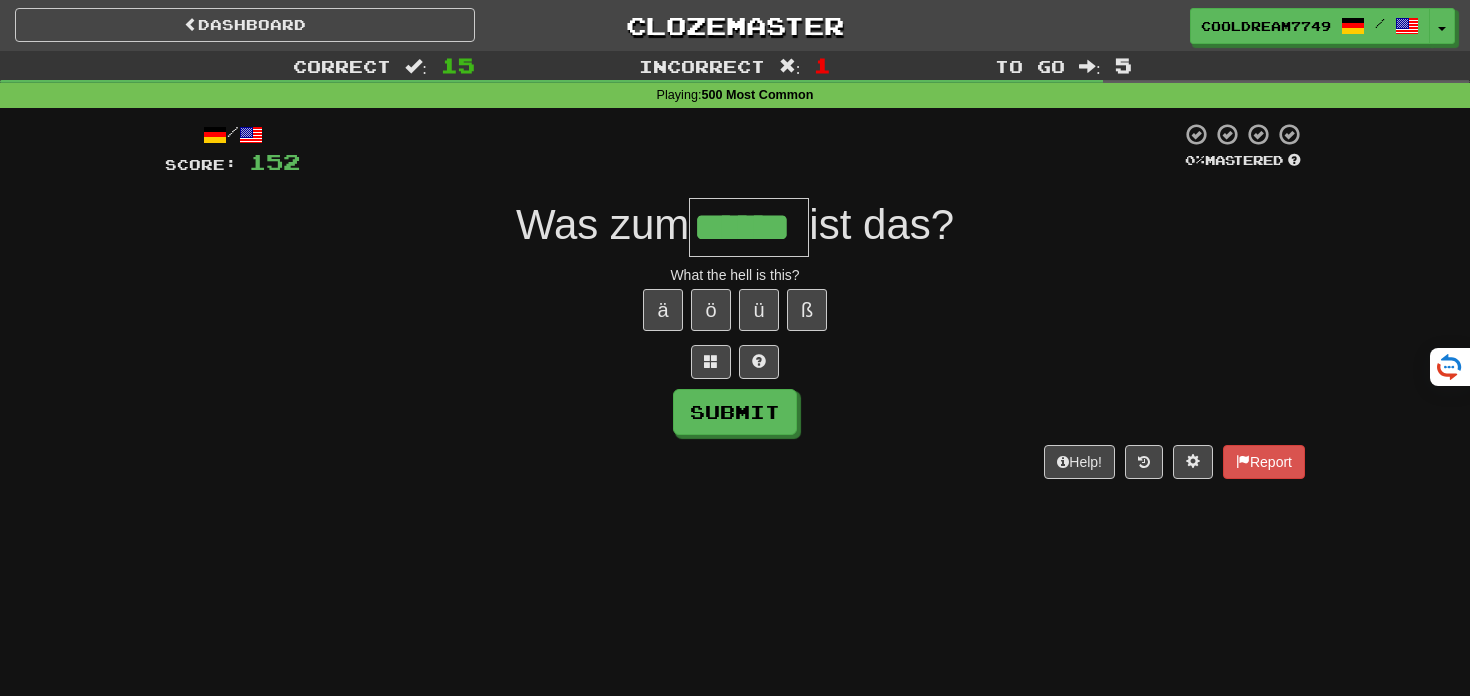 type on "******" 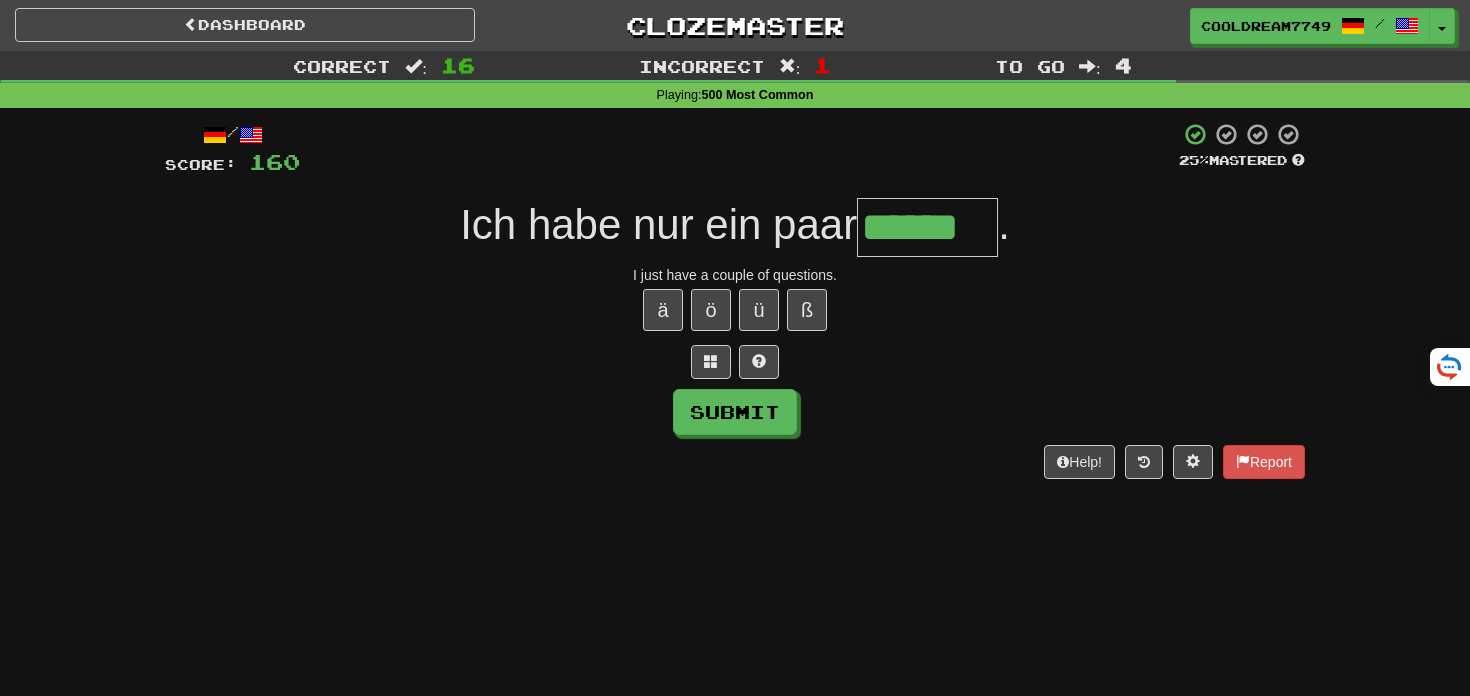 type on "******" 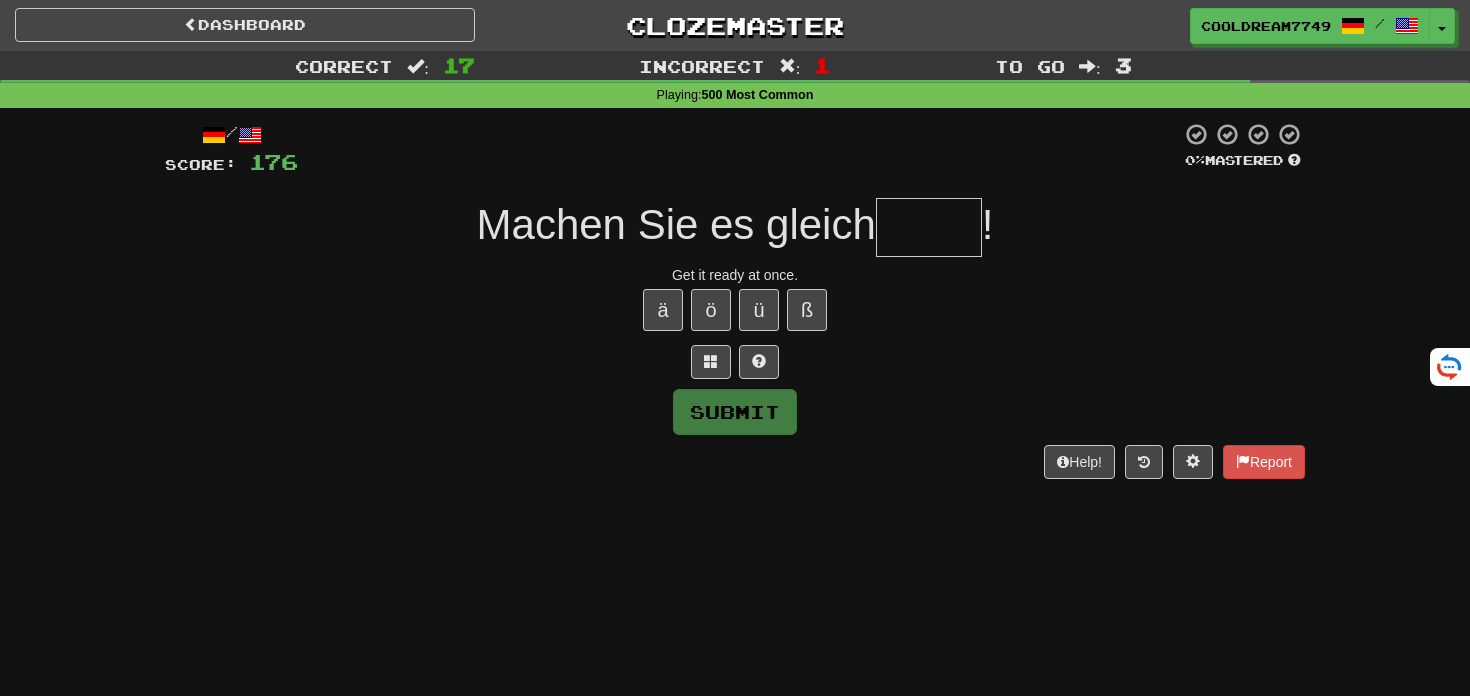 type on "*" 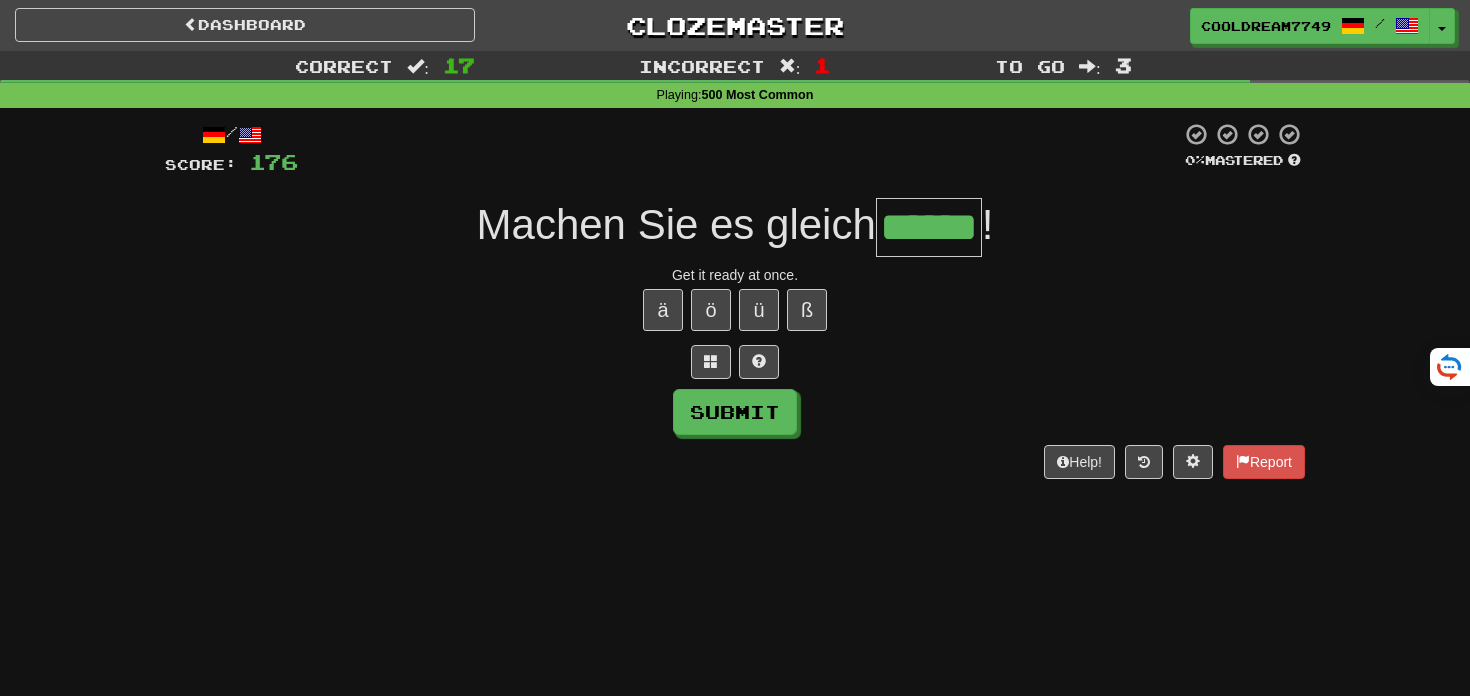 type on "******" 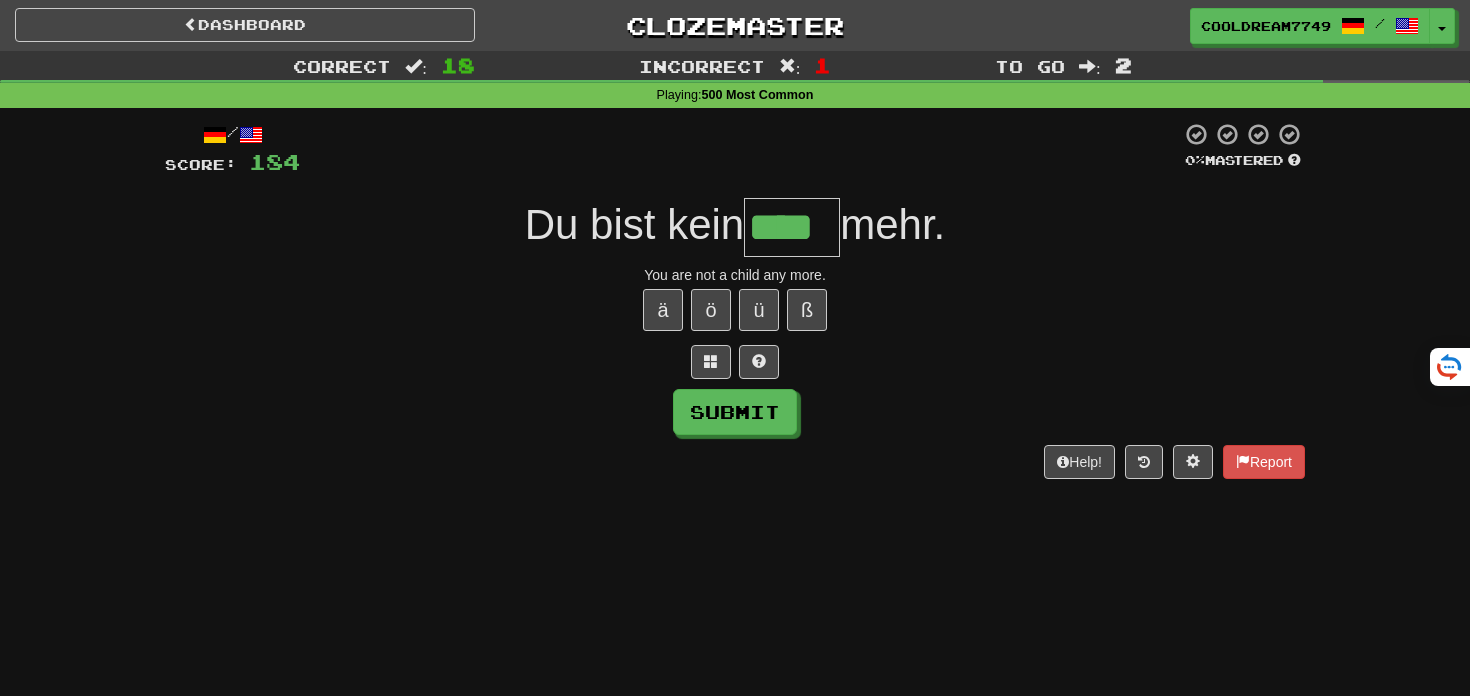type on "****" 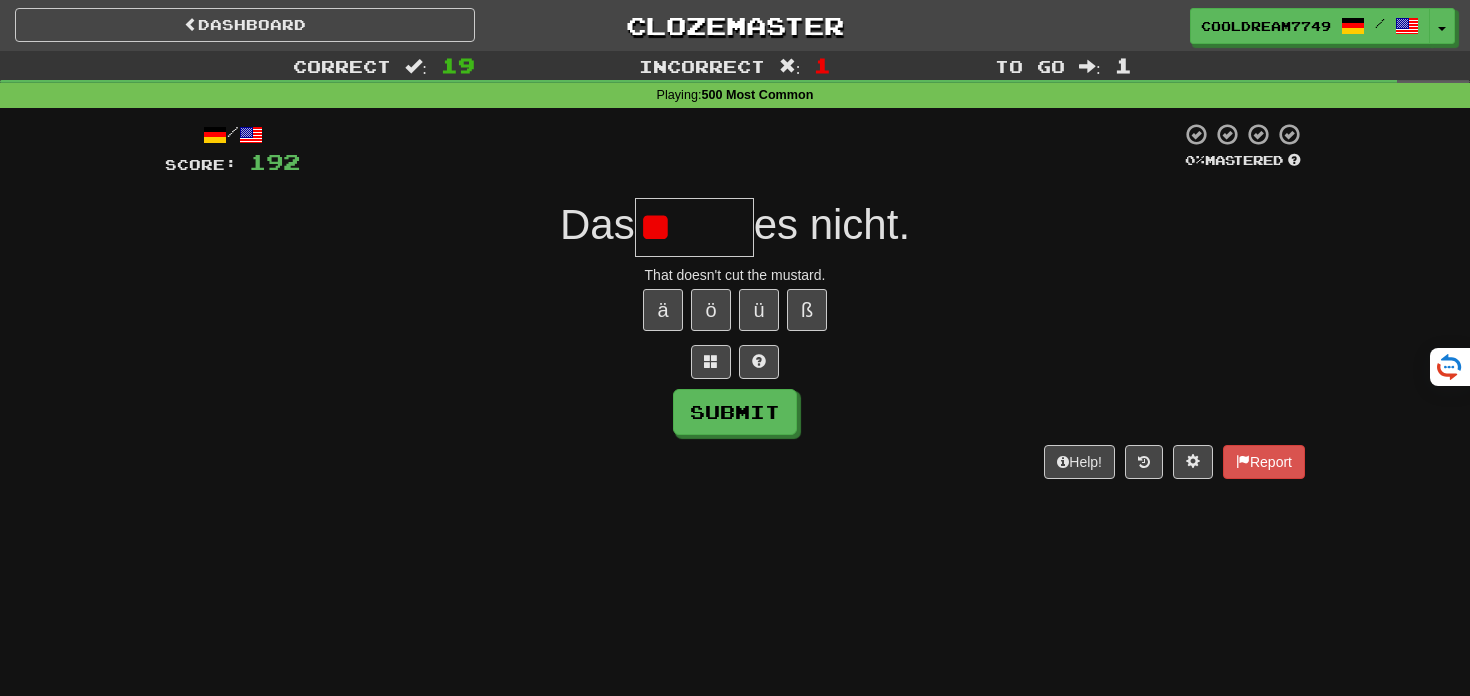type on "*" 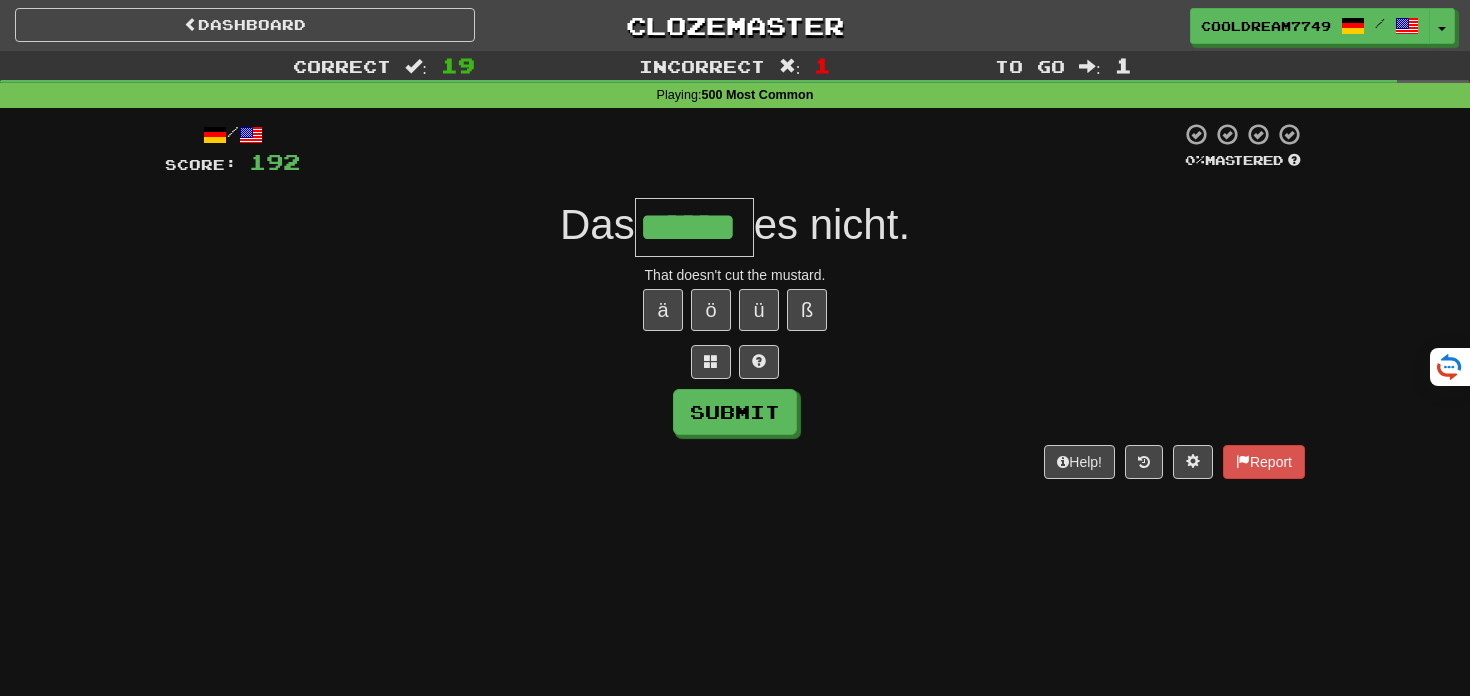 type on "******" 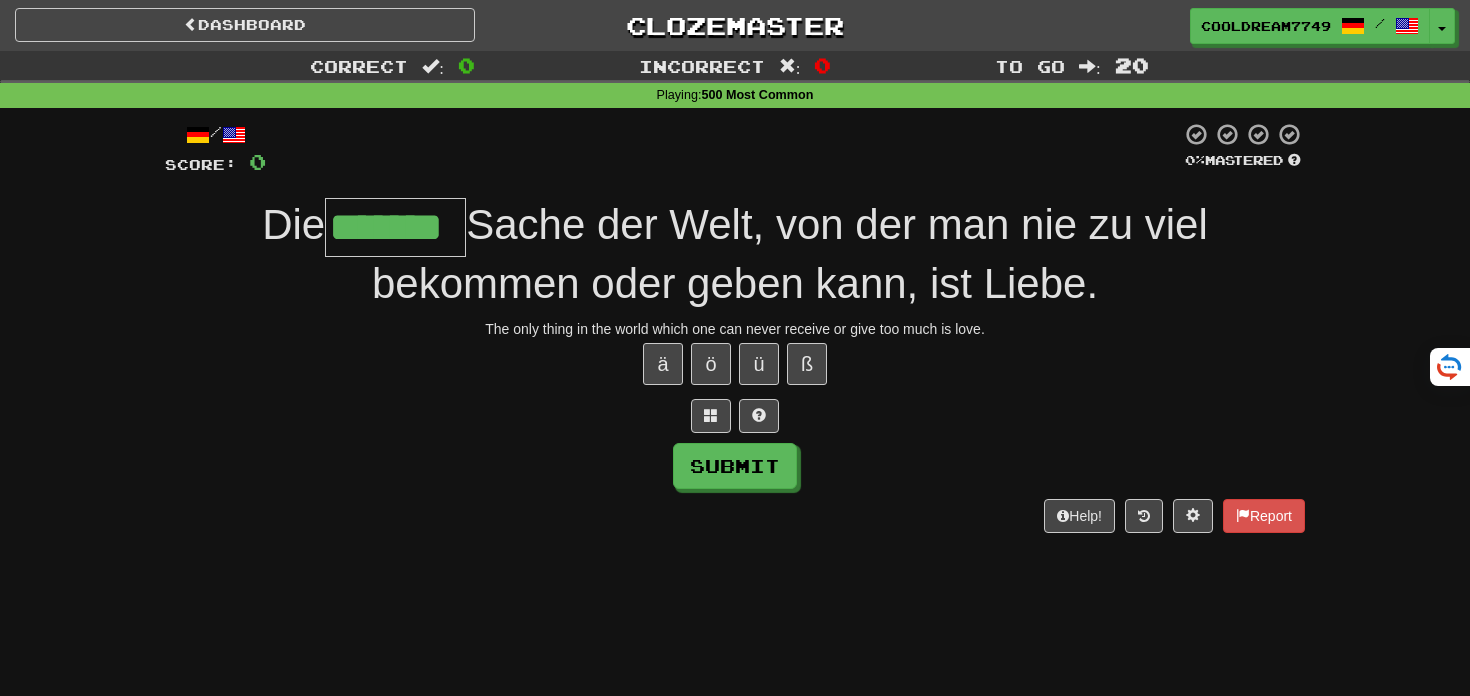 type on "*******" 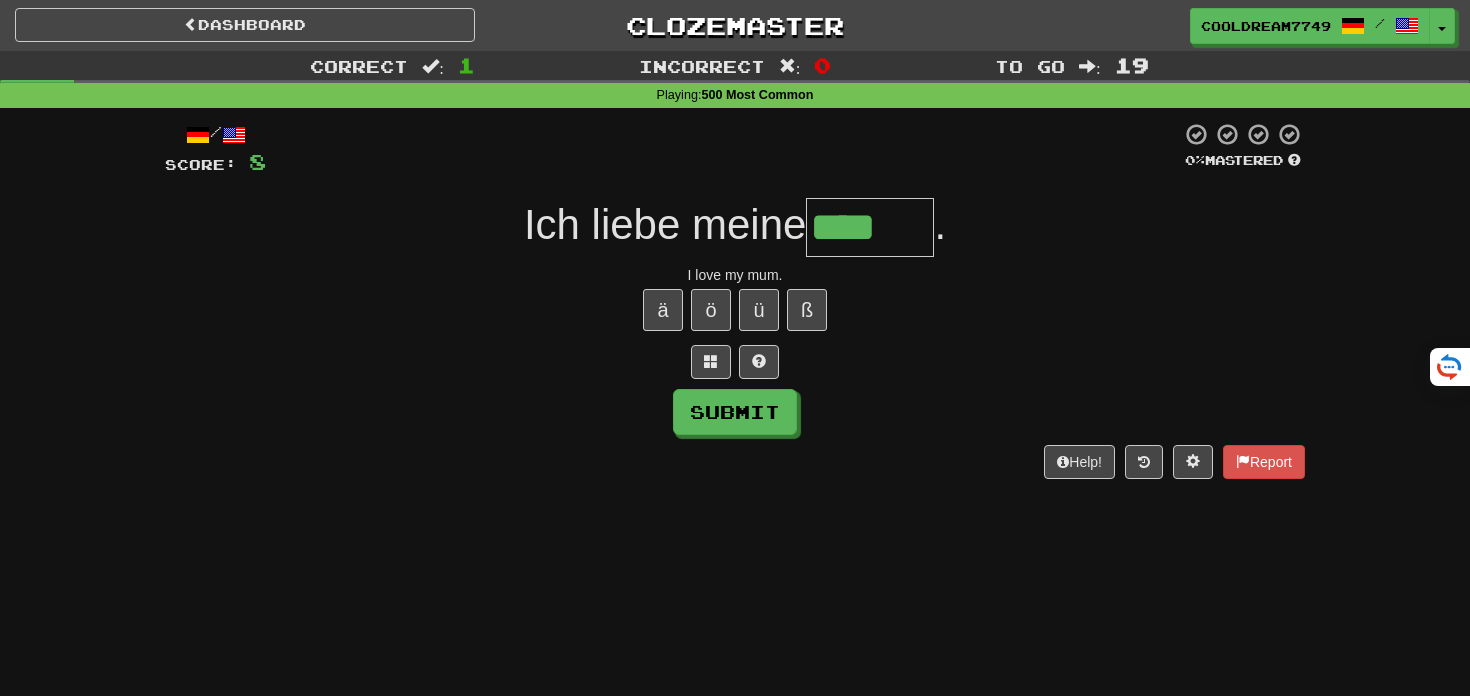 type on "****" 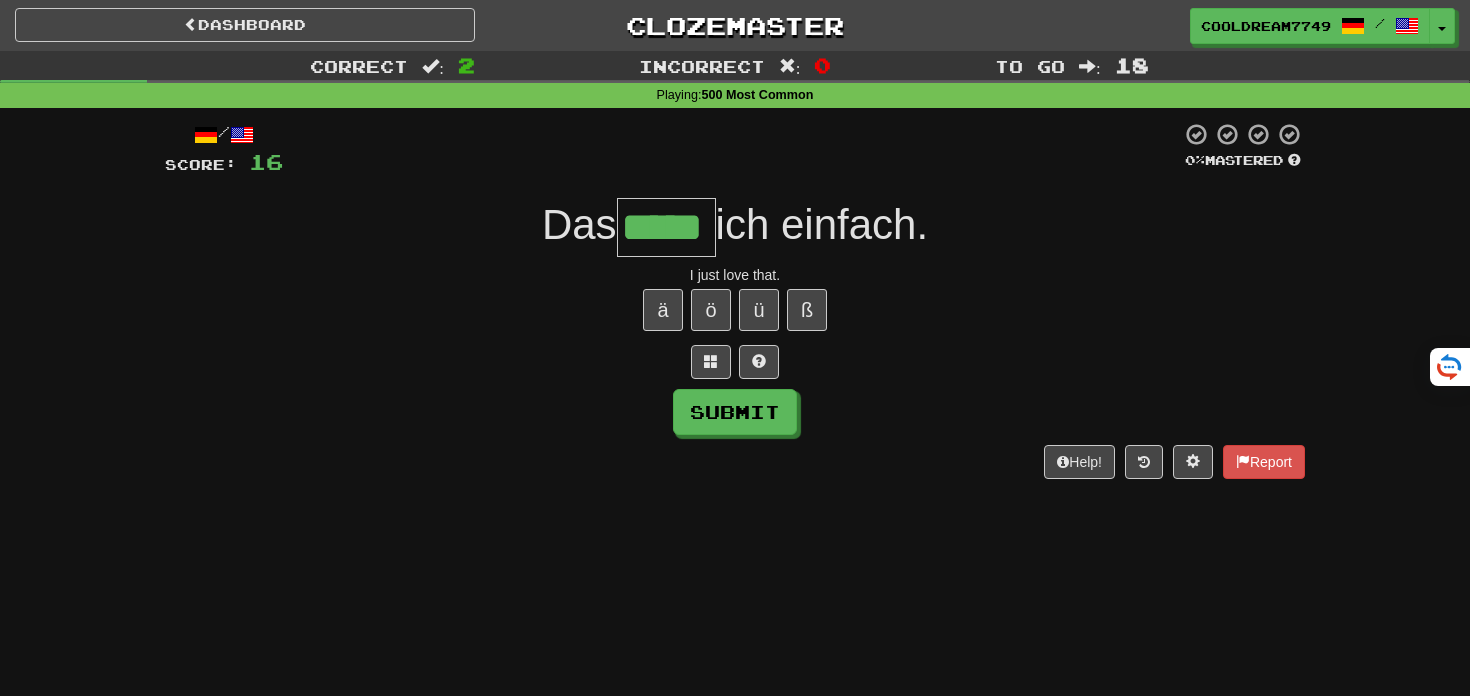 type on "*****" 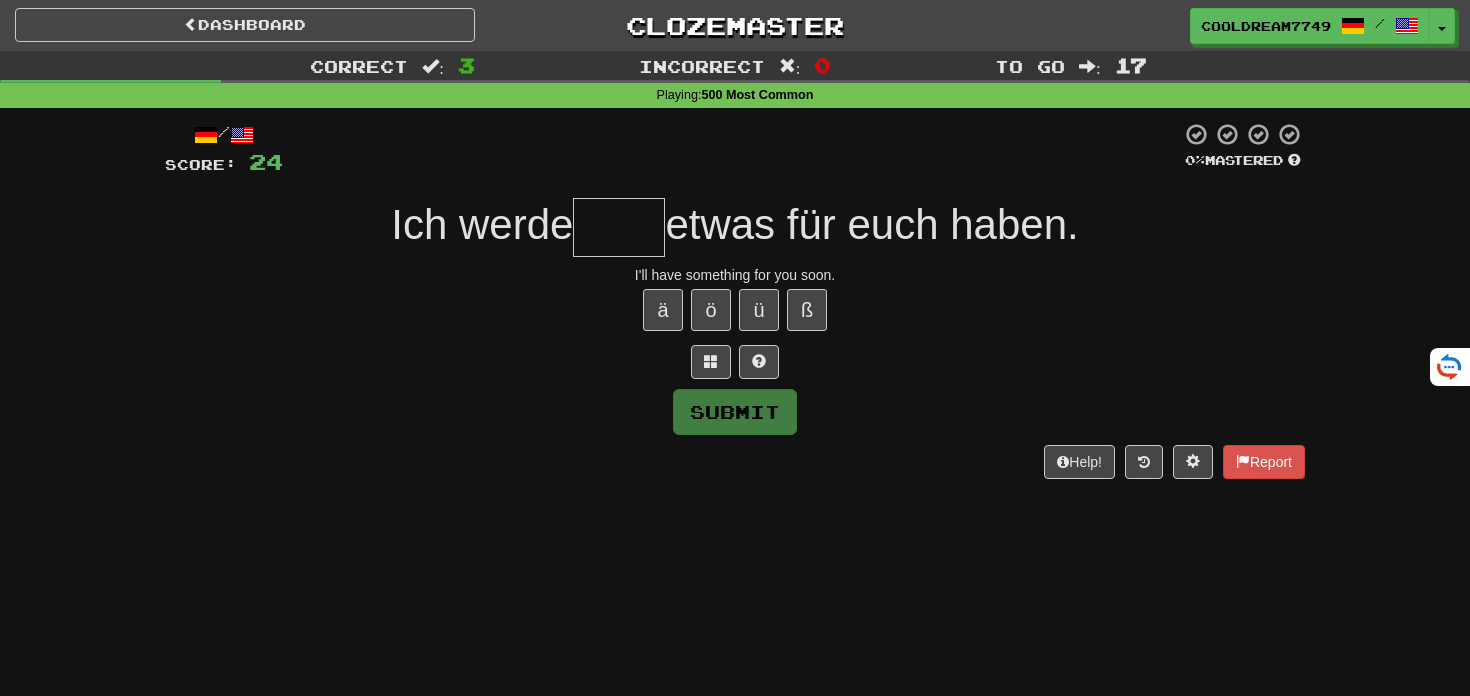 type on "*" 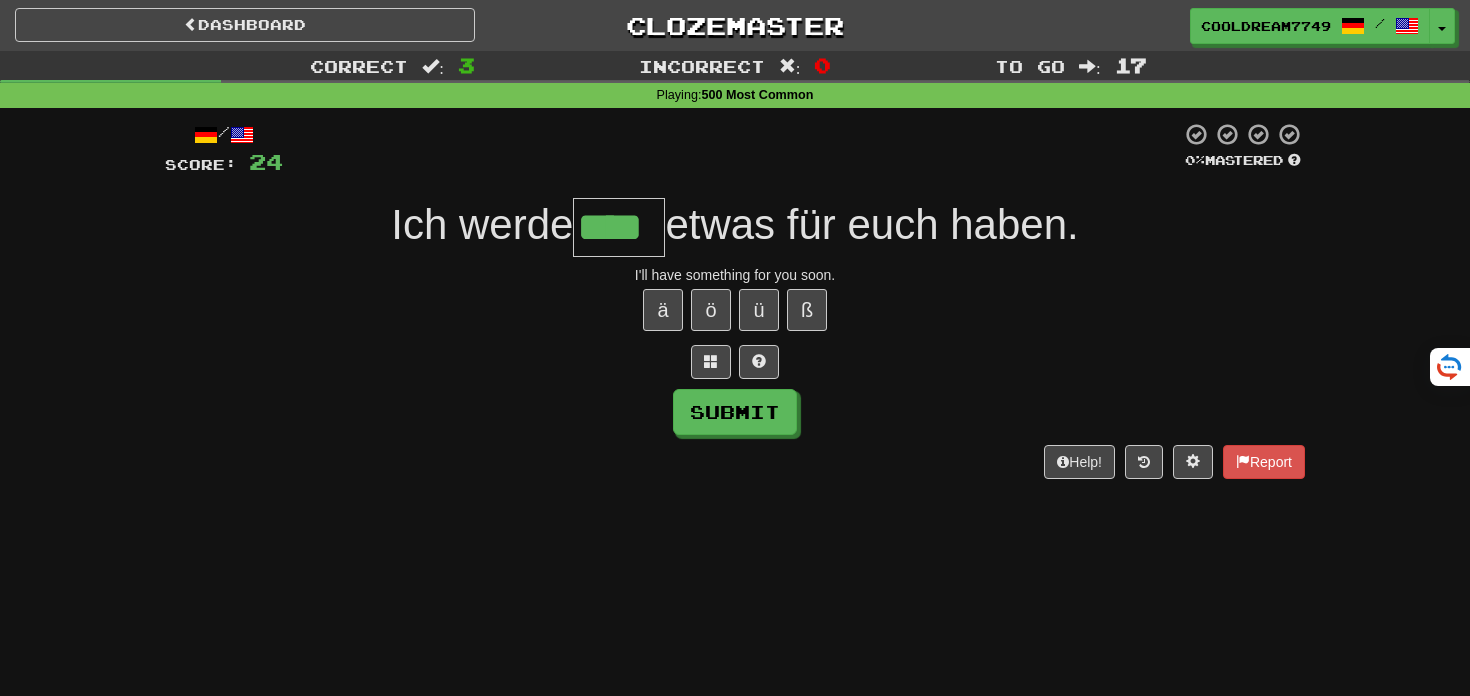 type on "****" 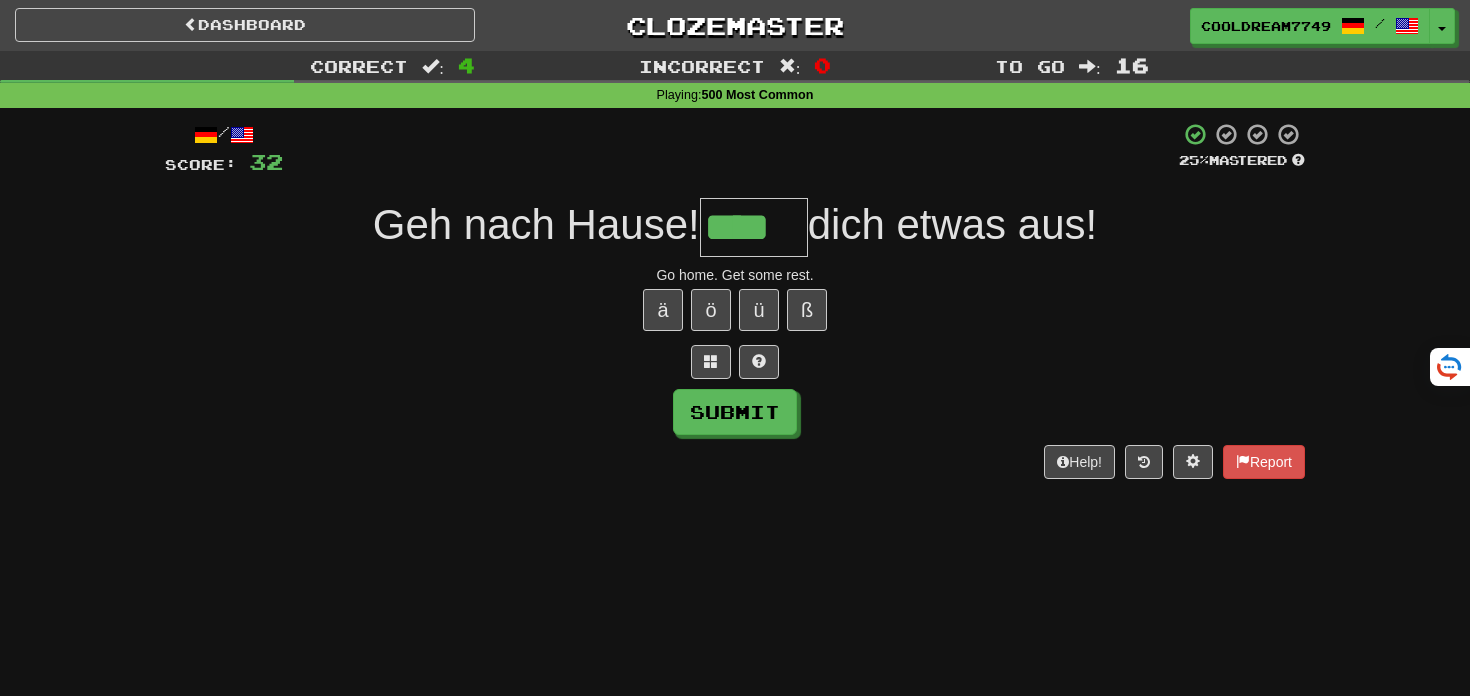 type on "****" 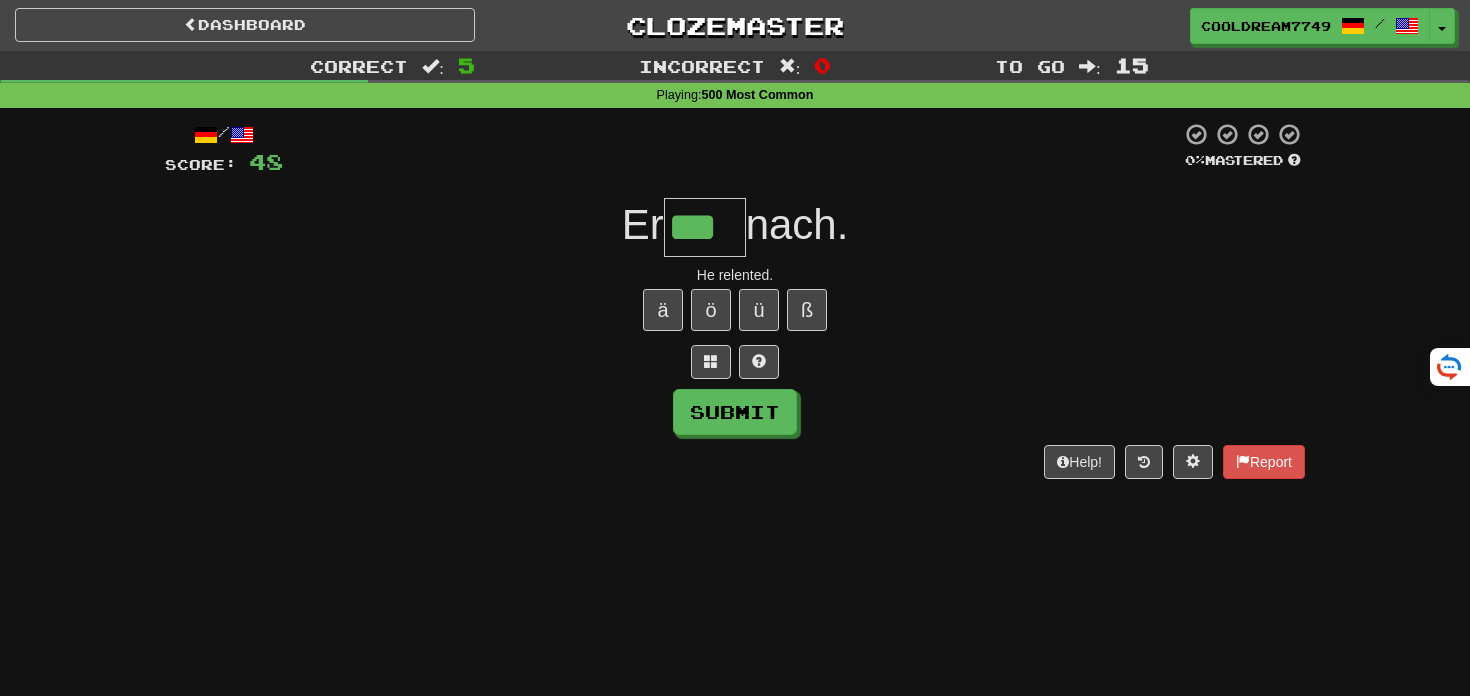 type on "***" 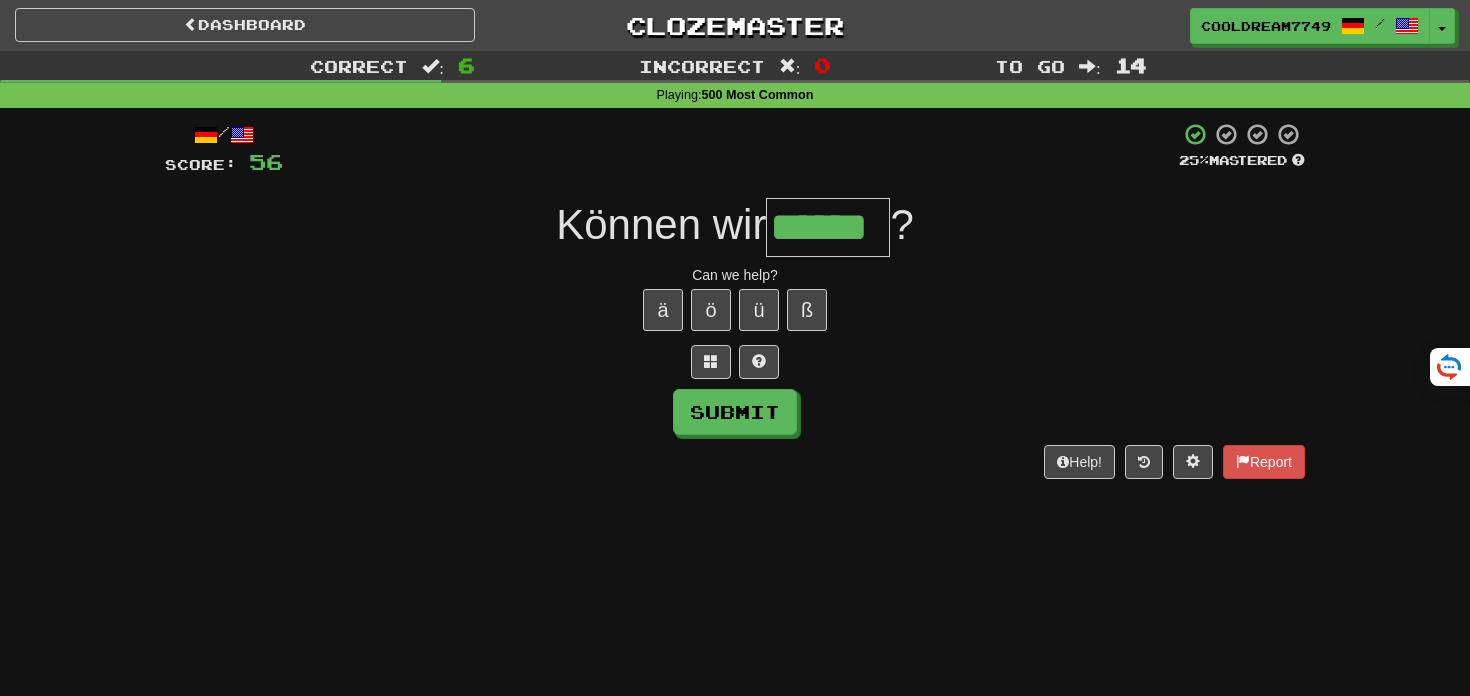 type on "******" 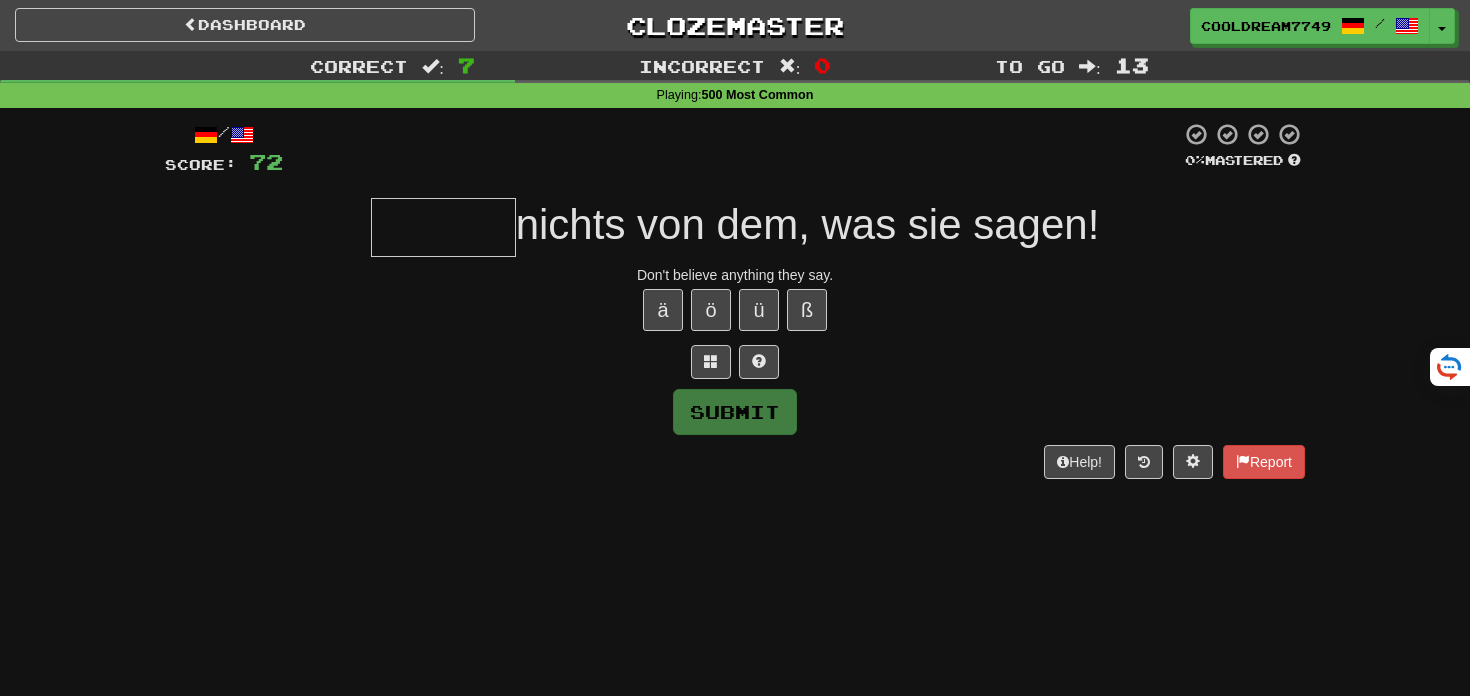 type on "*" 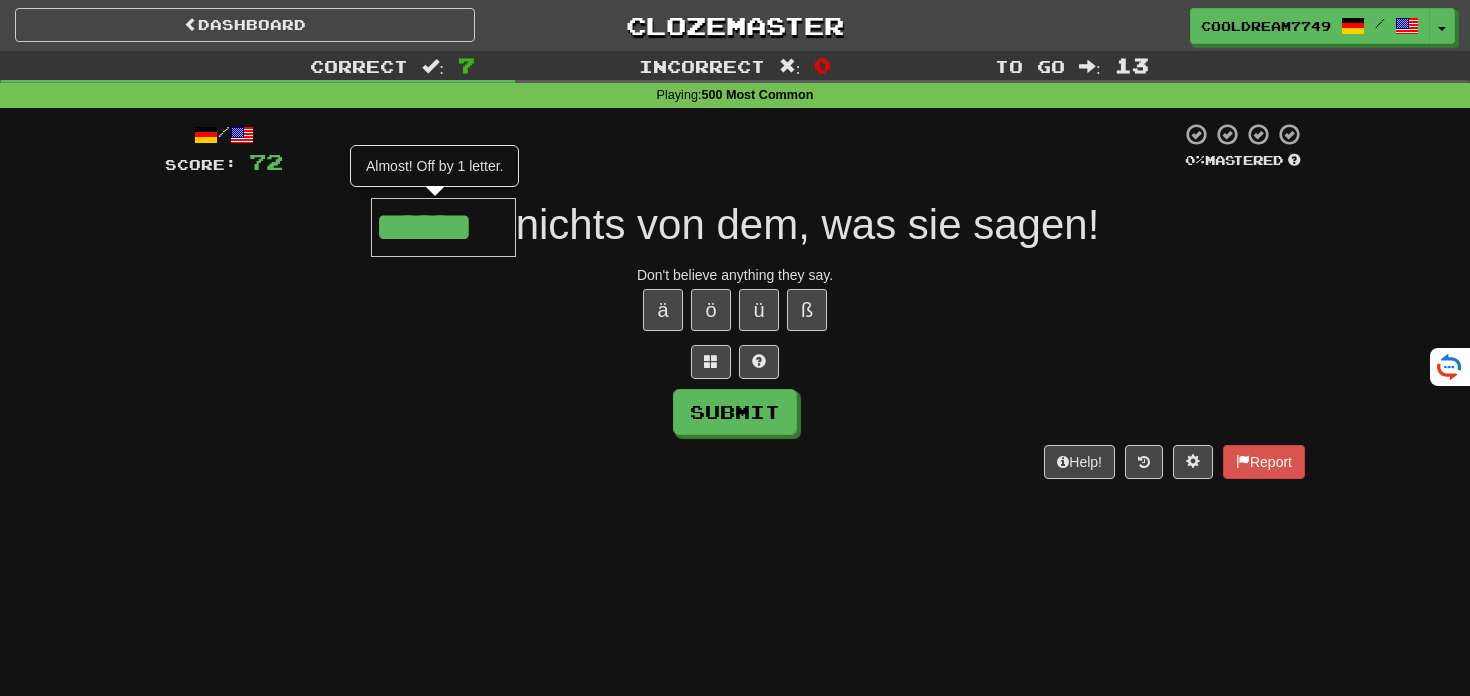 scroll, scrollTop: 0, scrollLeft: 0, axis: both 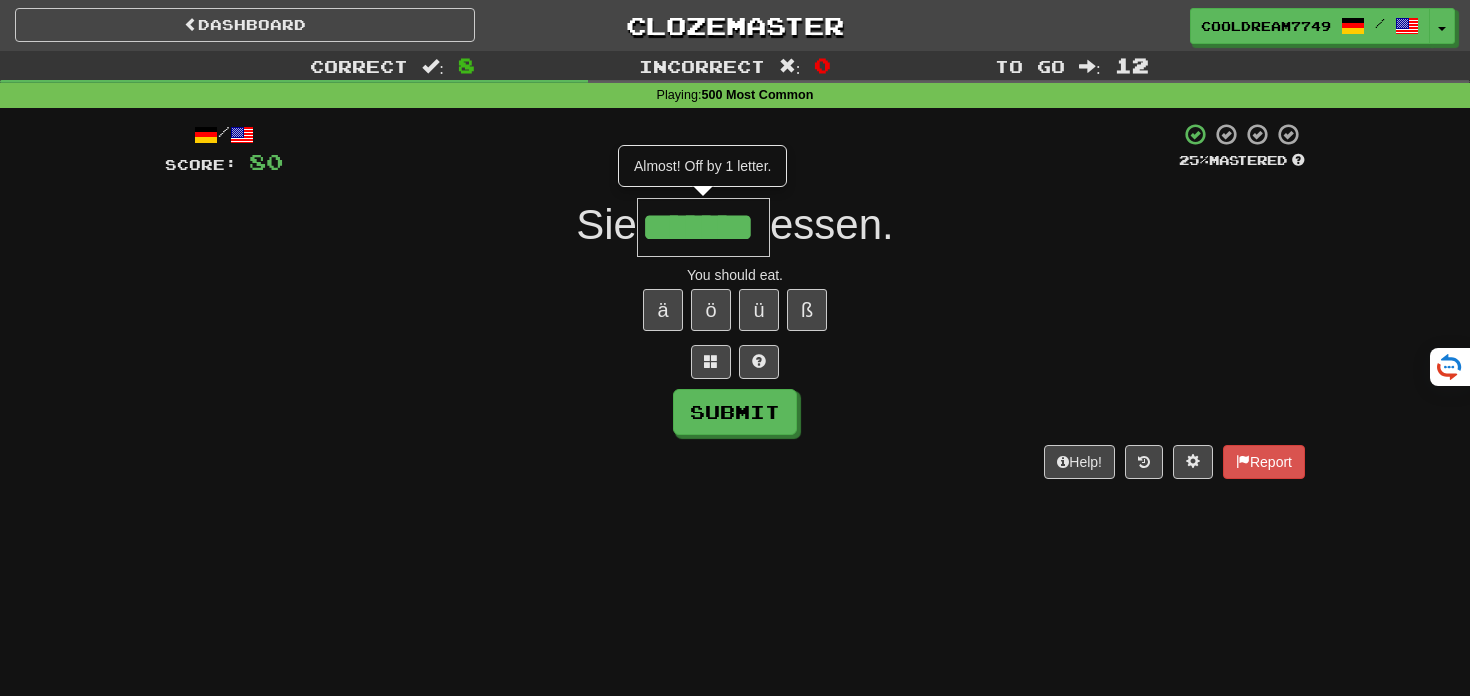 type on "*******" 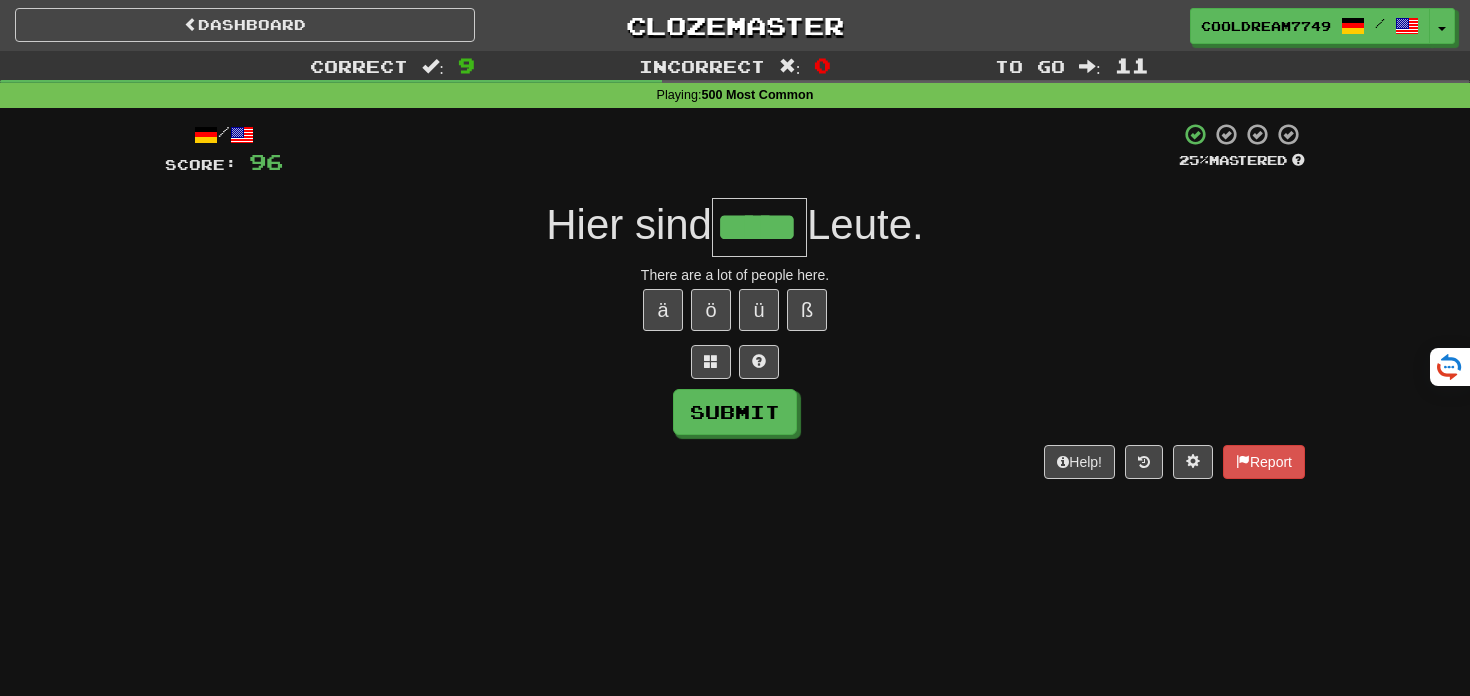 type on "*****" 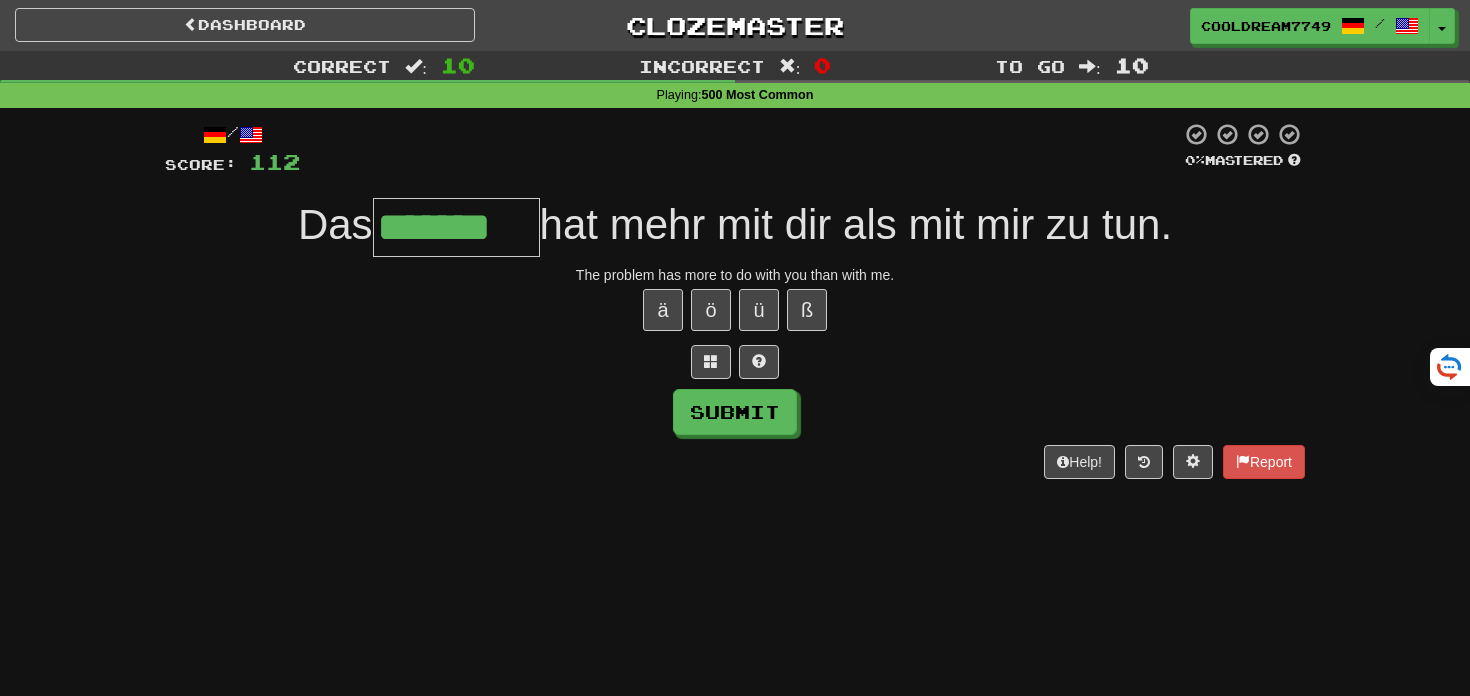 type on "*******" 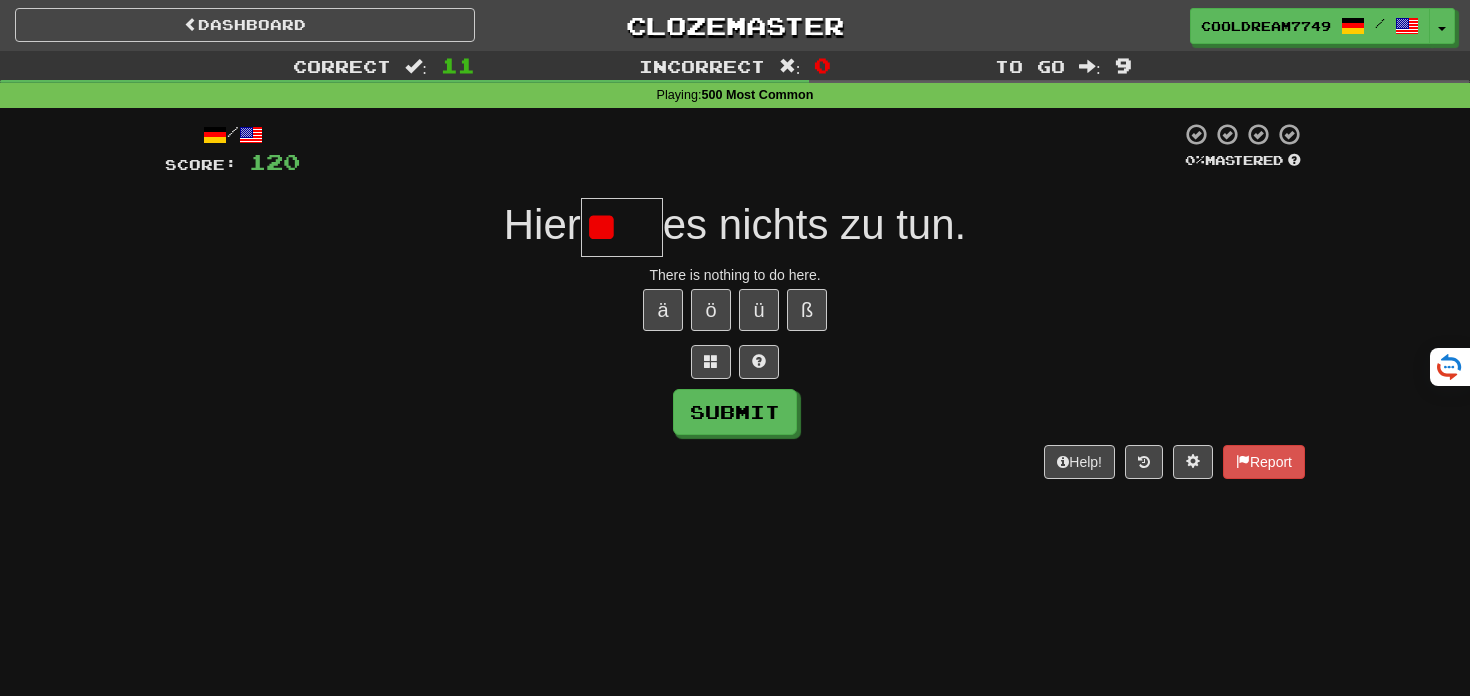 type on "*" 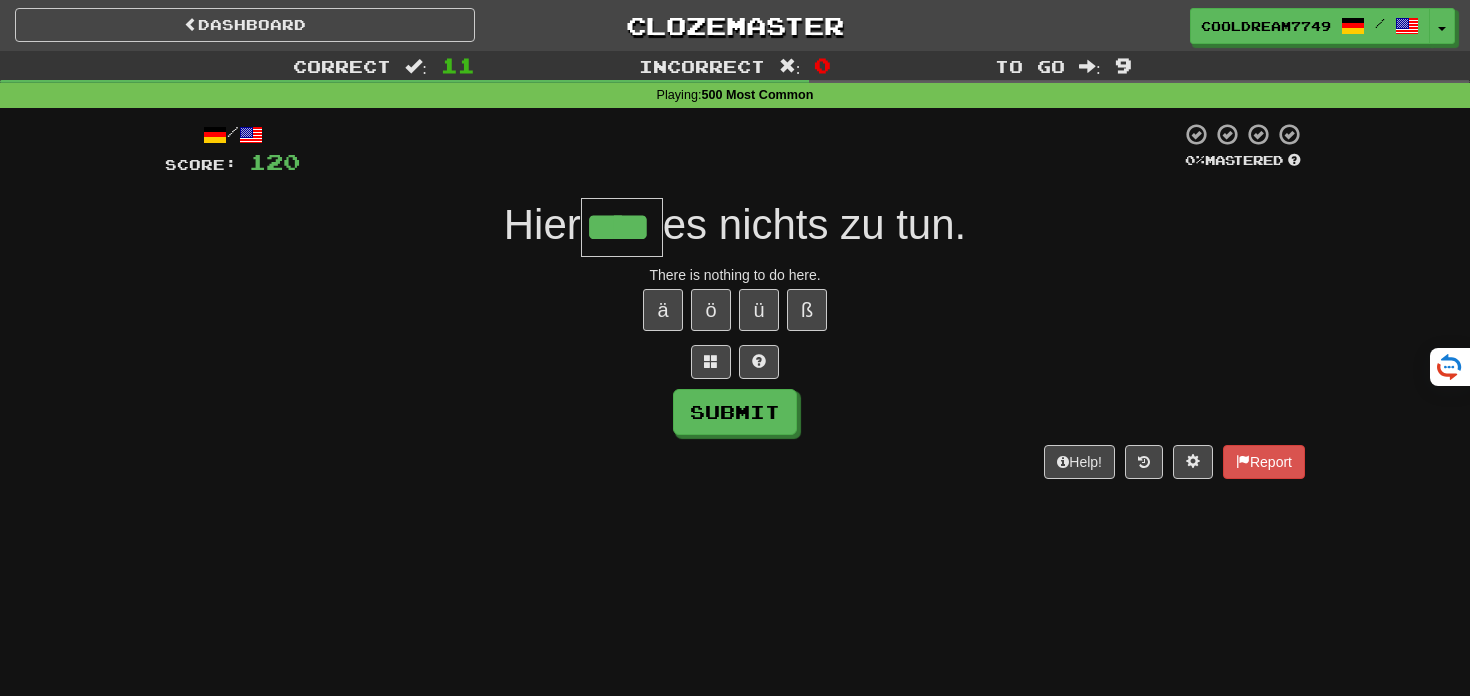 type on "****" 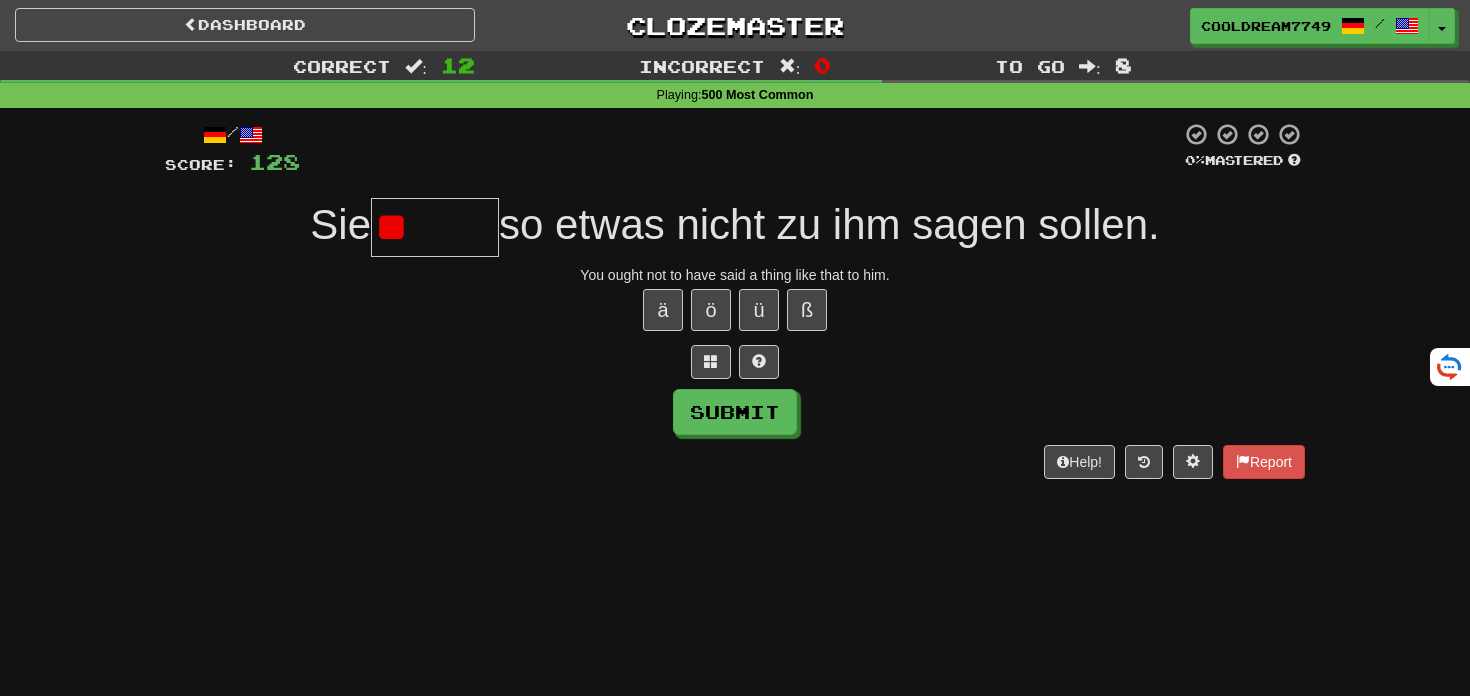 type on "*" 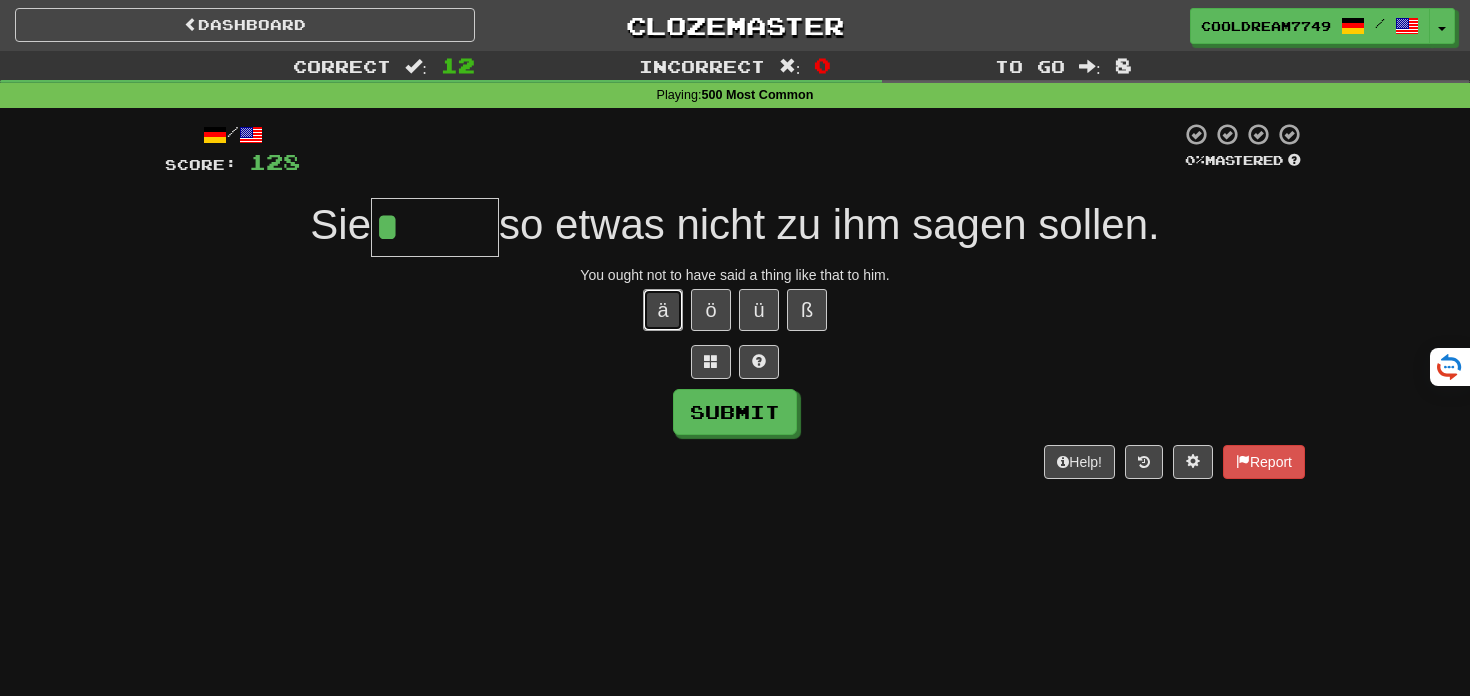 click on "ä" at bounding box center [663, 310] 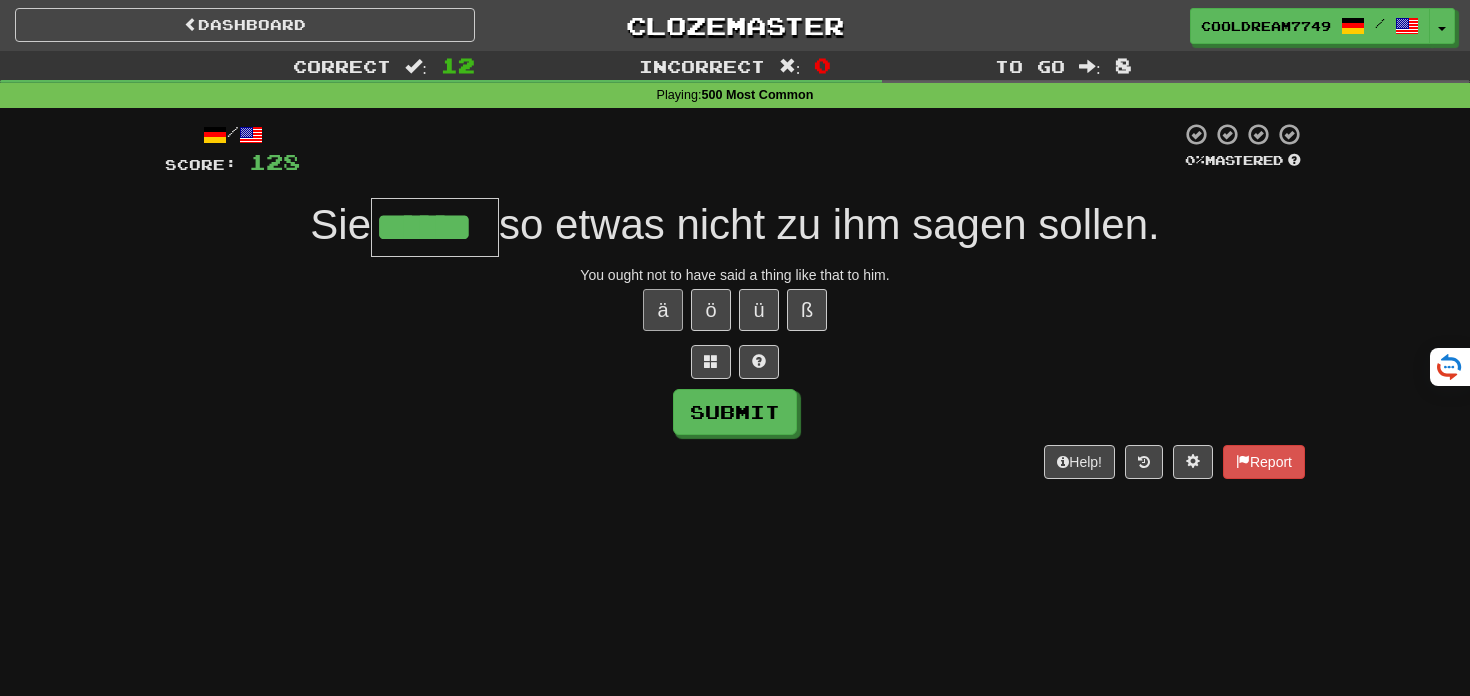 type on "******" 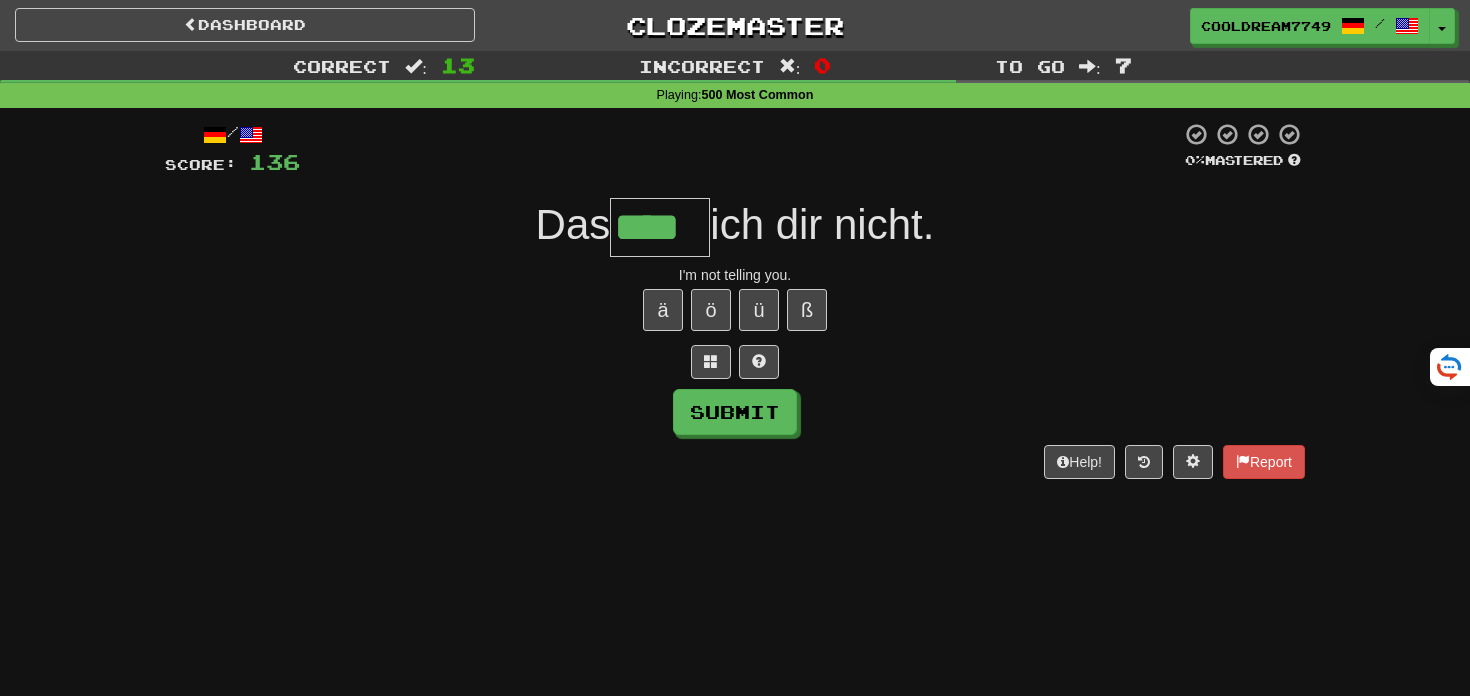 type on "****" 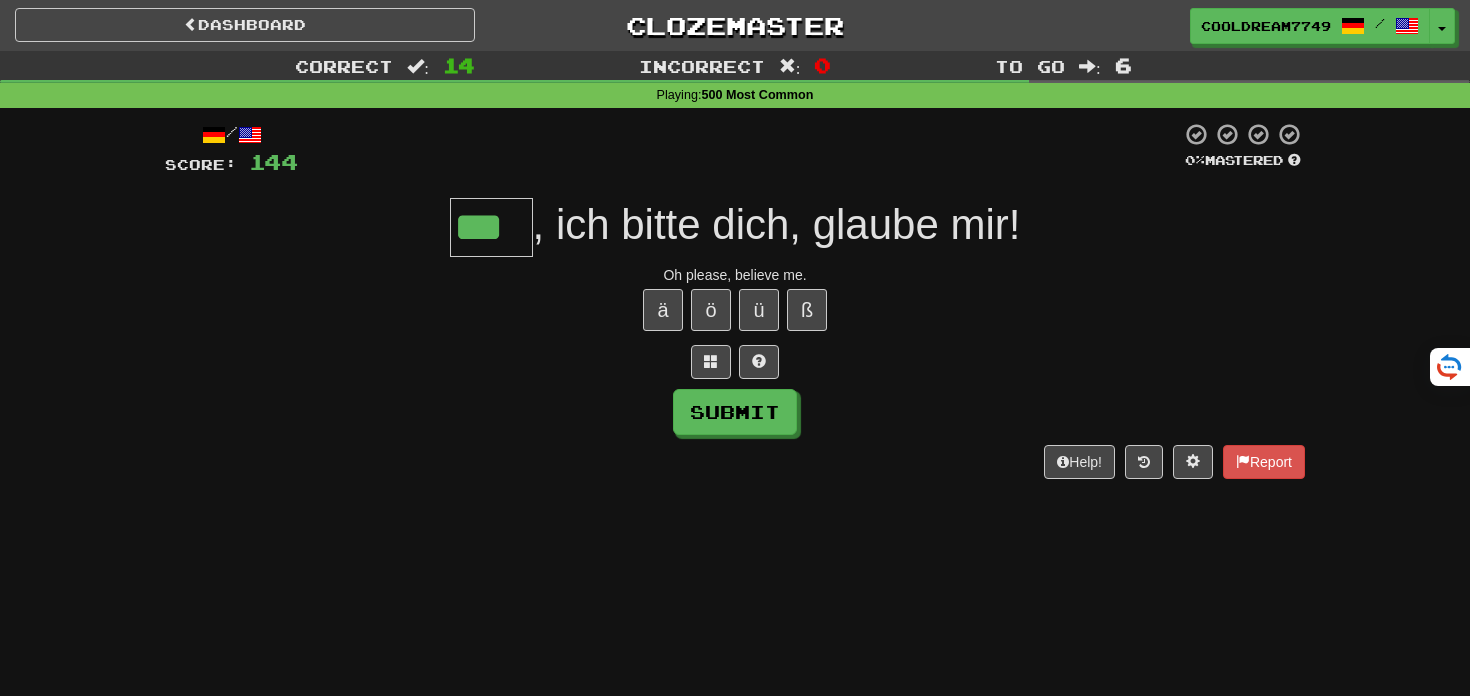 type on "***" 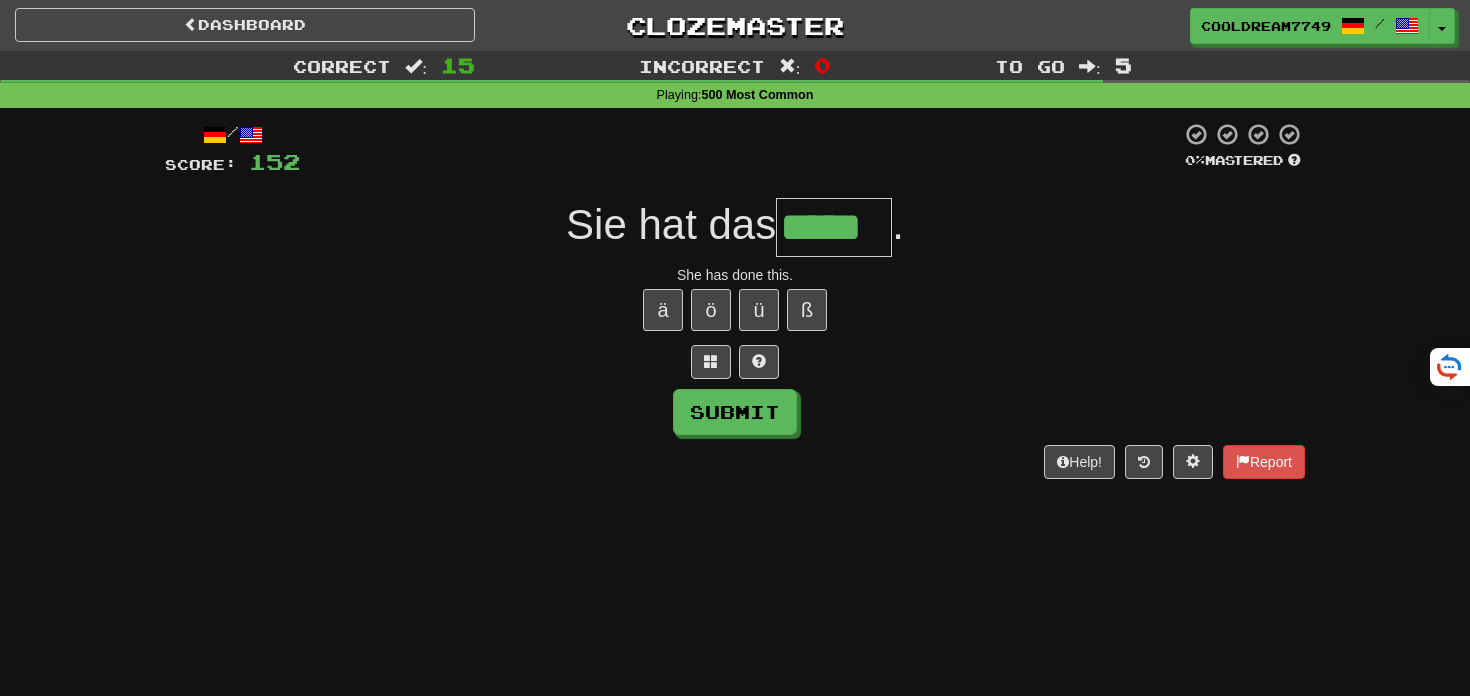type on "*****" 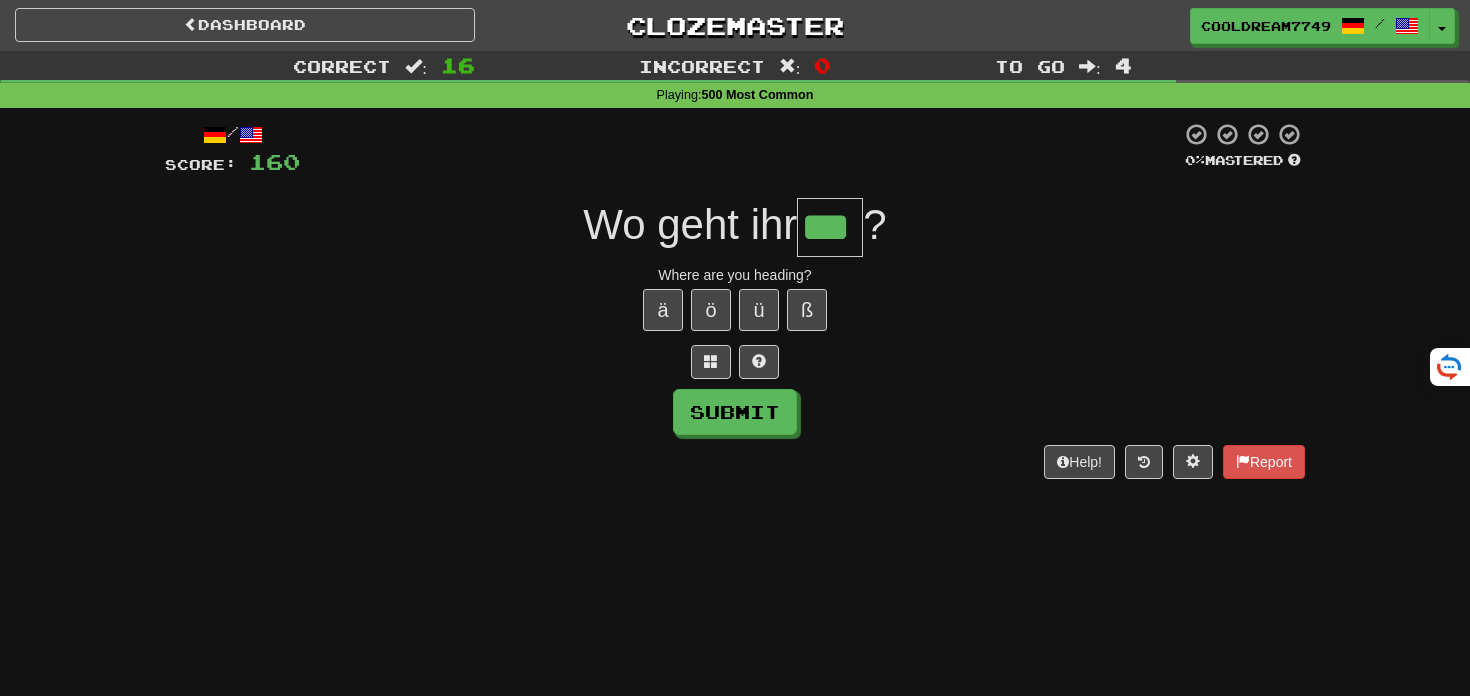 type on "***" 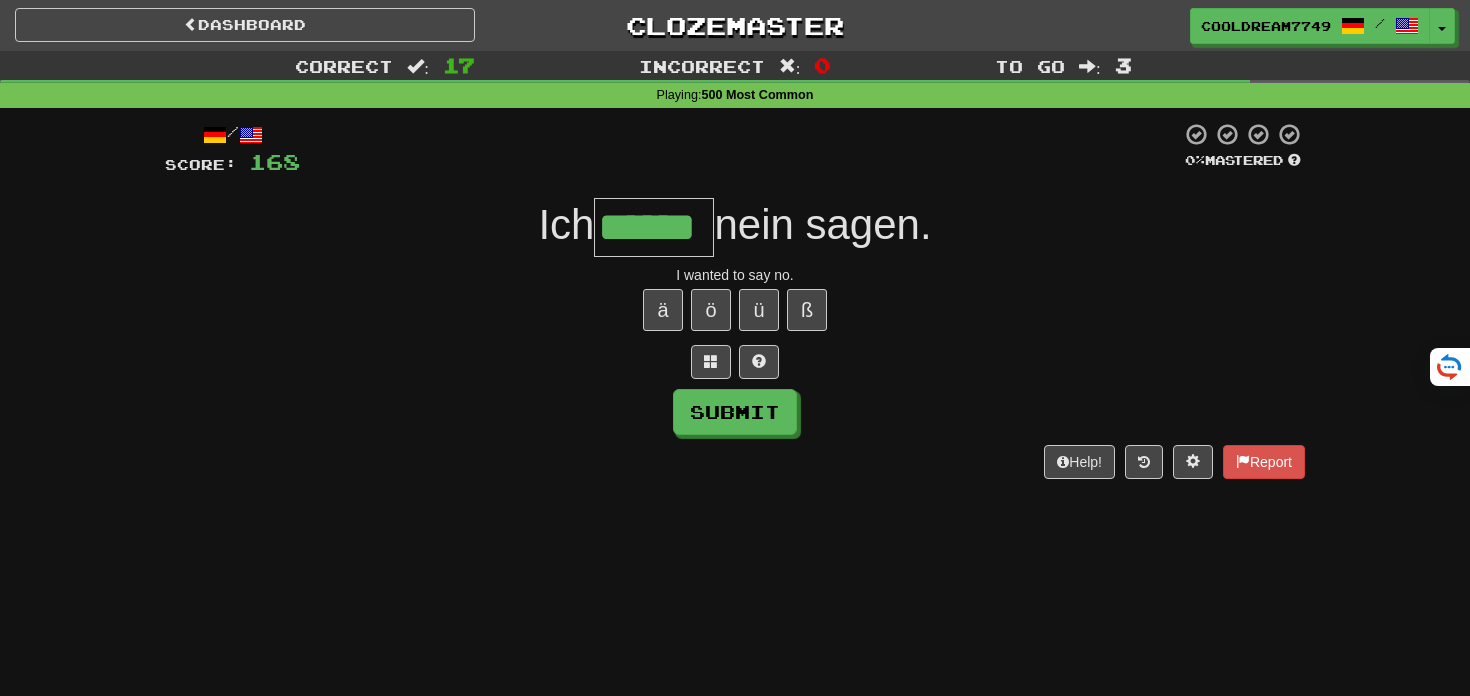 type on "******" 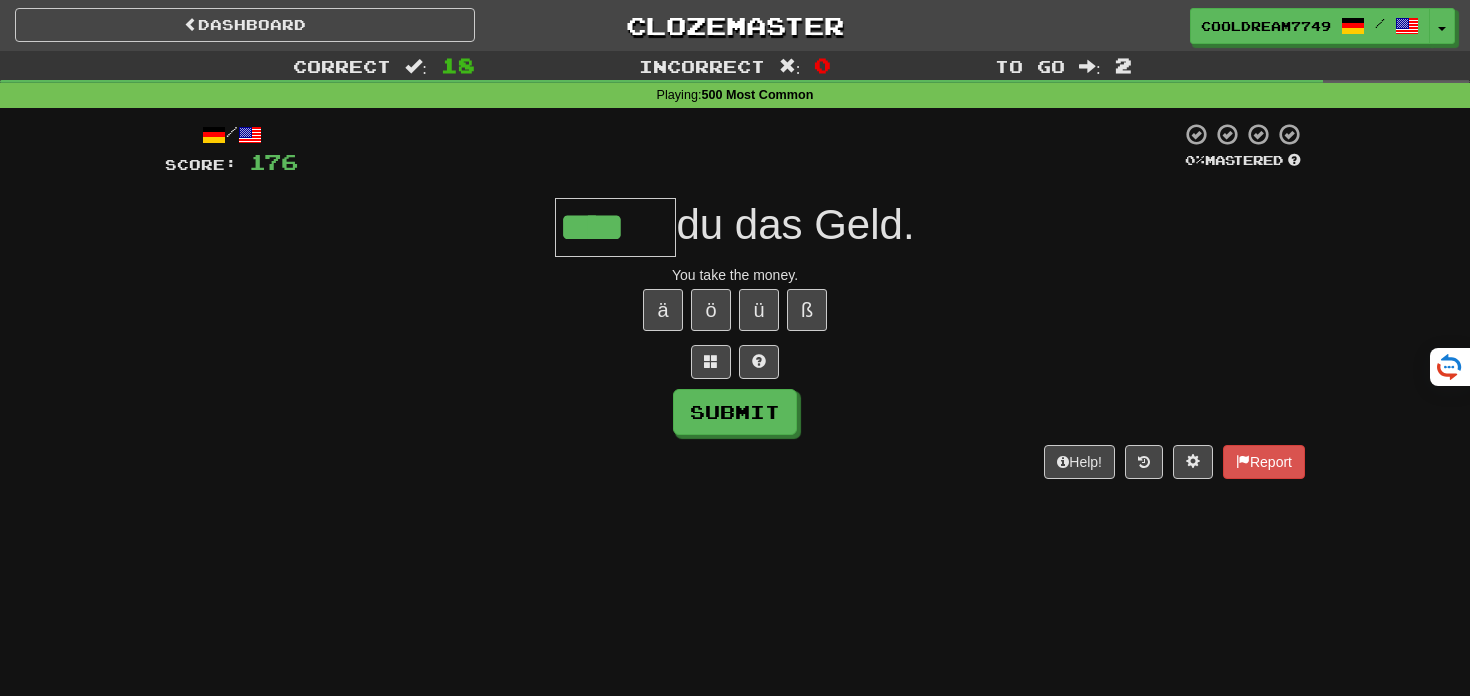 type on "****" 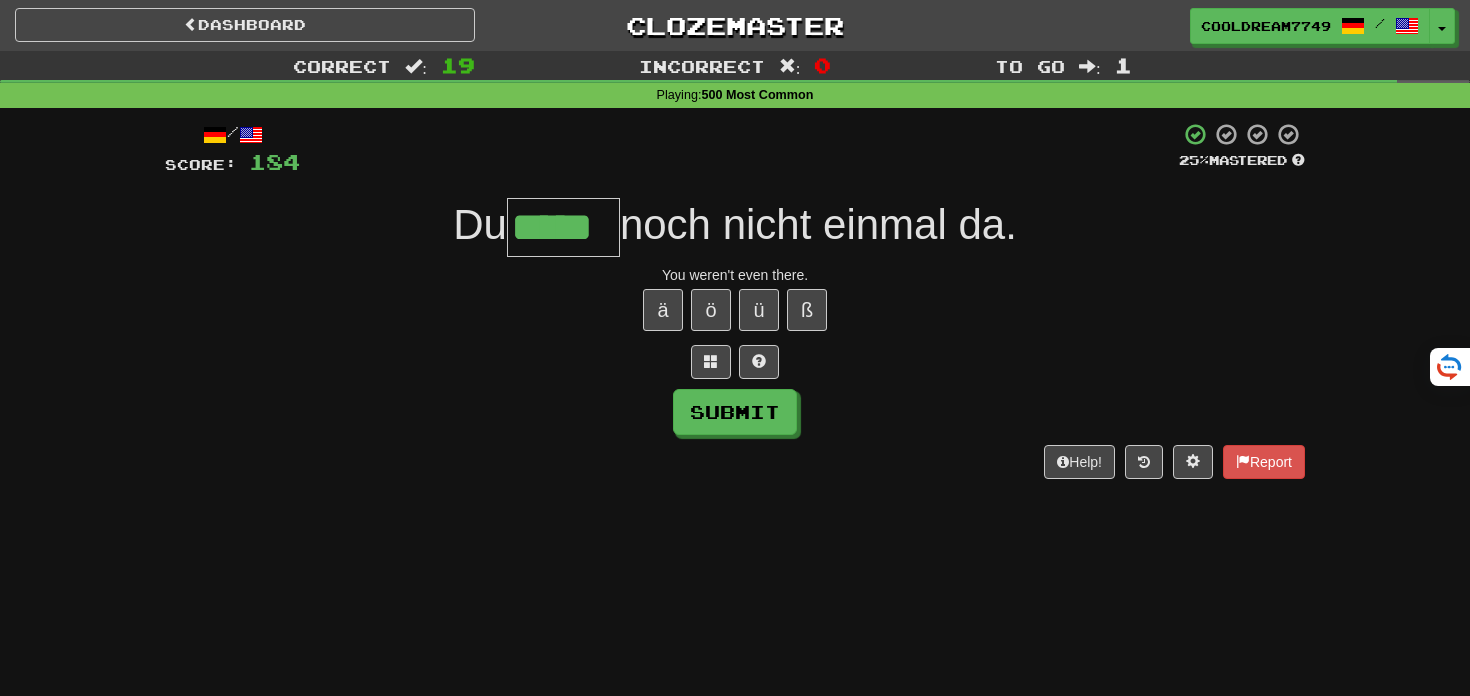 type on "*****" 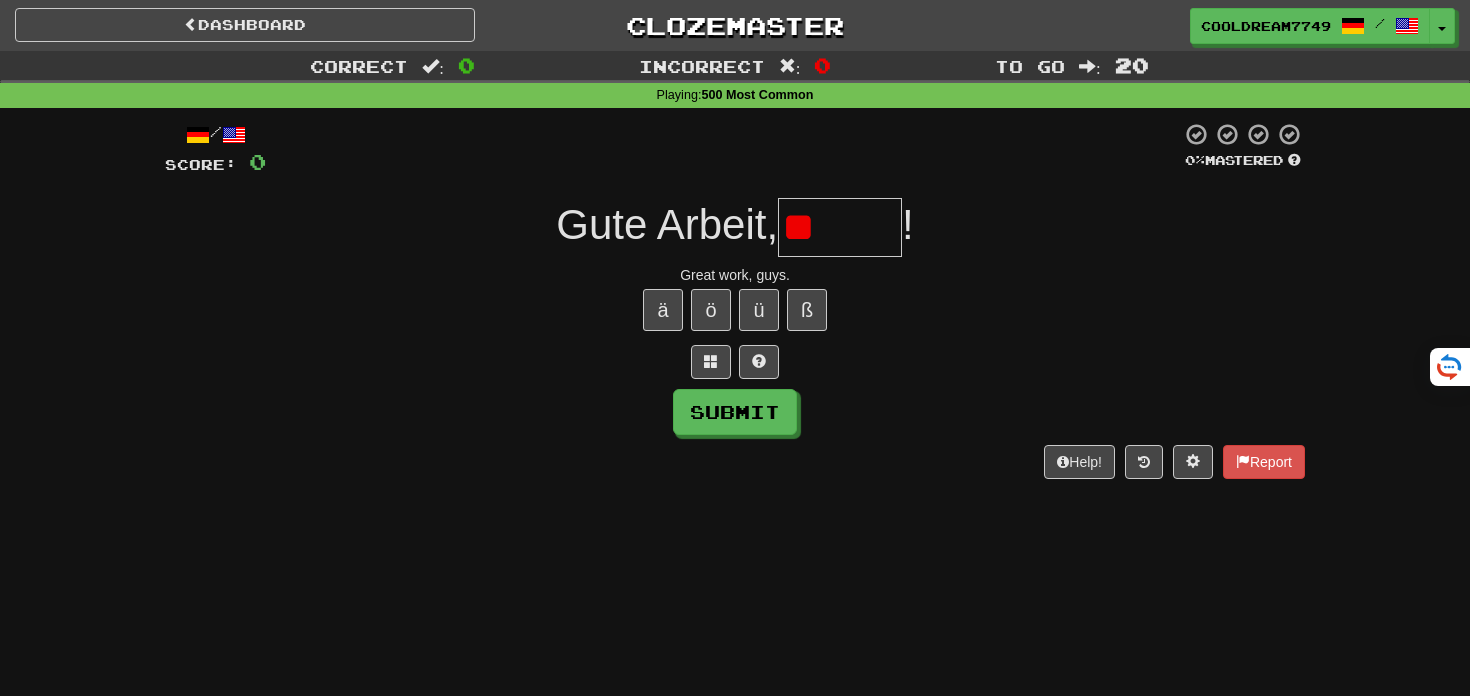 type on "*" 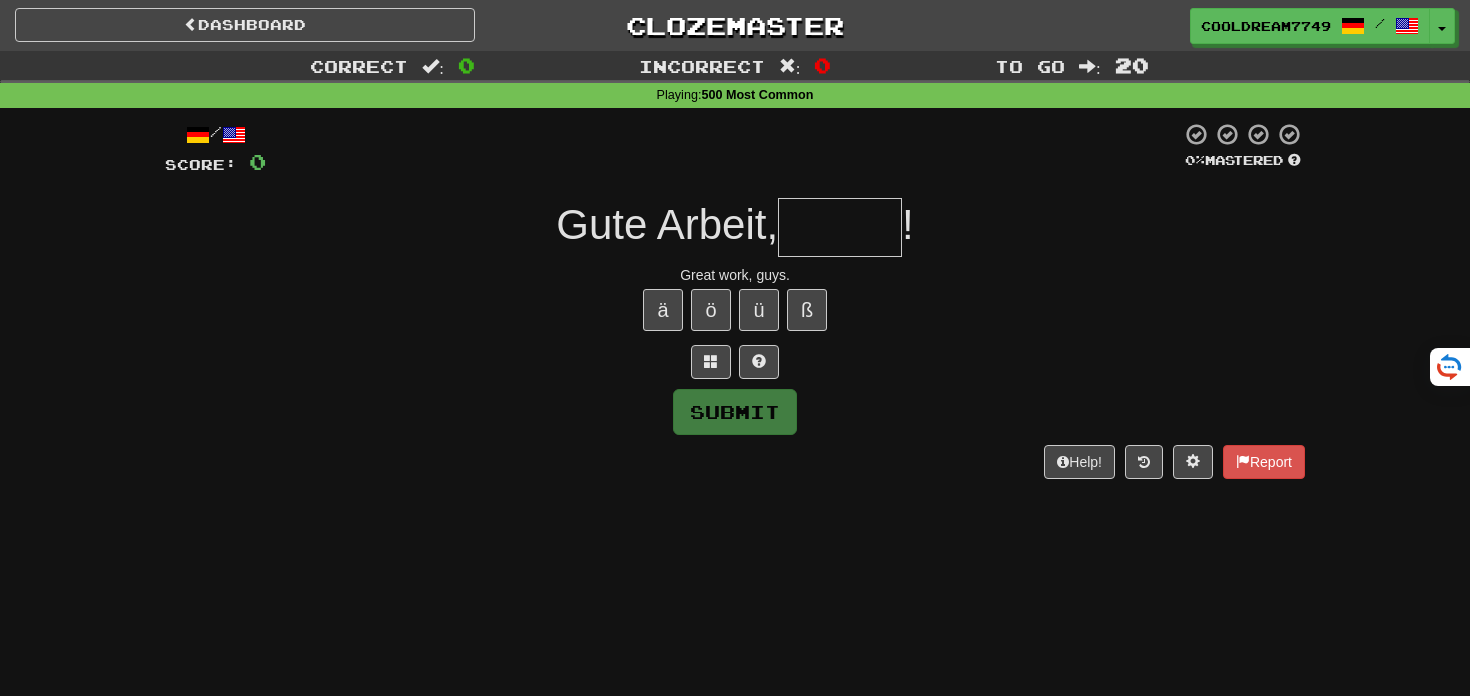 type on "*****" 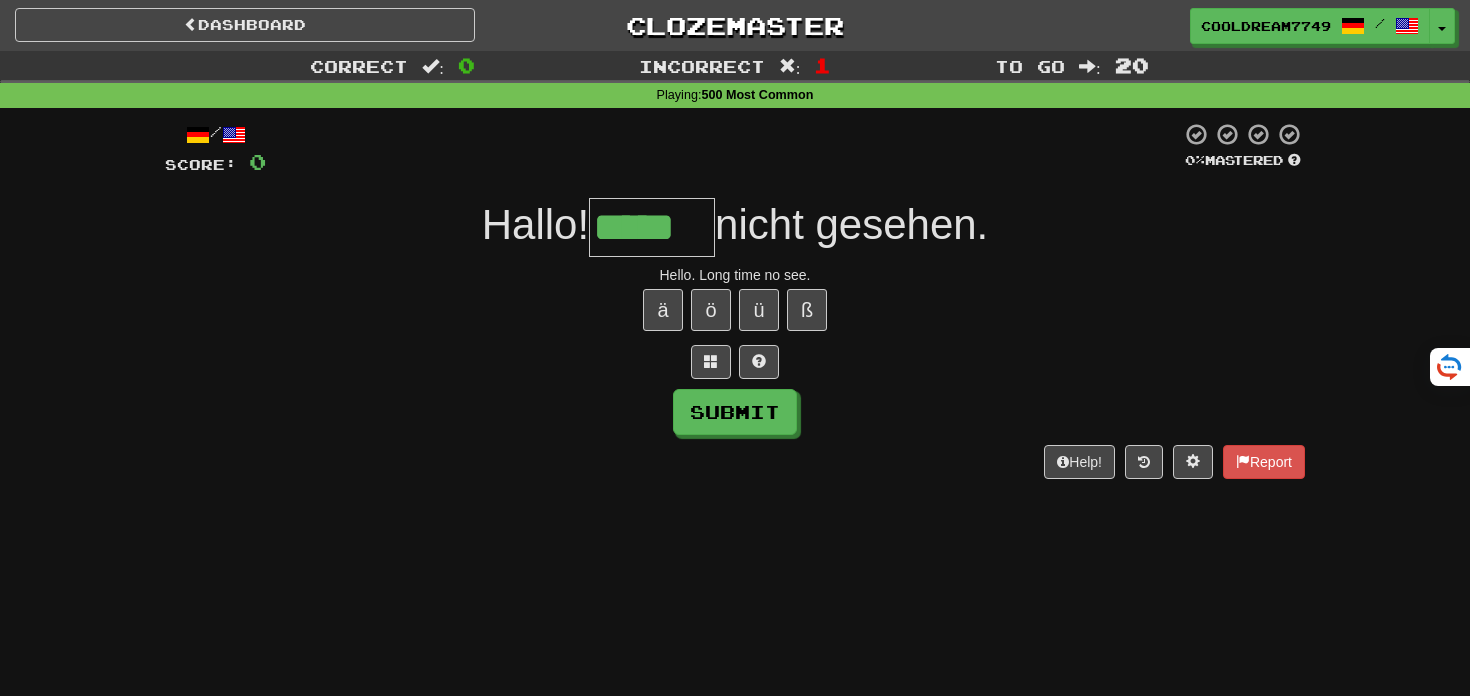 type on "*****" 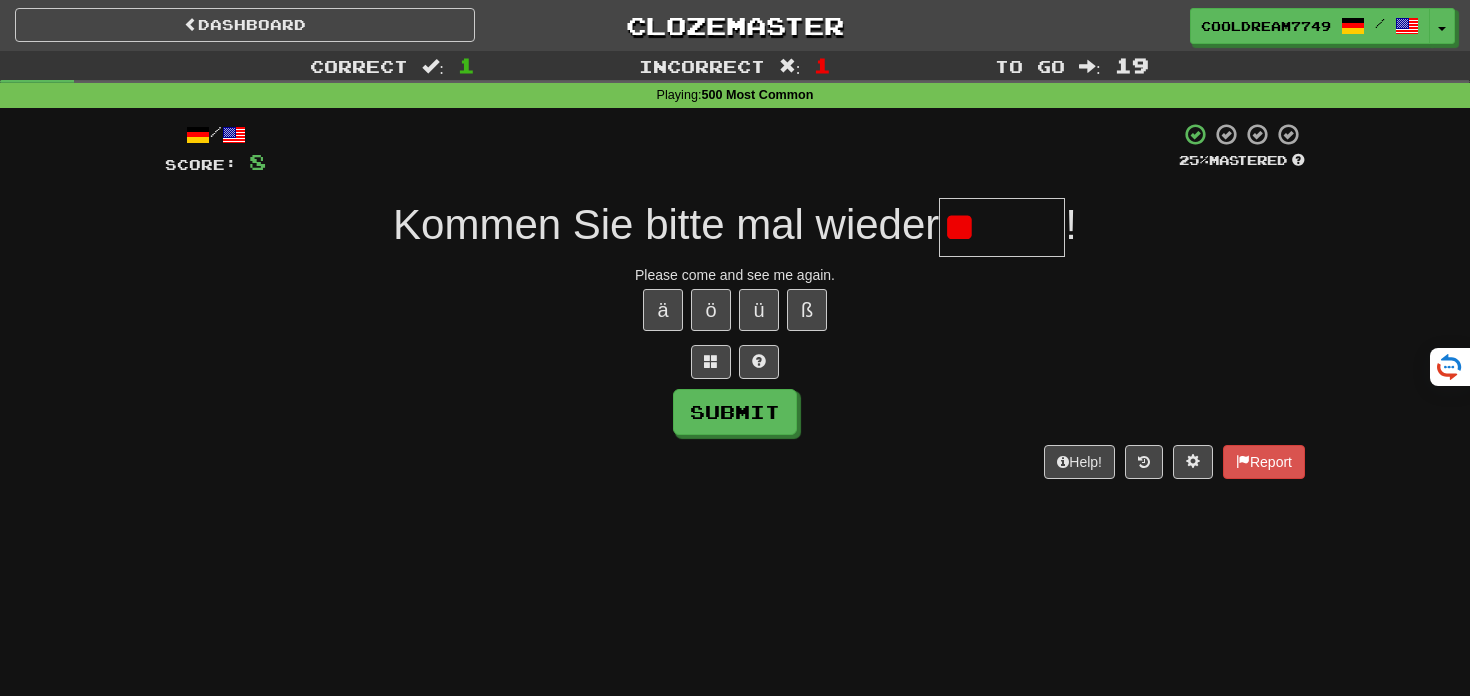 type on "*" 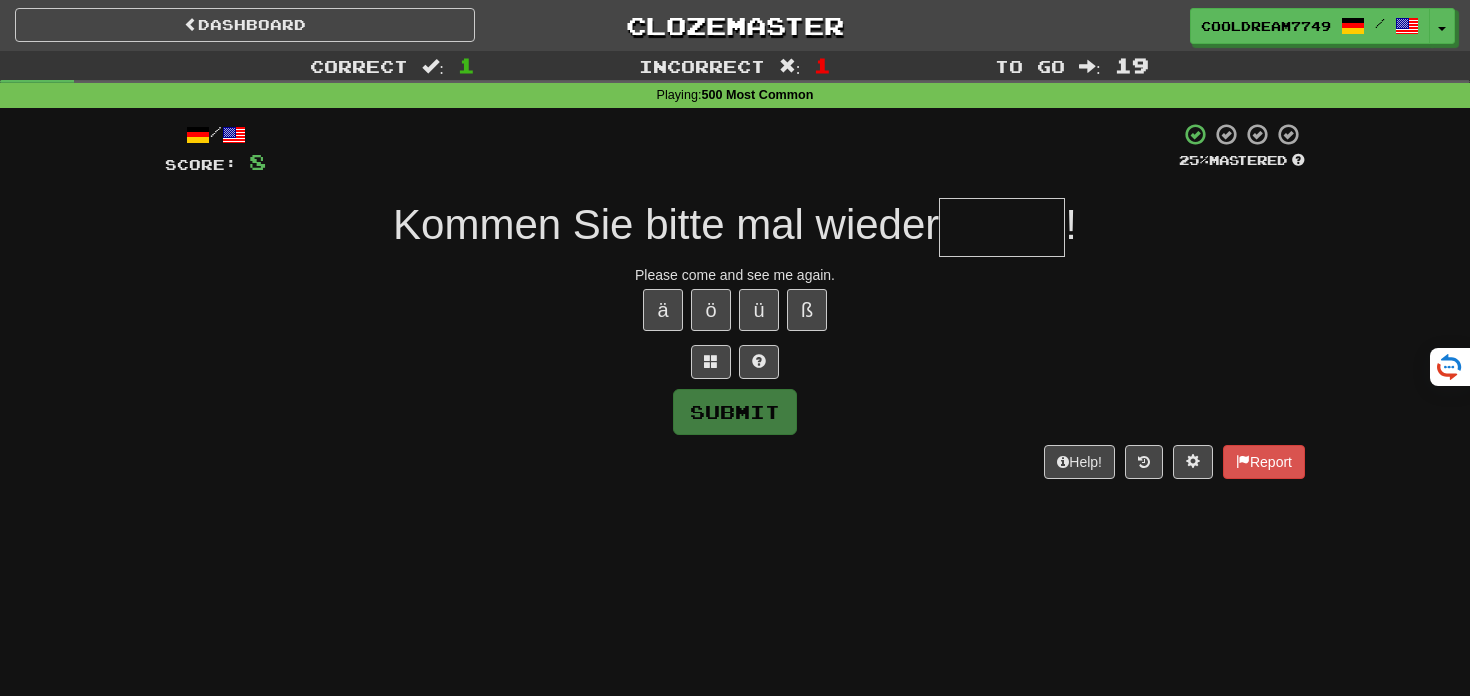 type on "******" 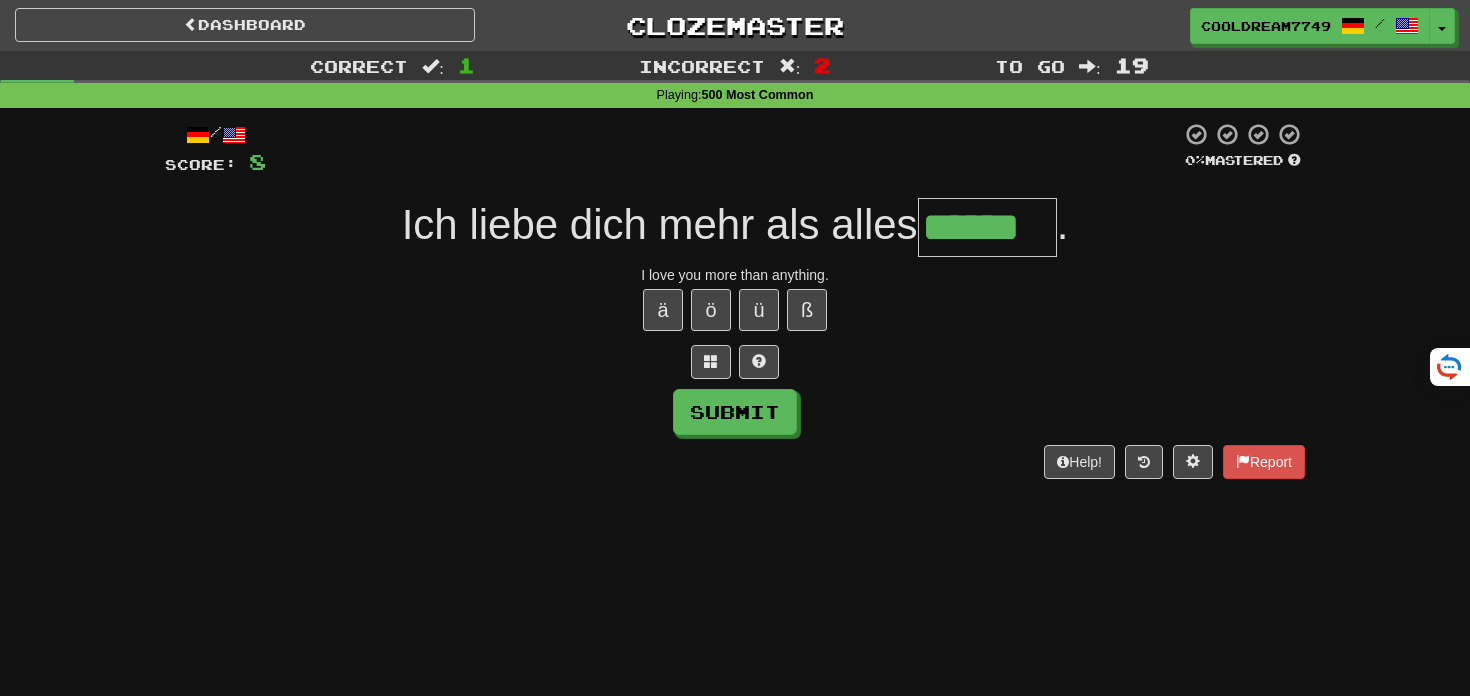 type on "******" 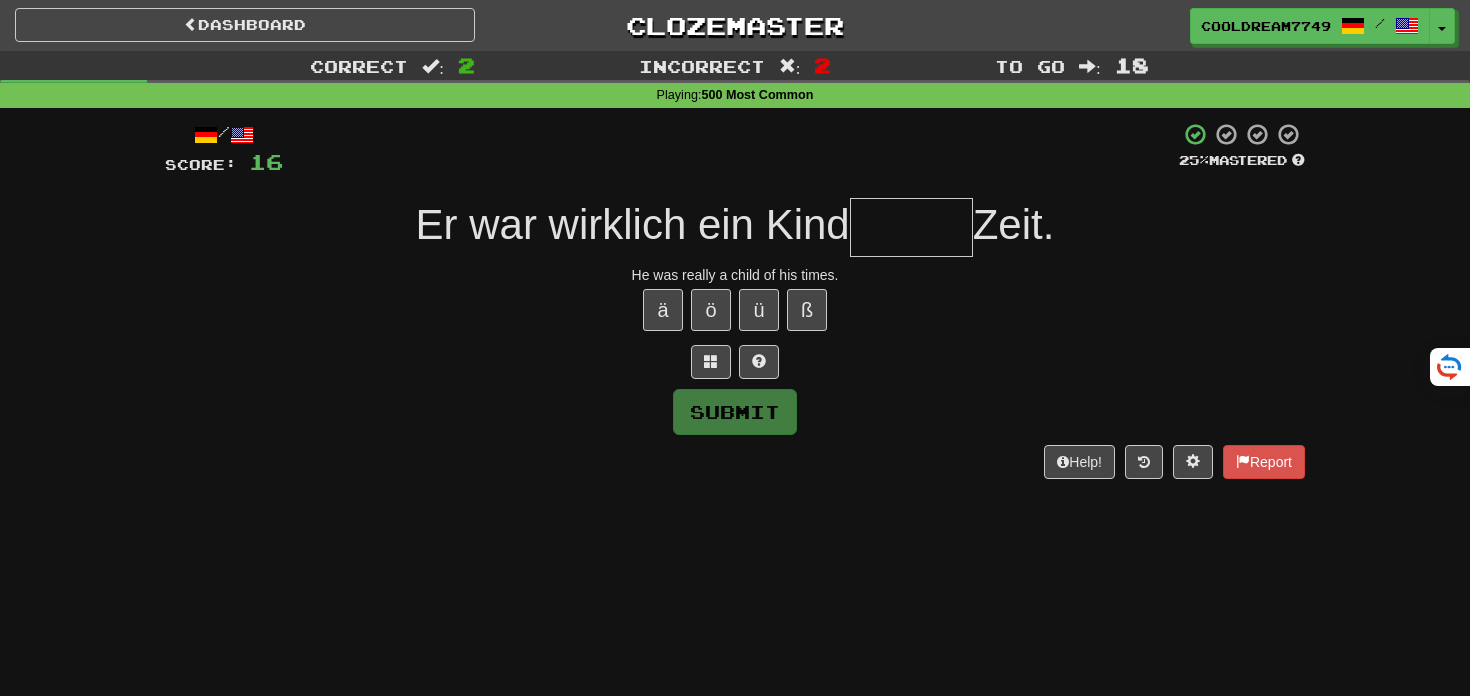 type on "*" 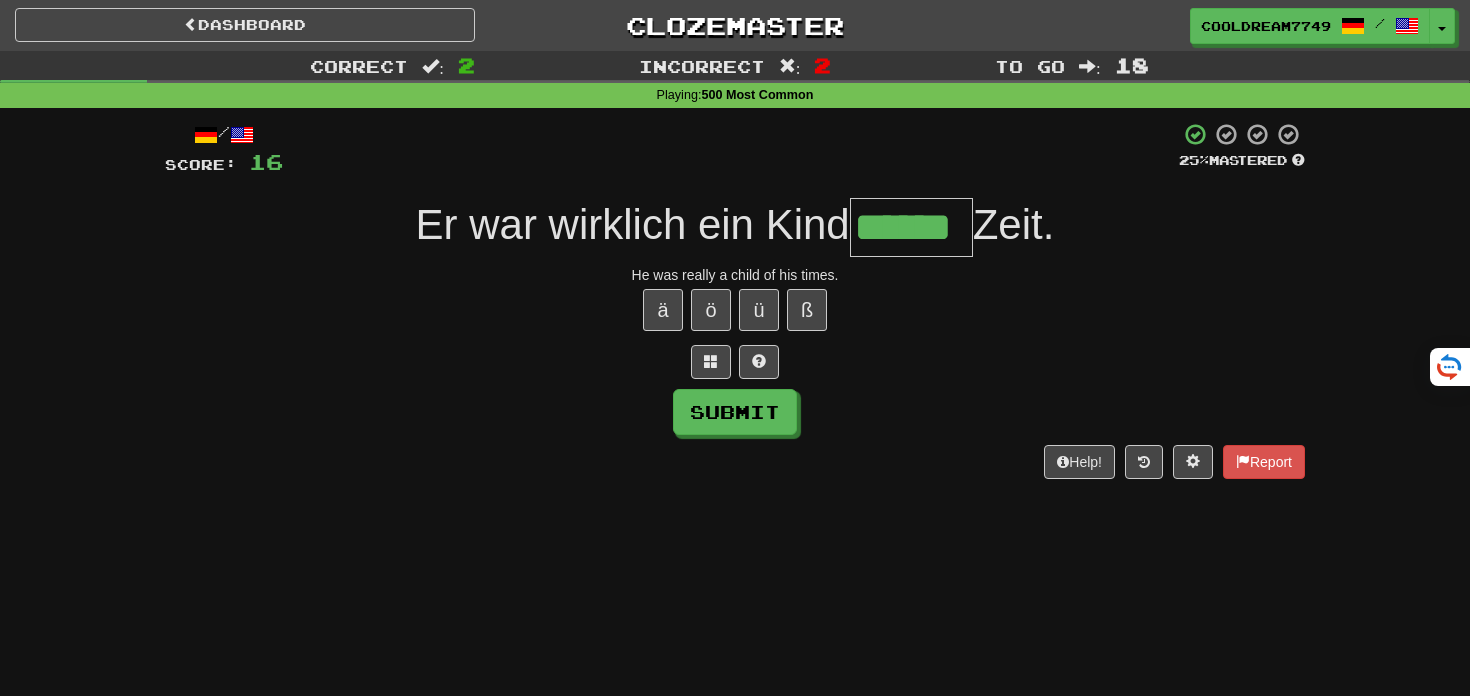 type on "******" 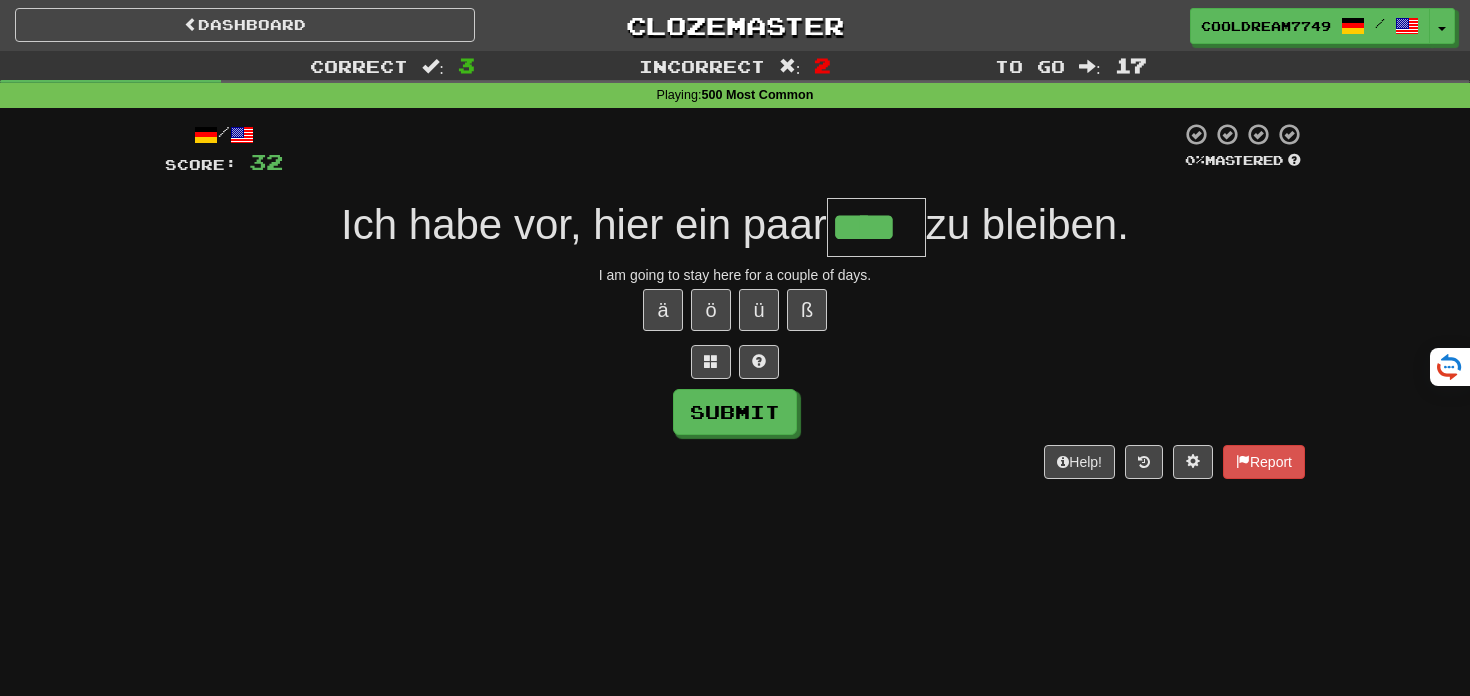 type on "****" 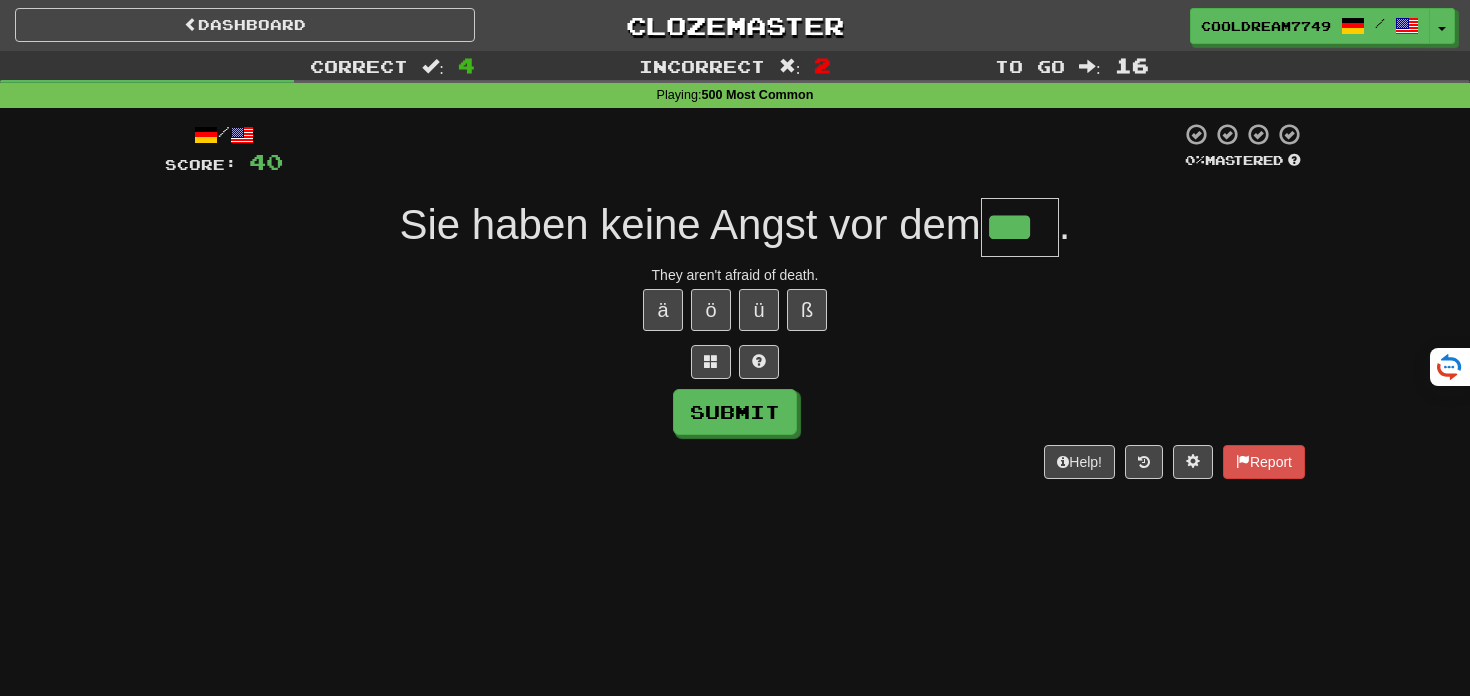 type on "***" 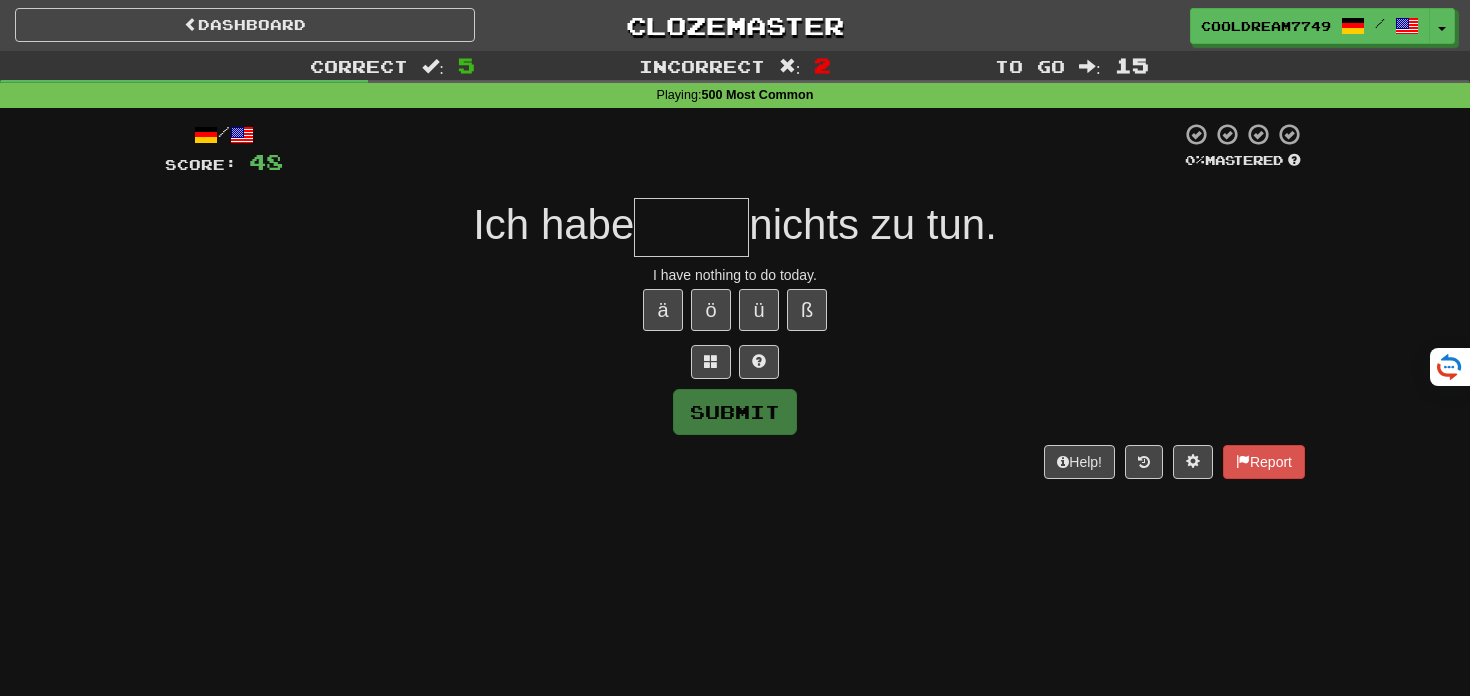 type on "*" 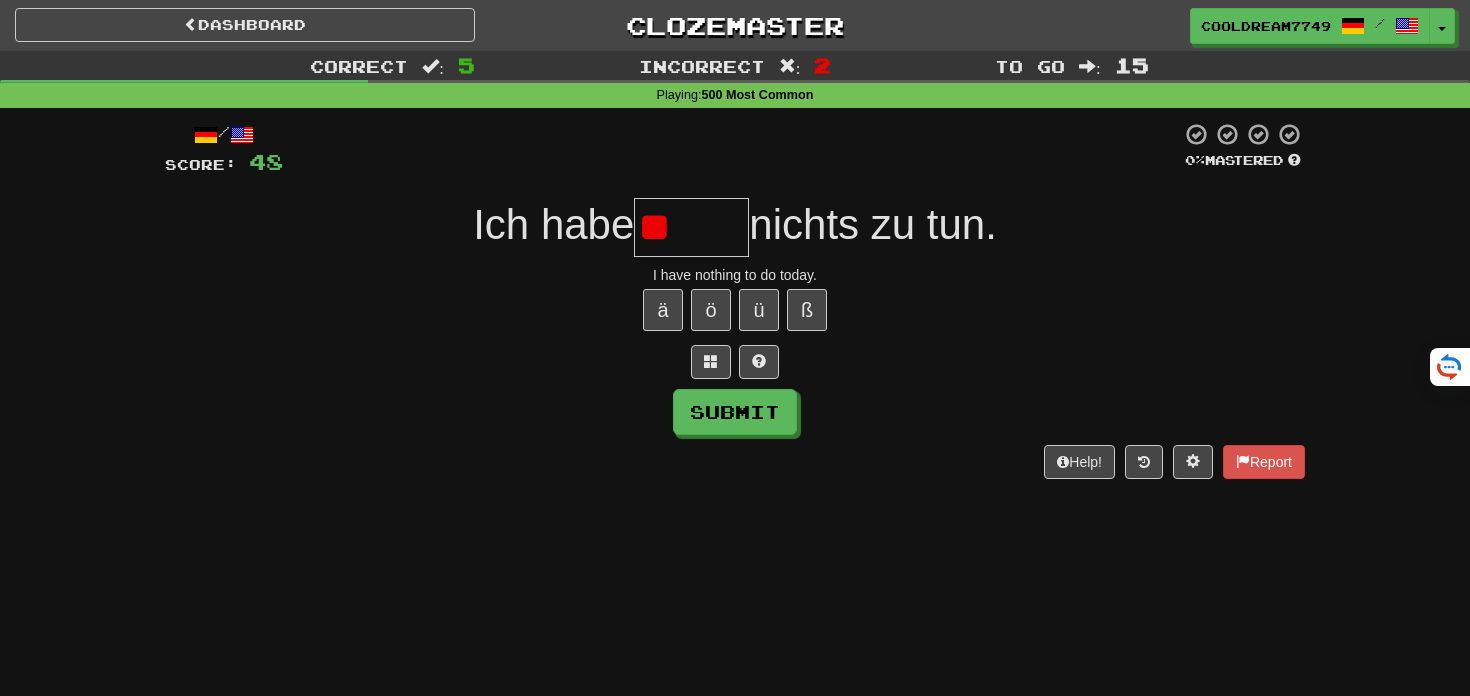 type on "*" 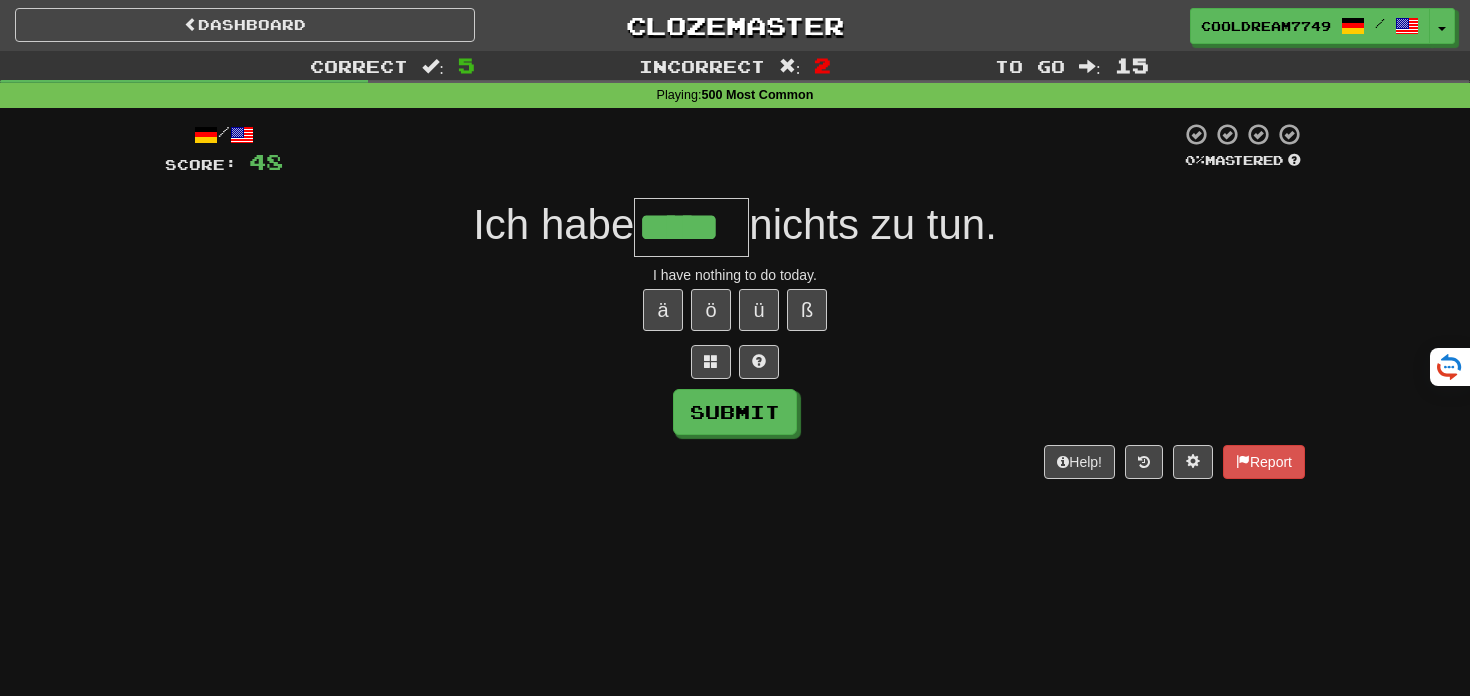 type on "*****" 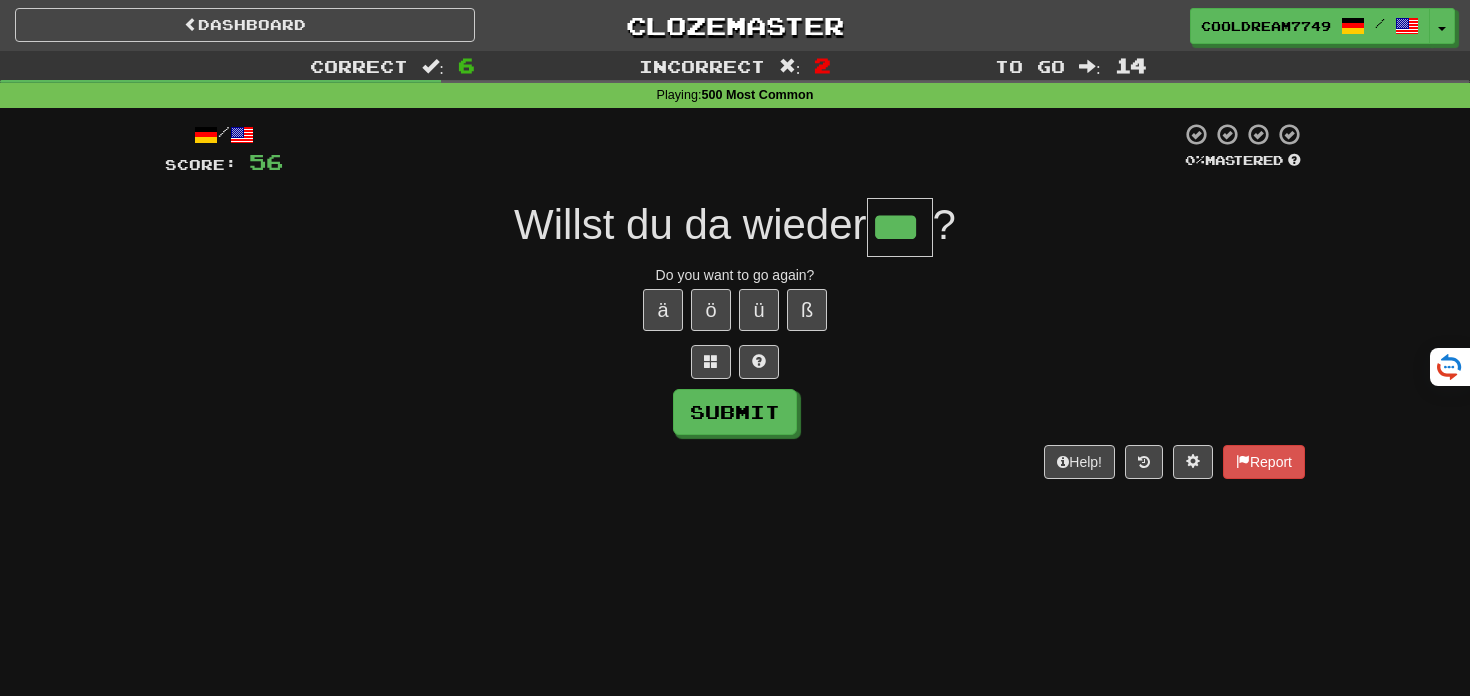 type on "***" 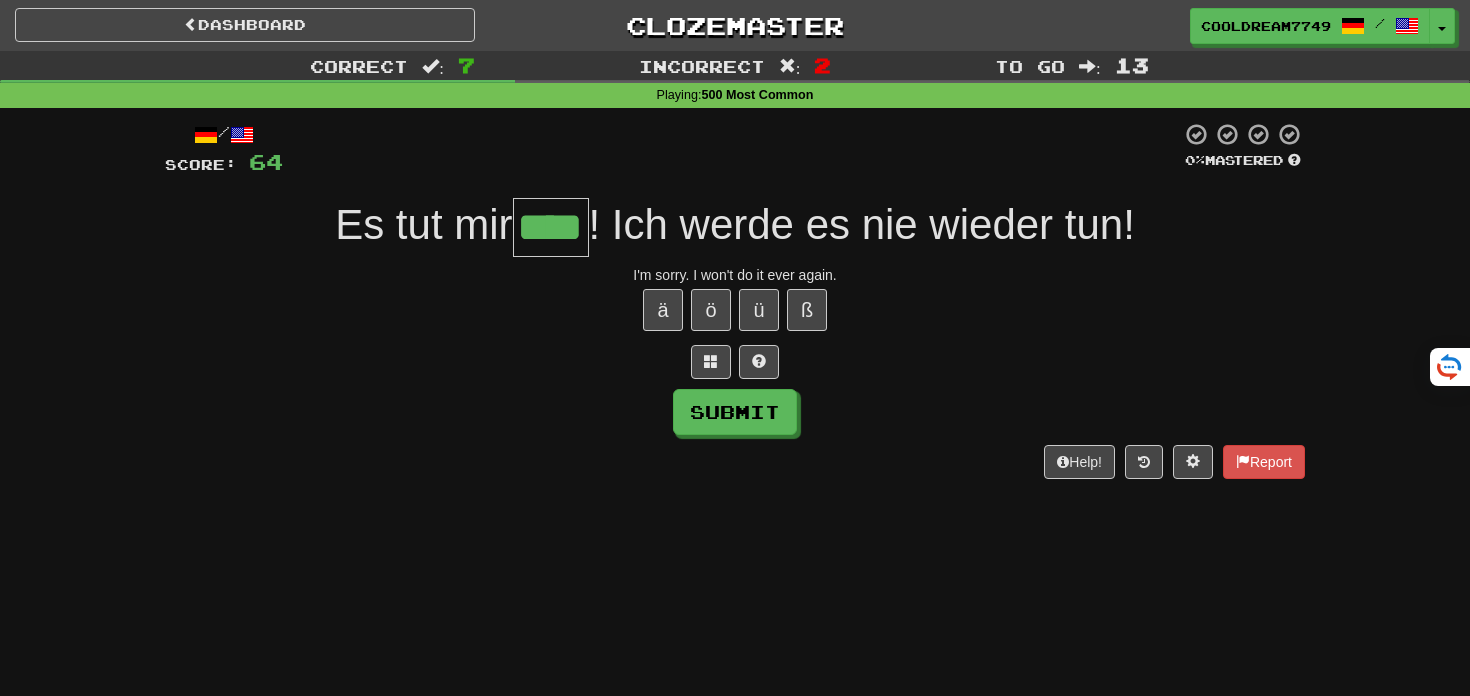 type on "****" 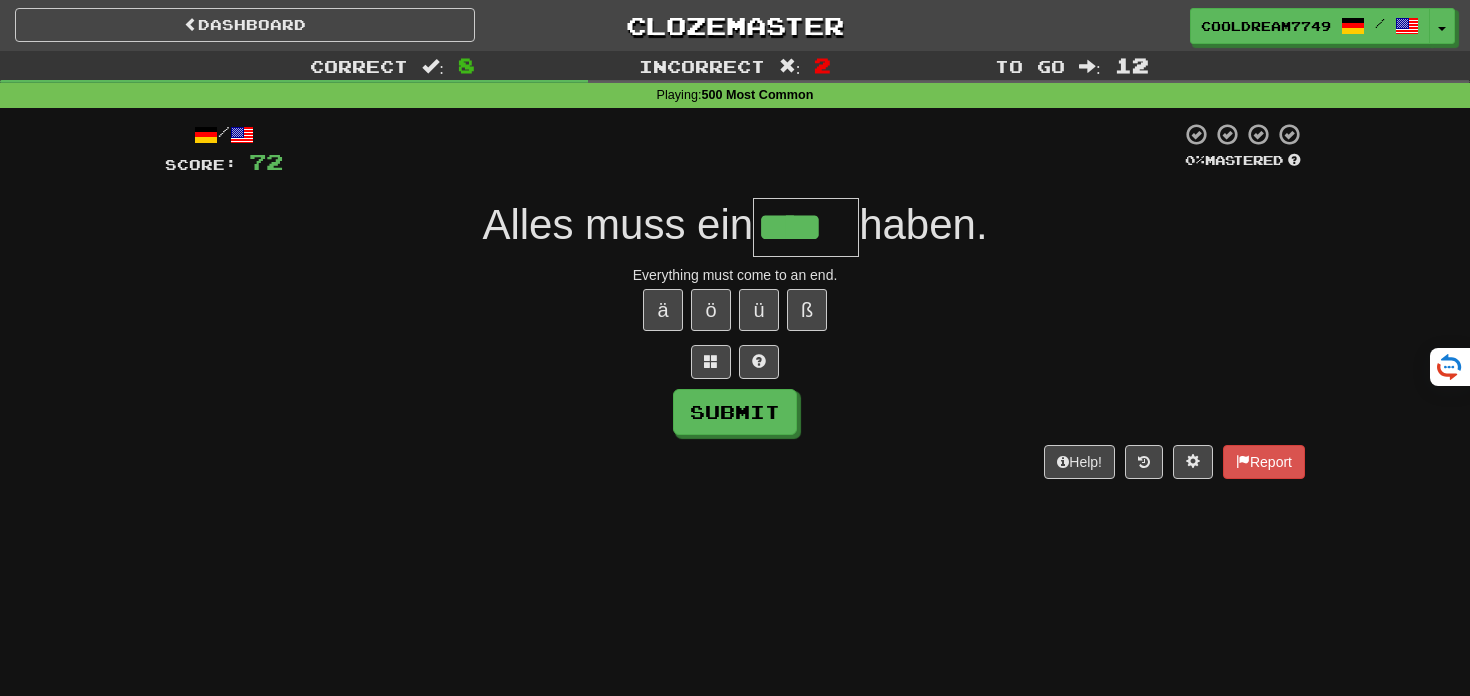 type on "****" 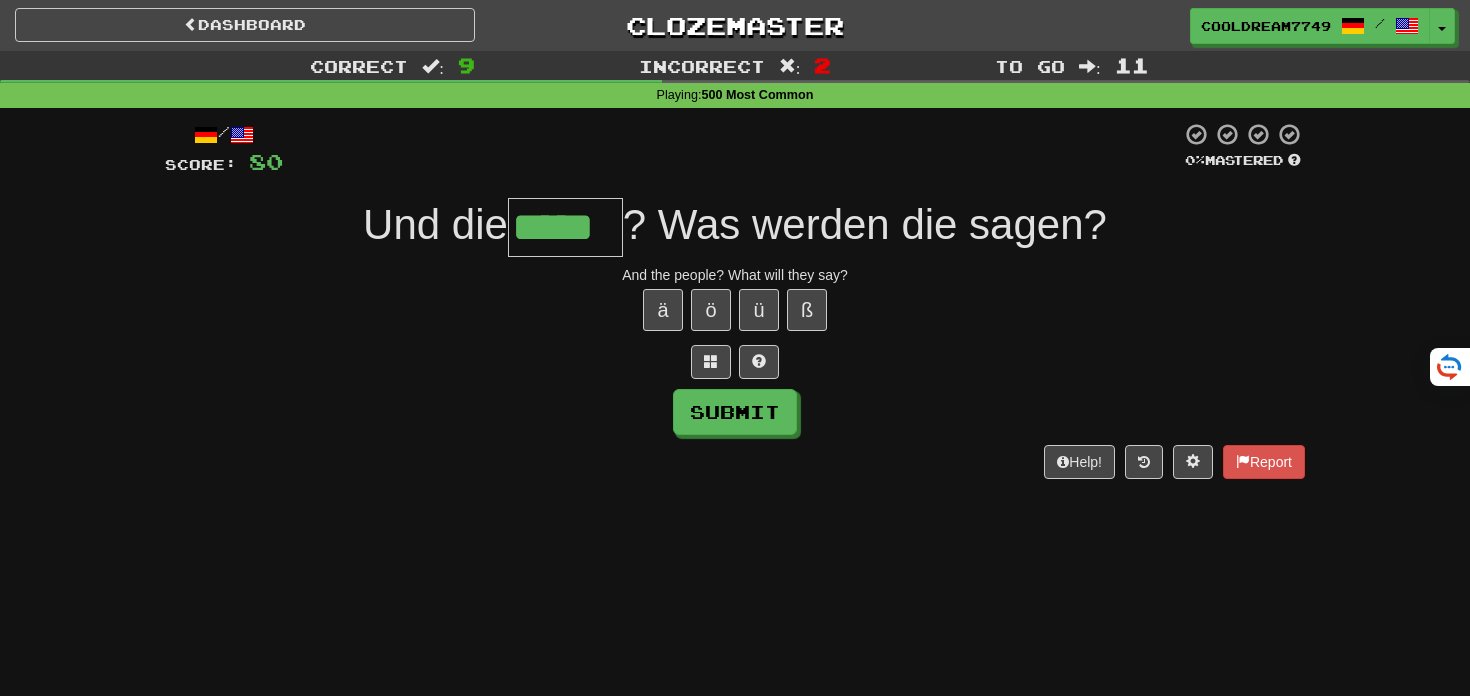 type on "*****" 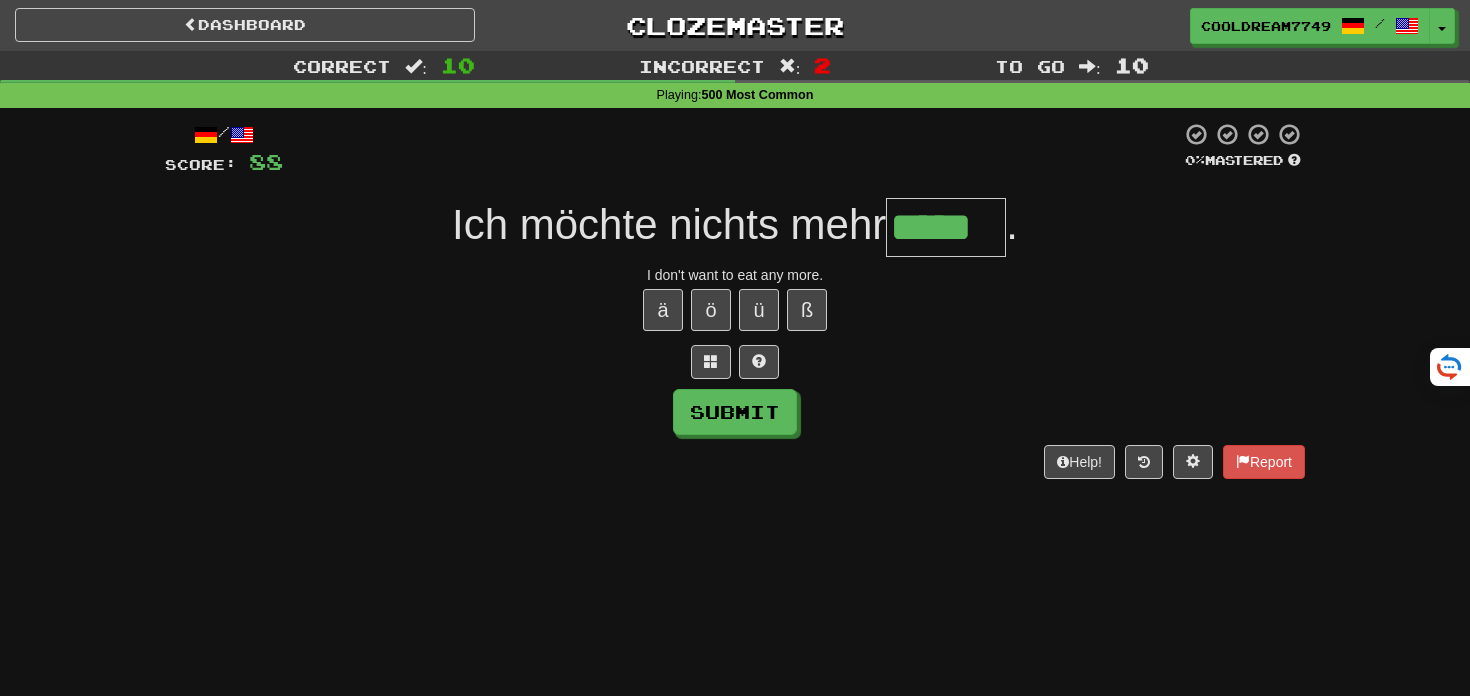 type on "*****" 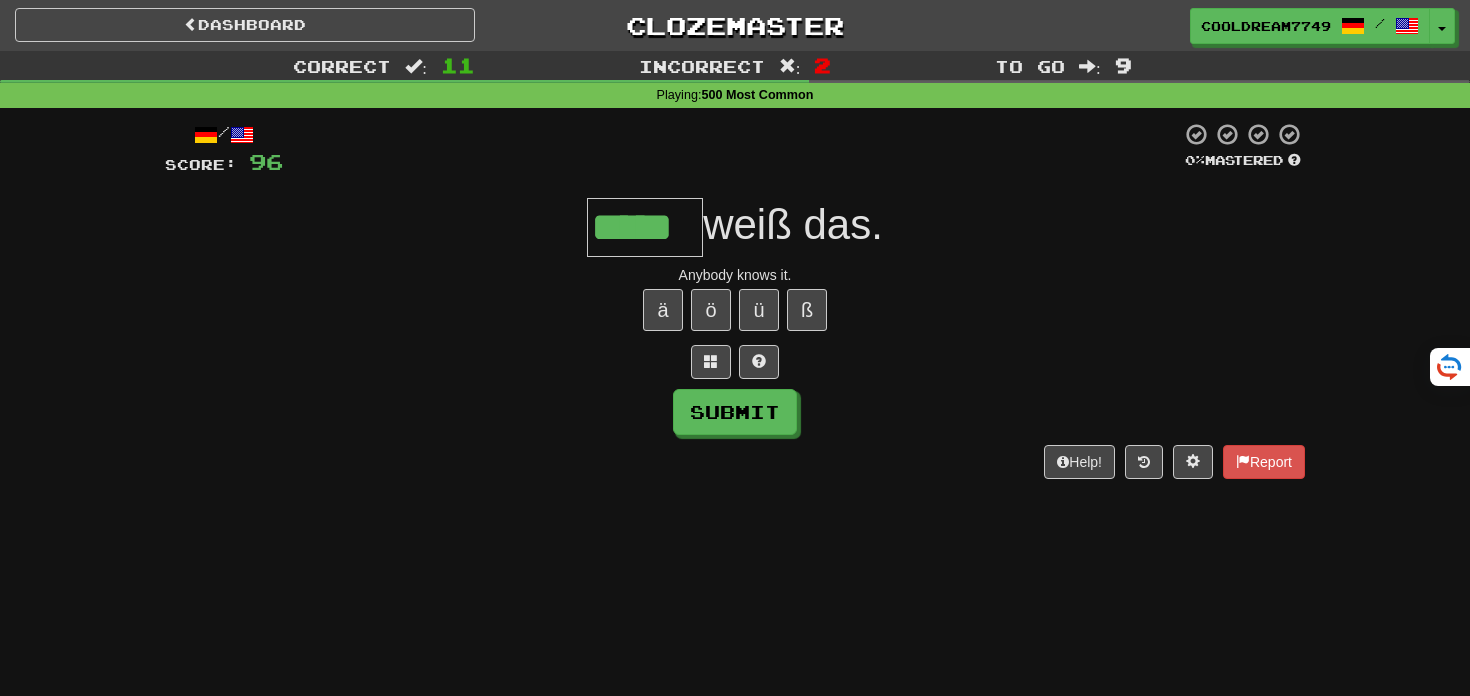 type on "*****" 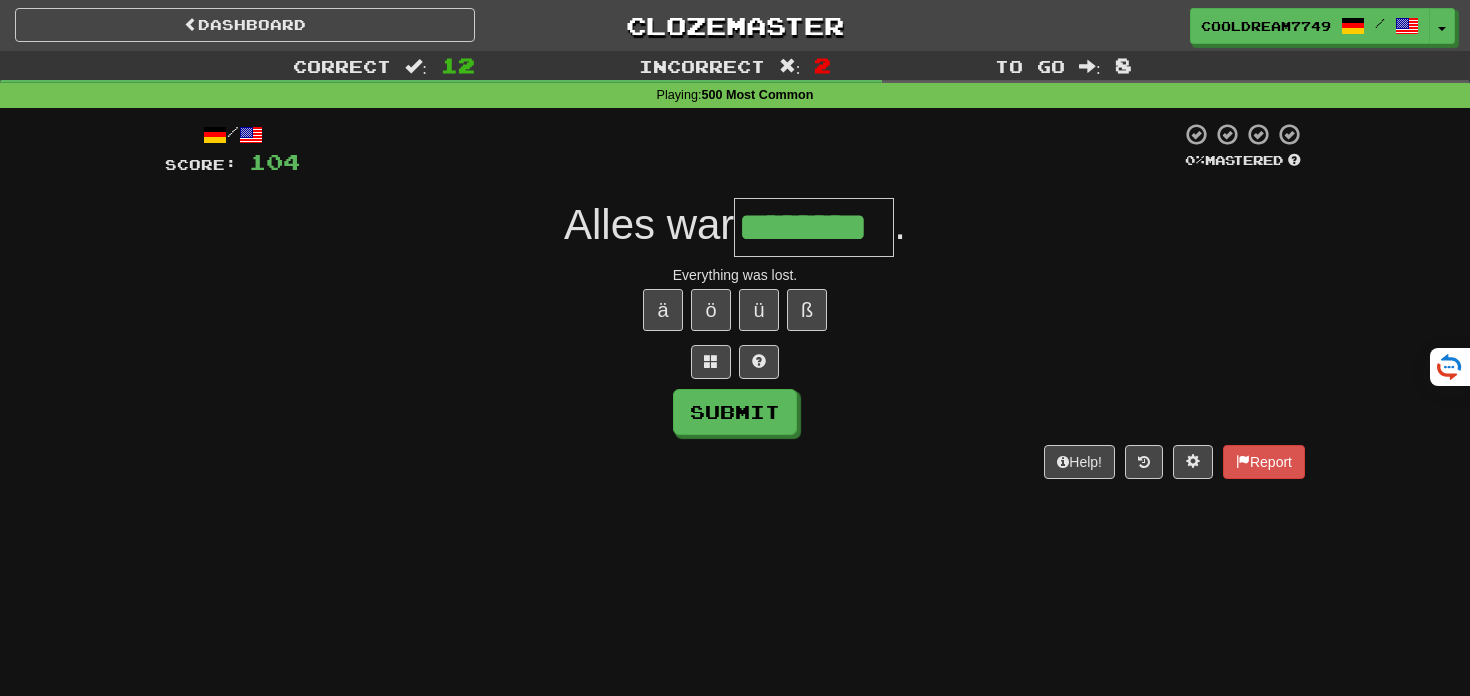 type on "********" 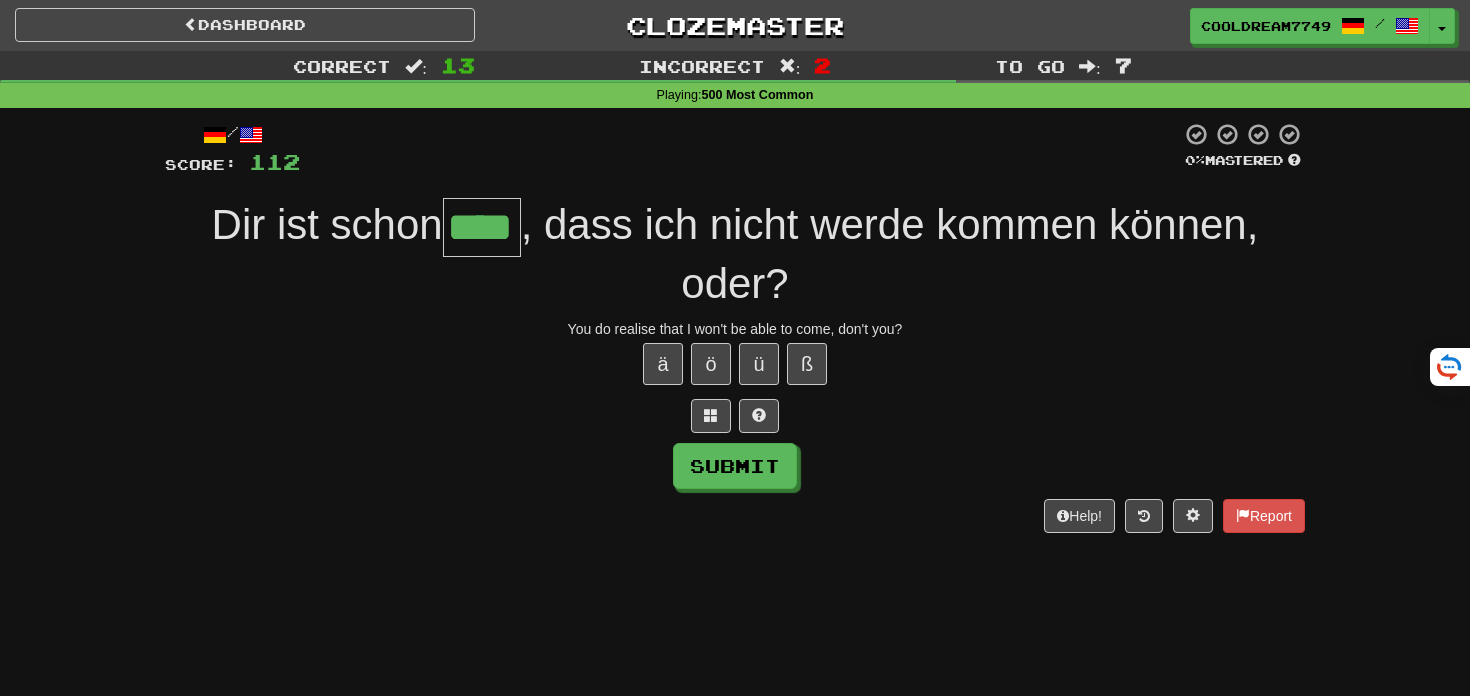 type on "****" 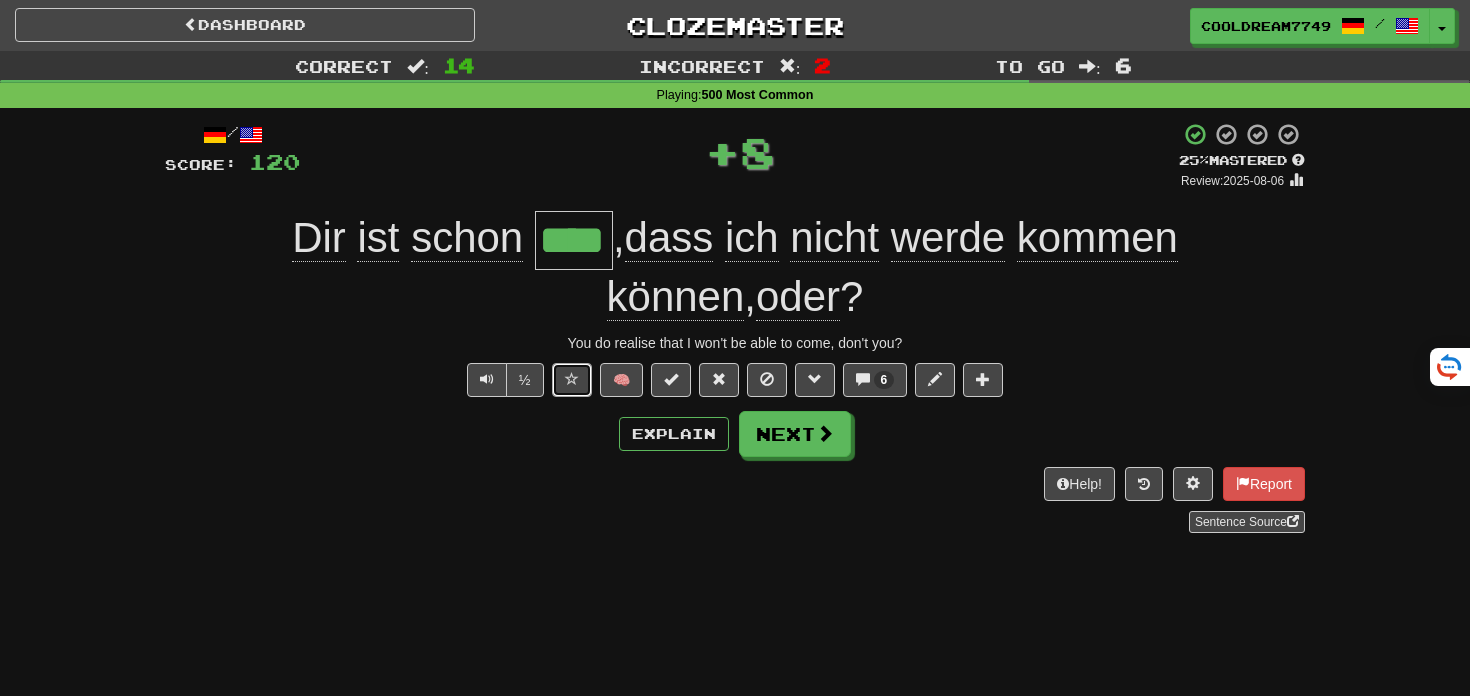 click at bounding box center [572, 379] 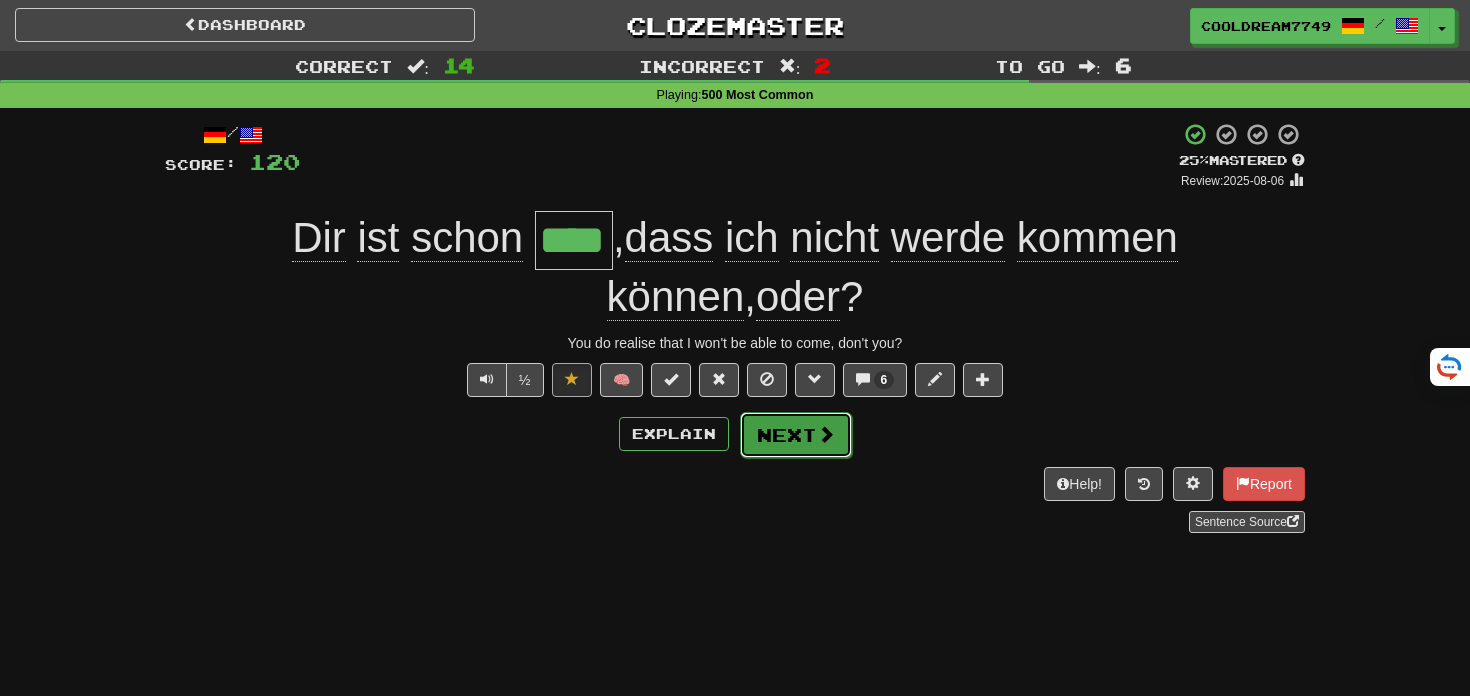 click on "Next" at bounding box center (796, 435) 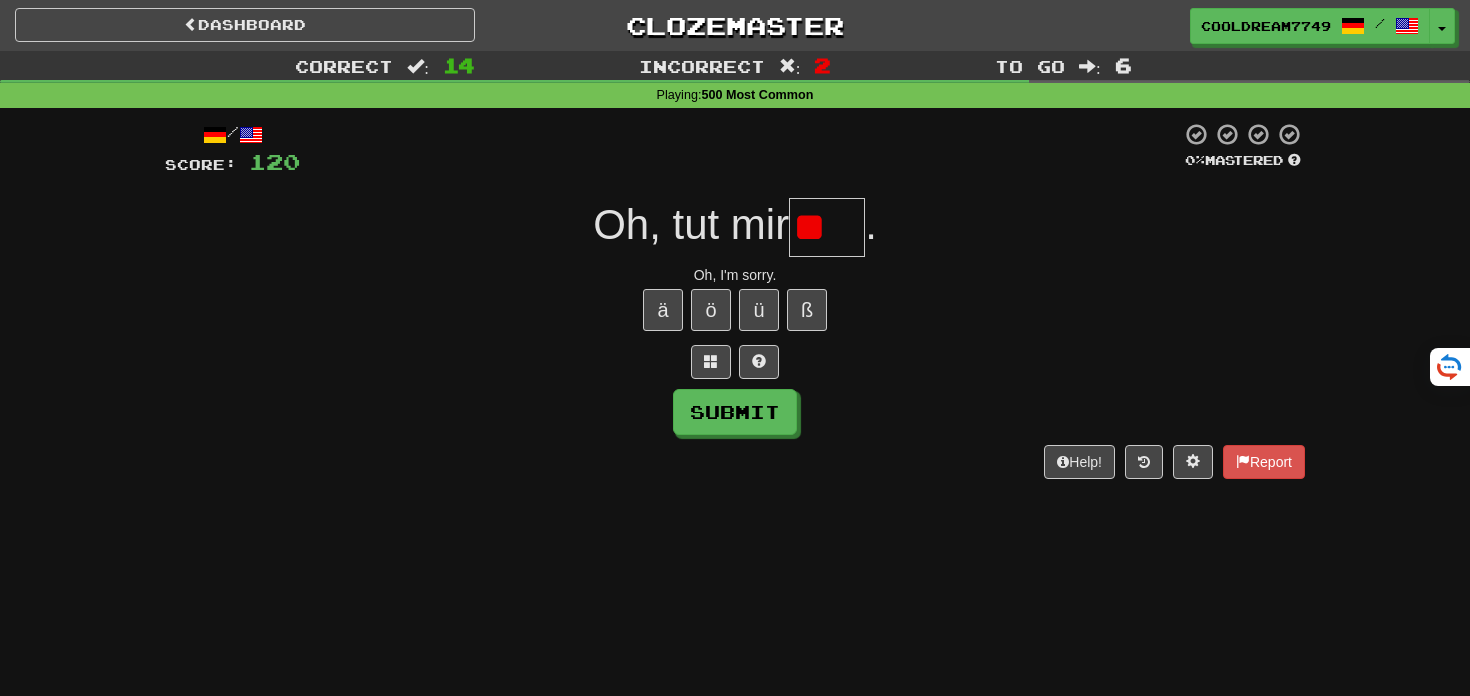 type on "*" 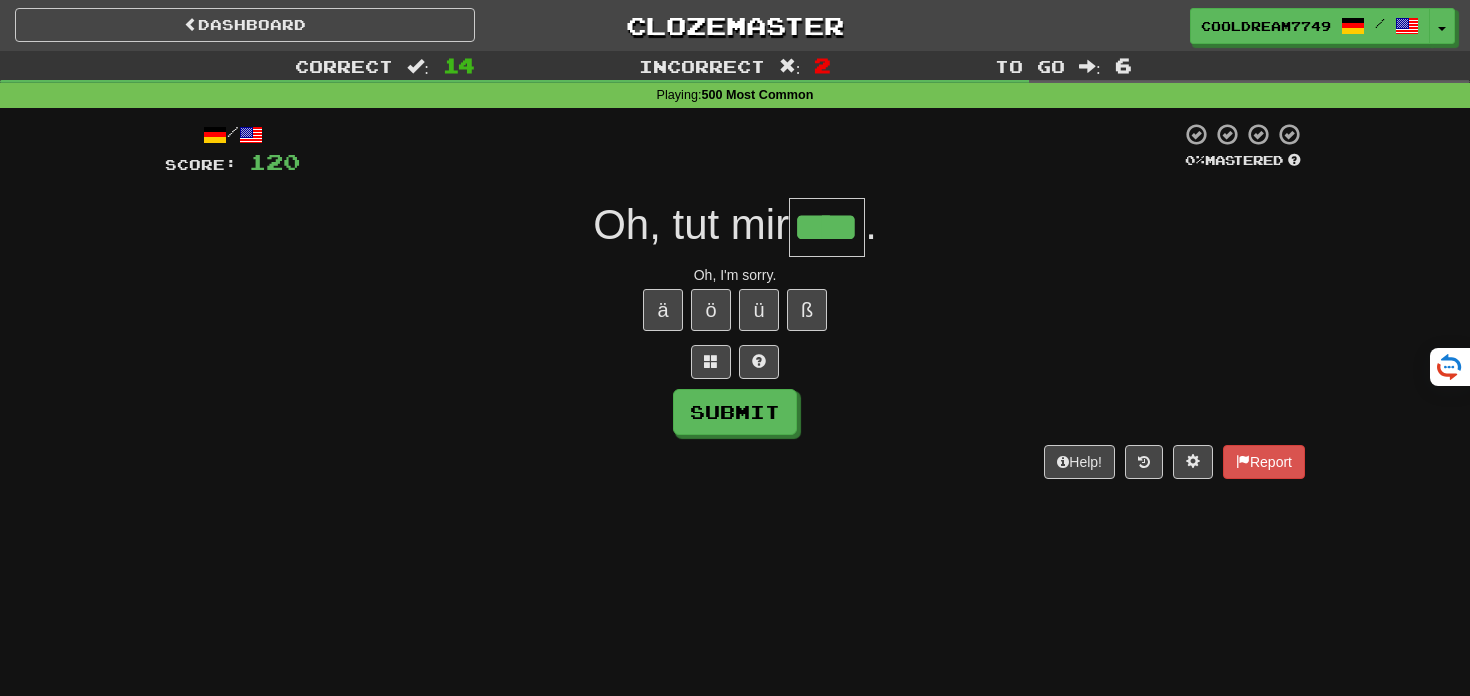 type on "****" 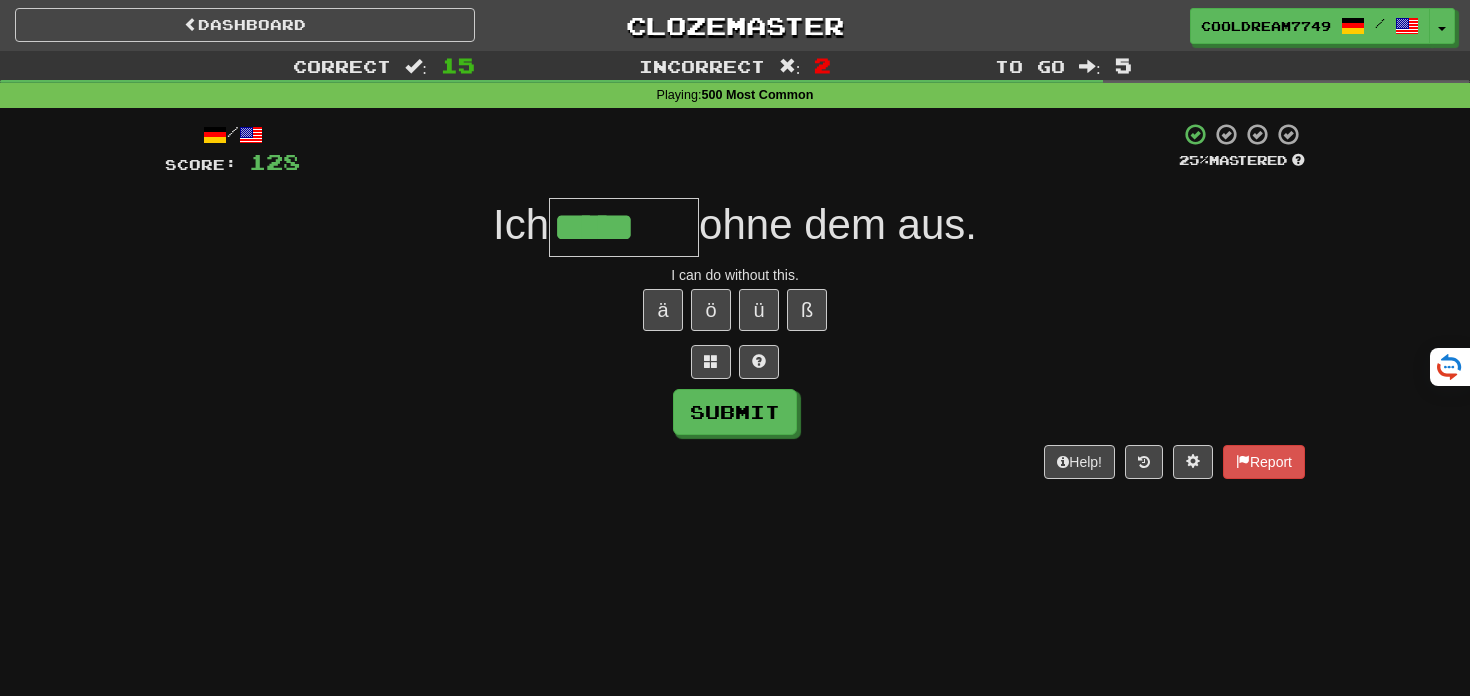 type on "*****" 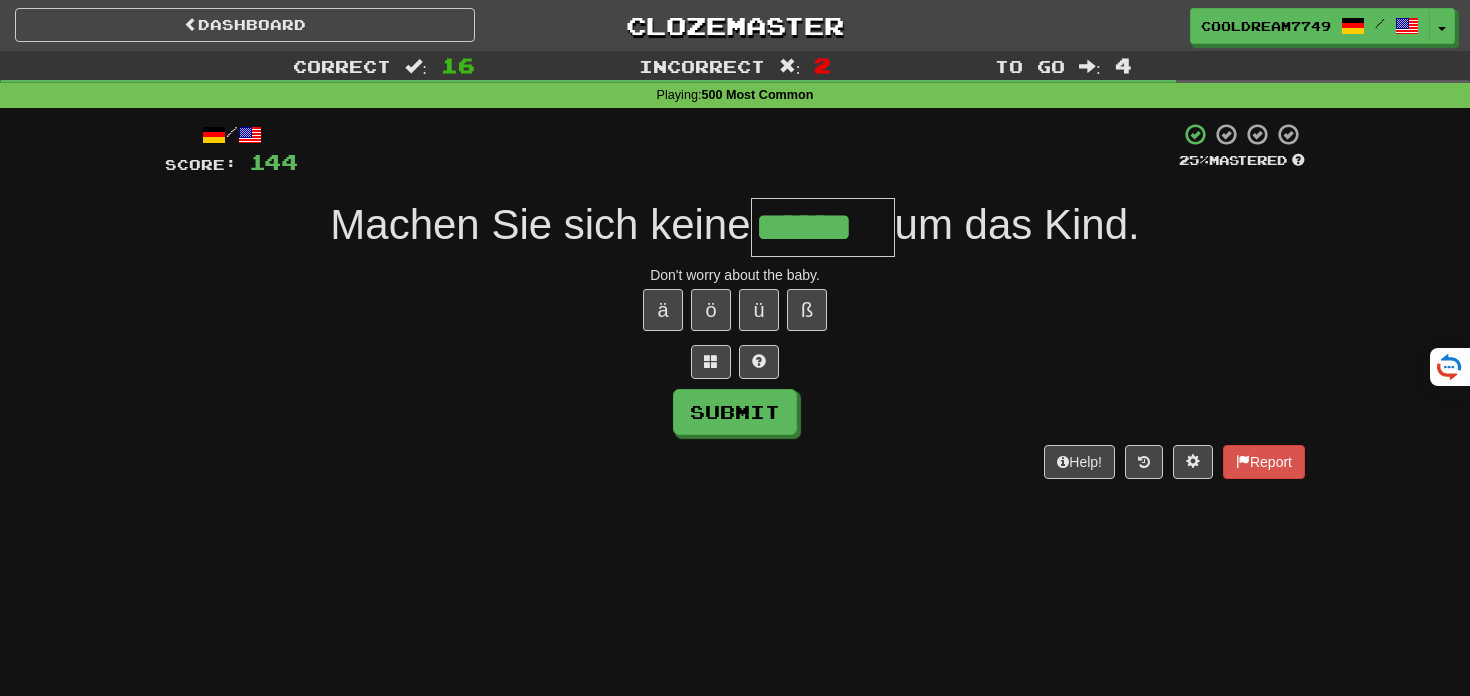 type on "******" 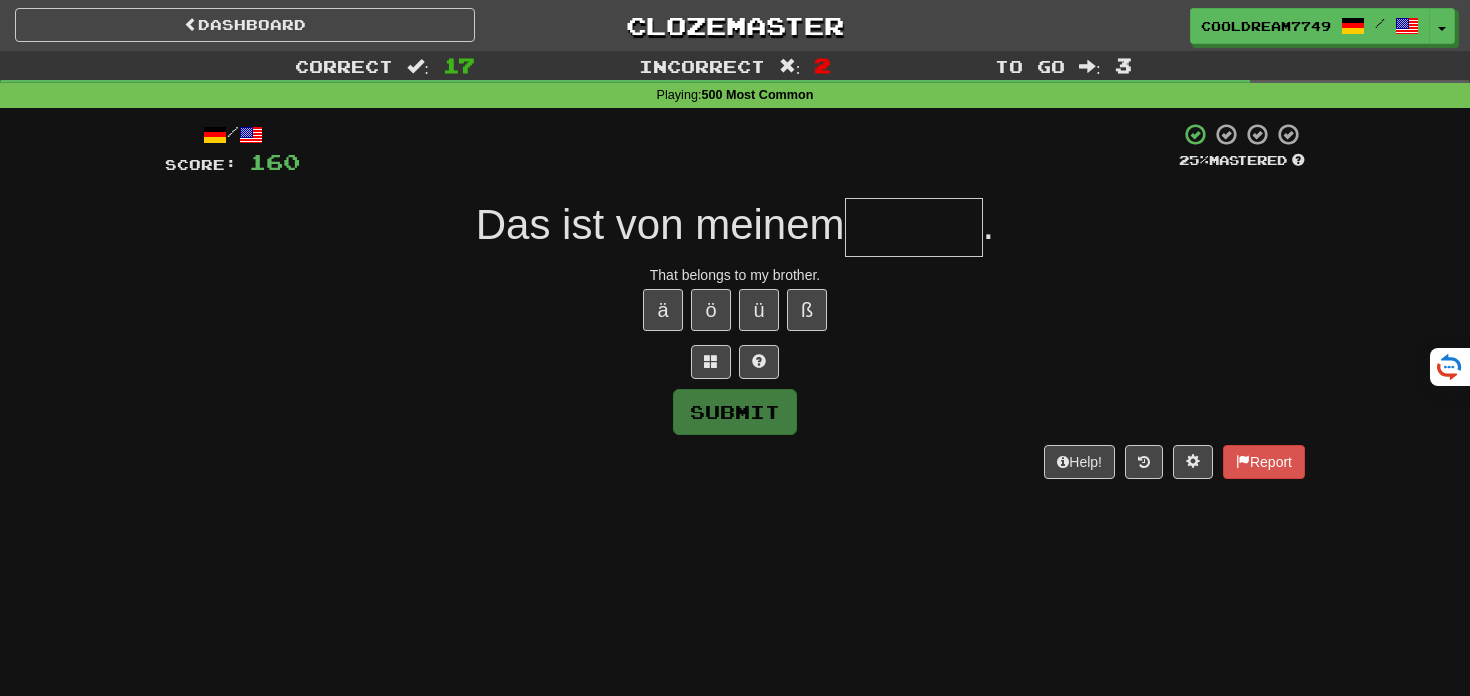 type on "*" 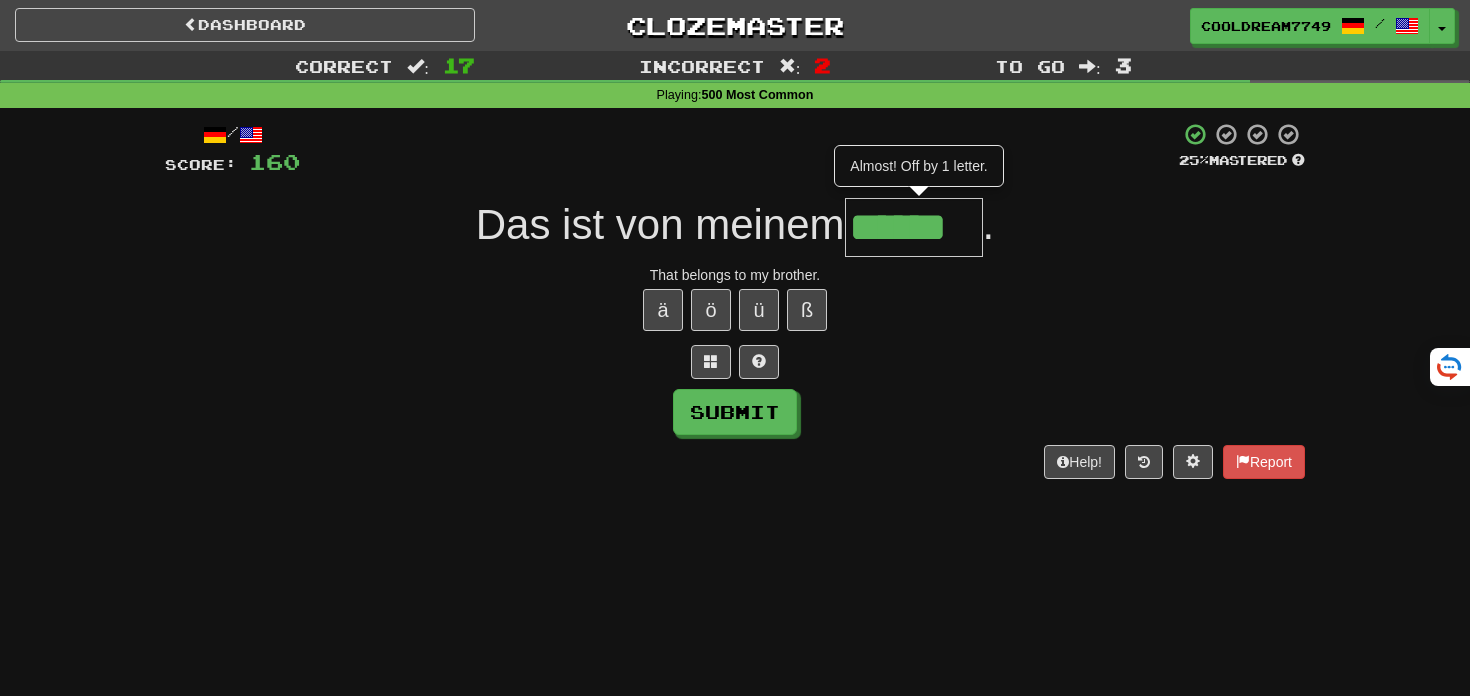 type on "******" 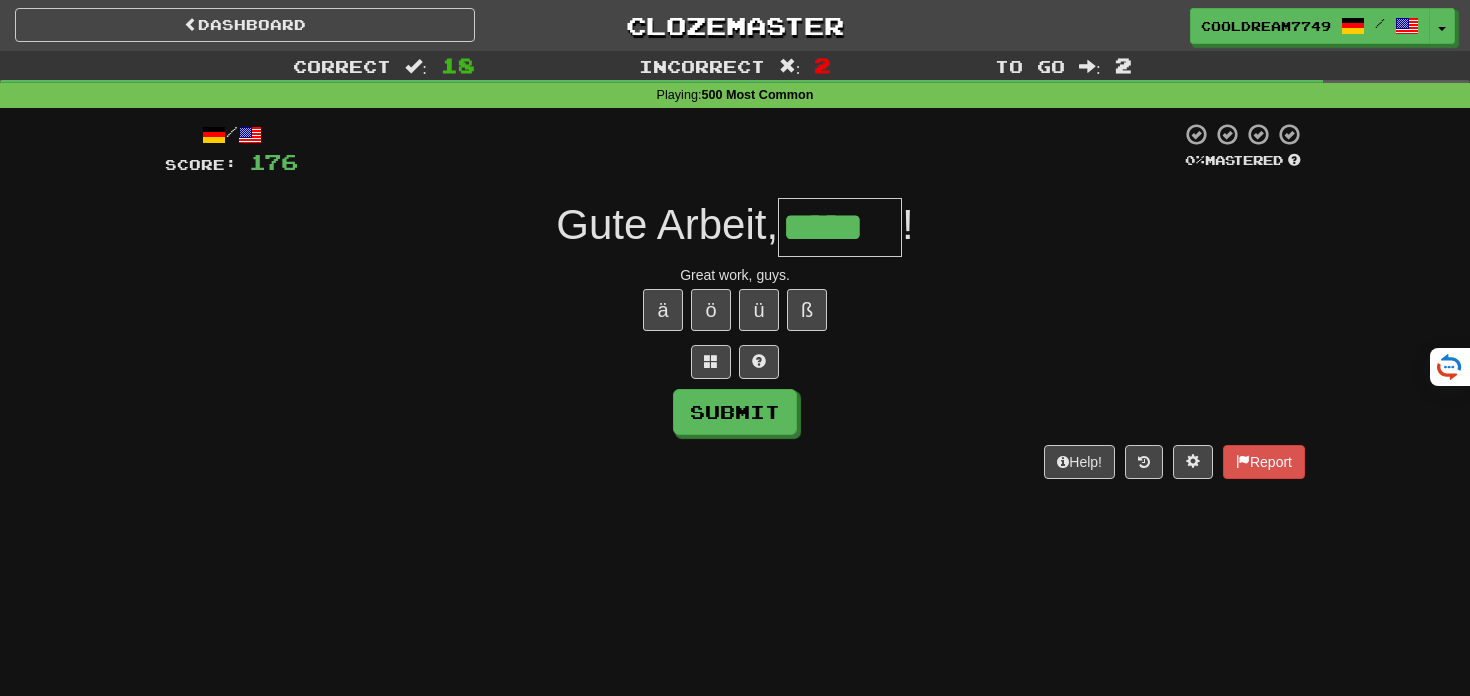 type on "*****" 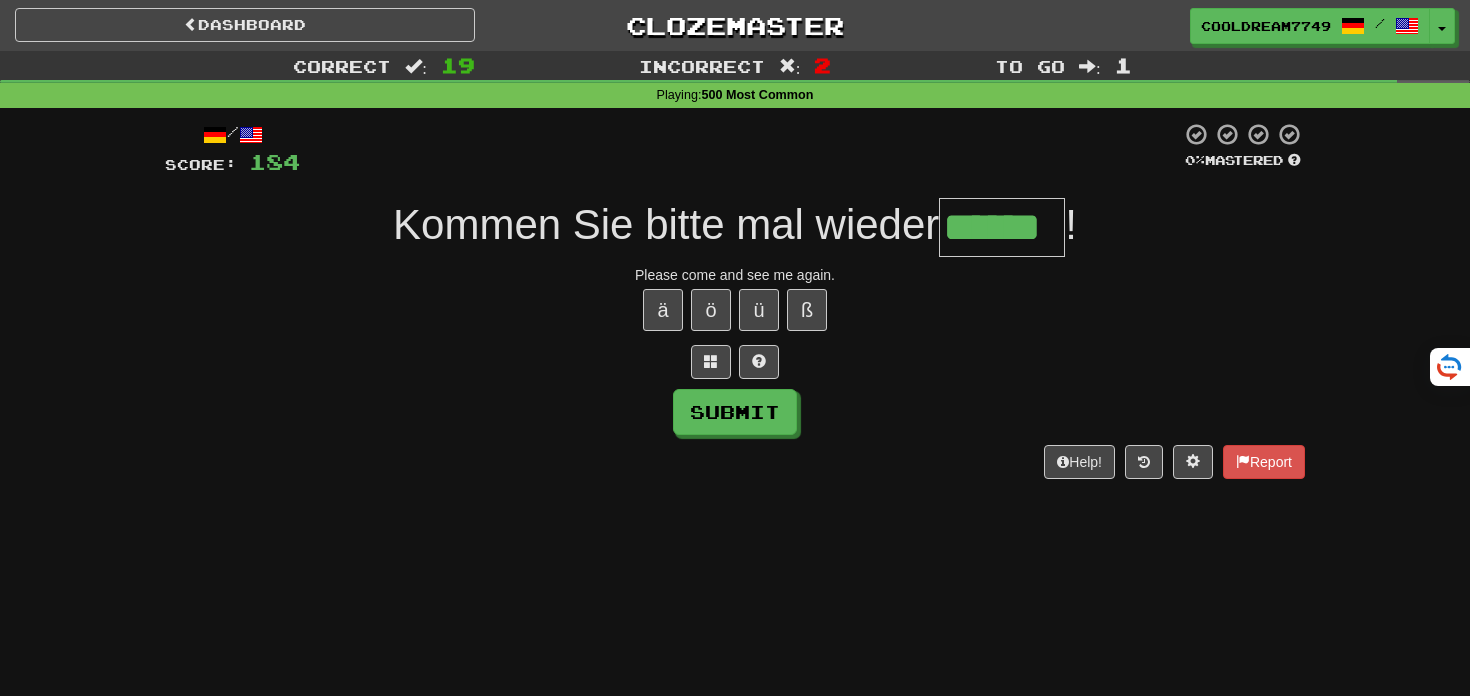 type on "******" 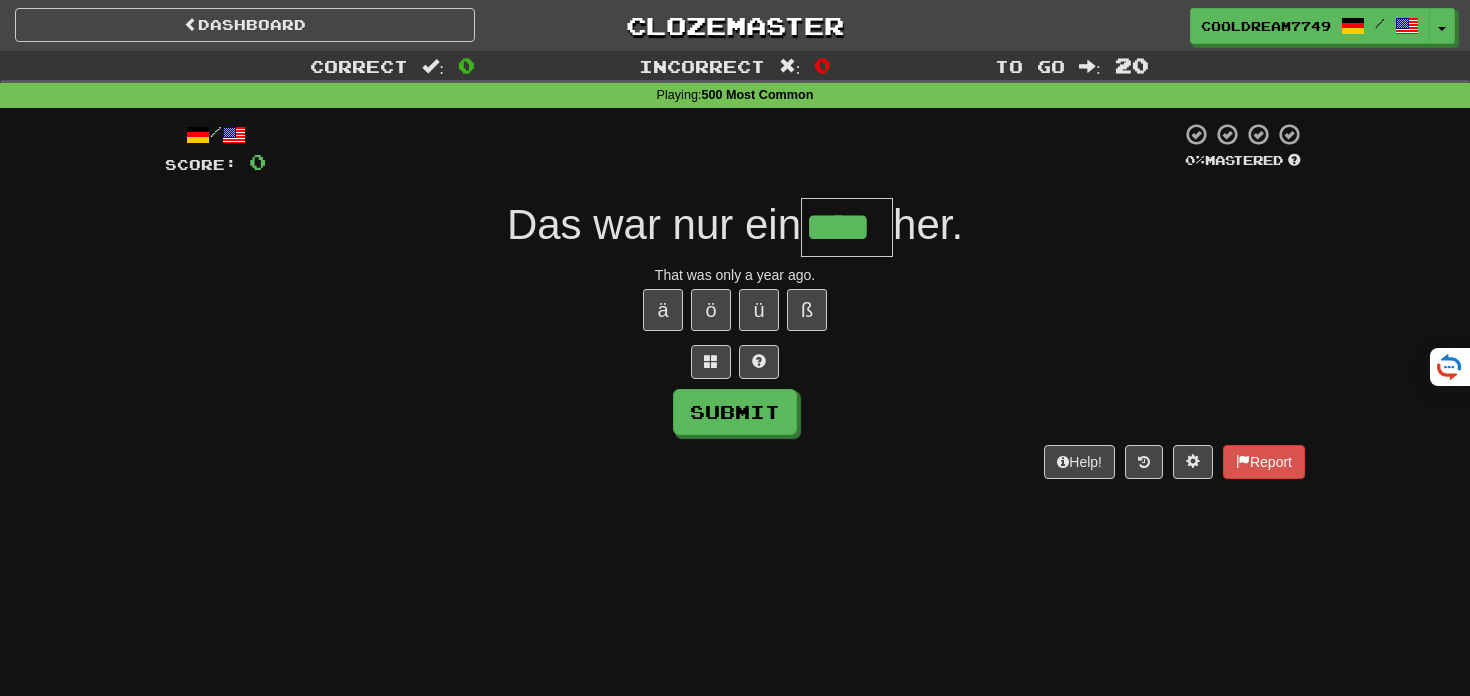 type on "****" 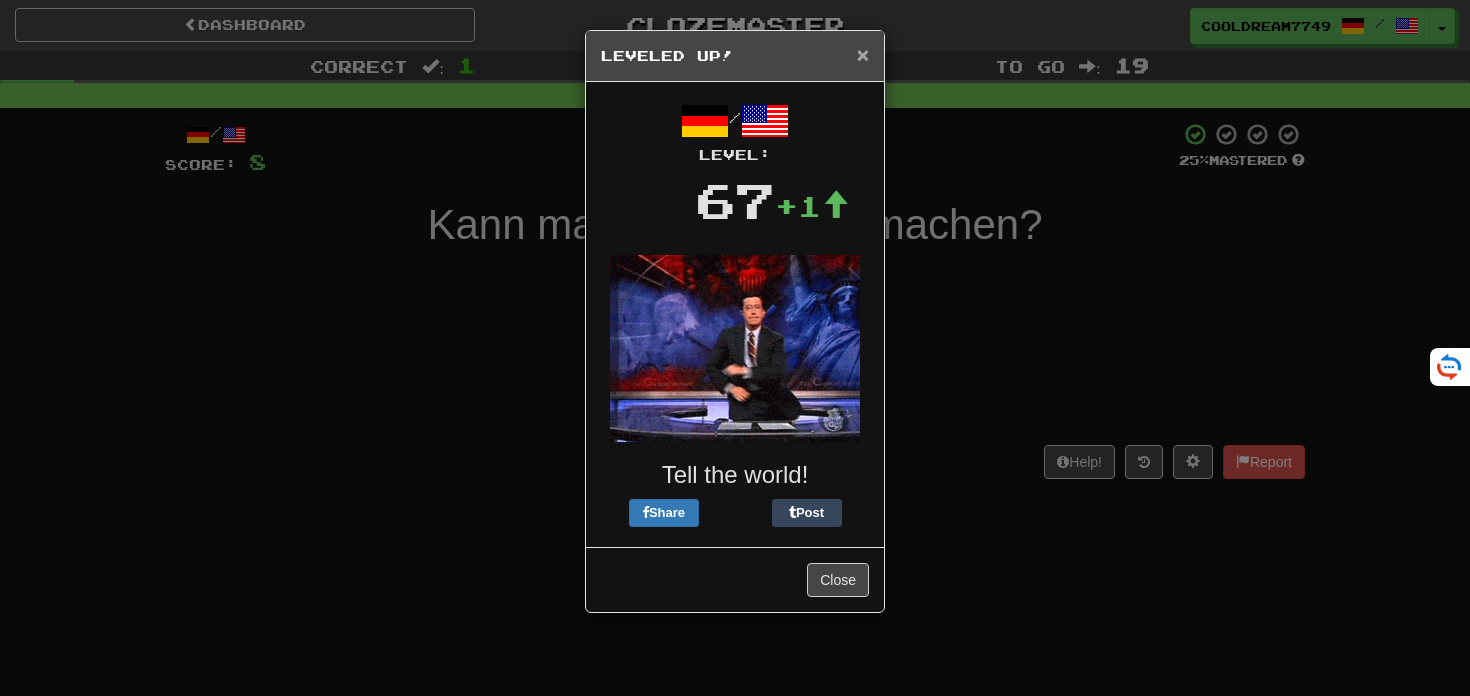 click on "×" at bounding box center (863, 54) 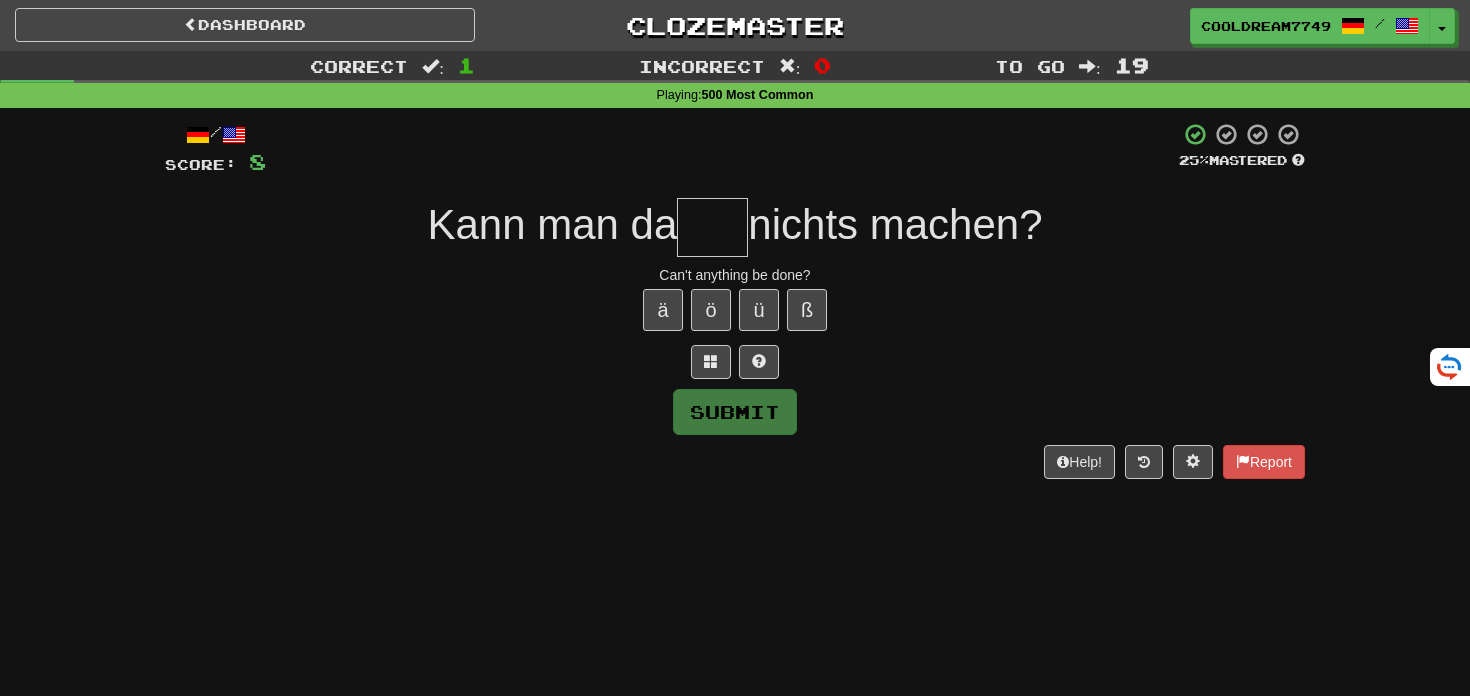 click at bounding box center (712, 227) 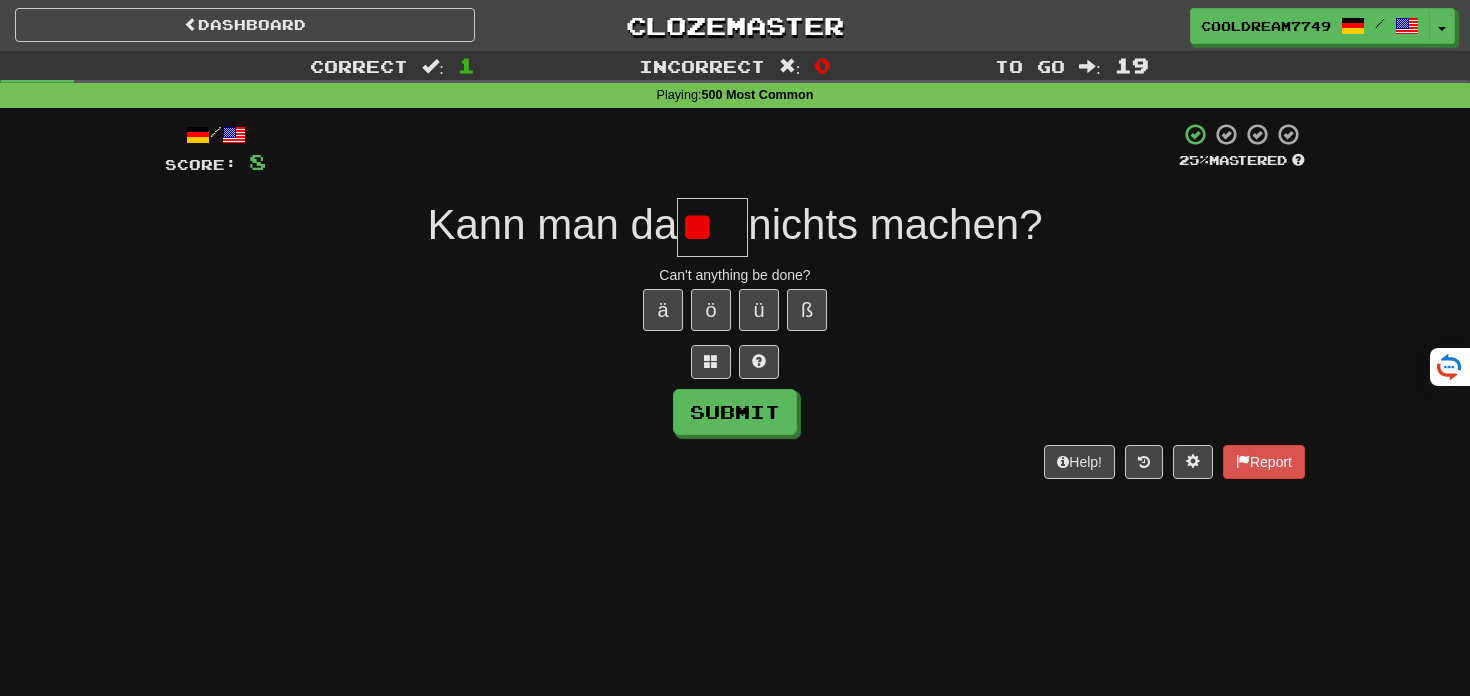 type on "*" 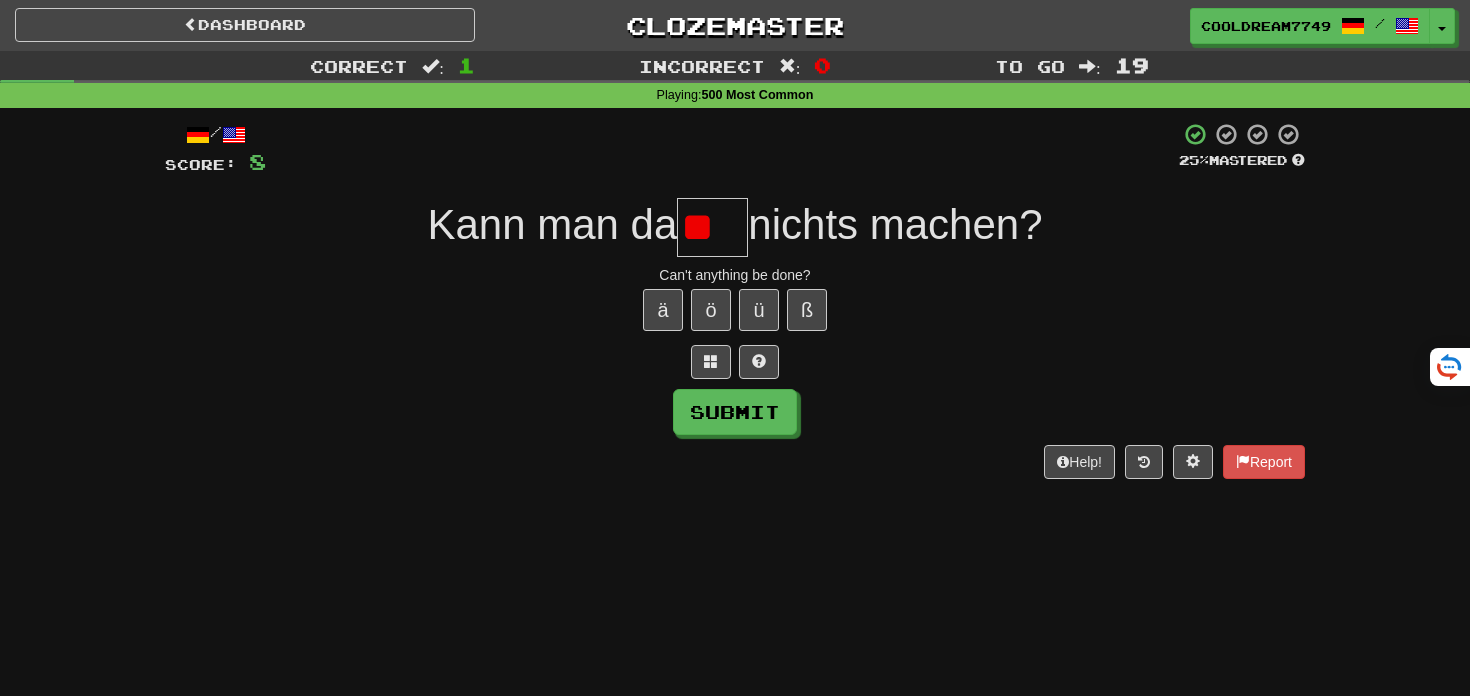 type on "*" 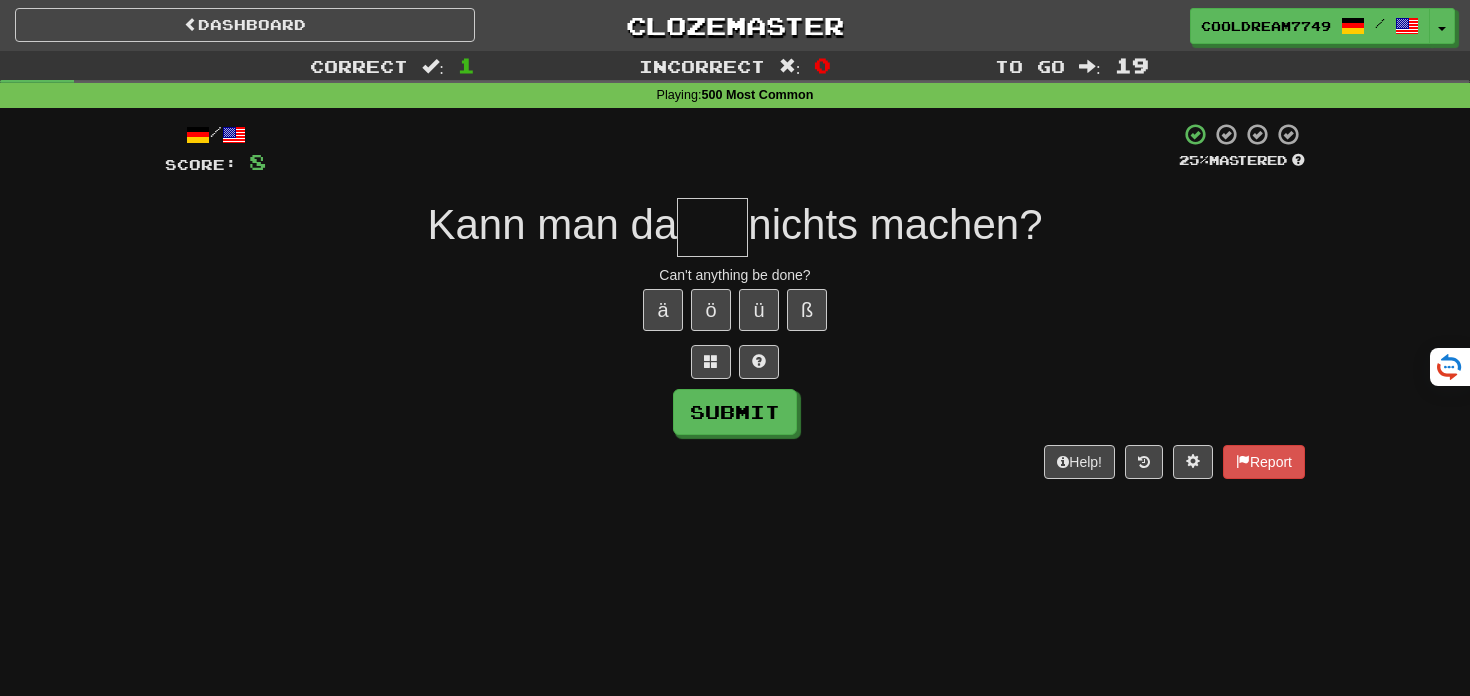 type on "***" 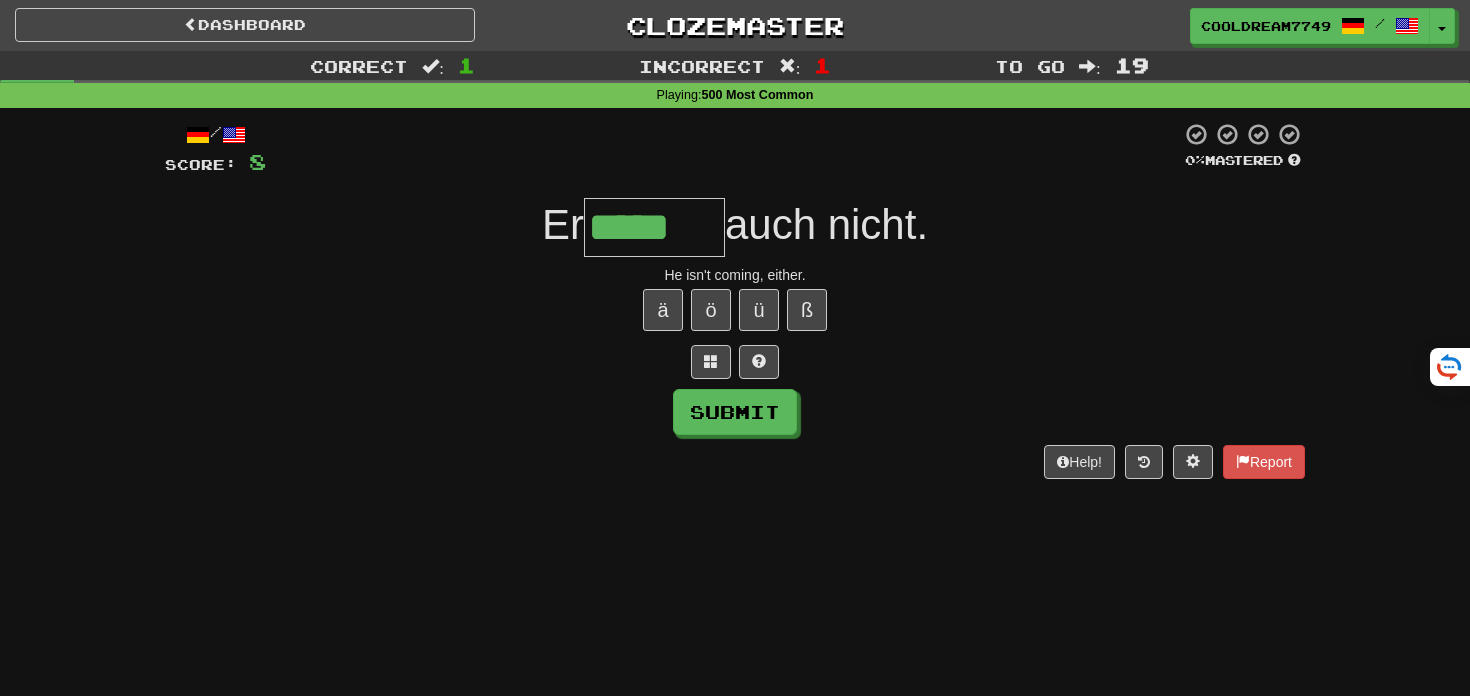 type on "*****" 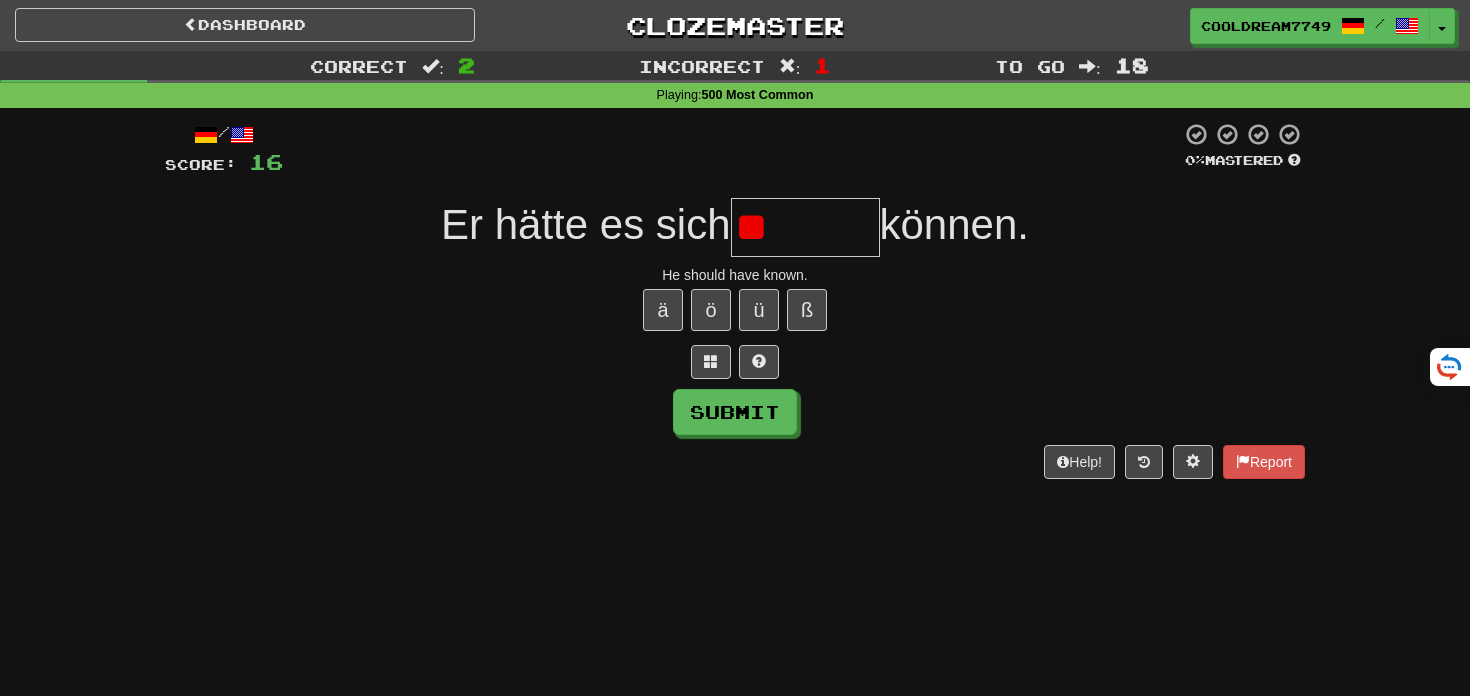 type on "*" 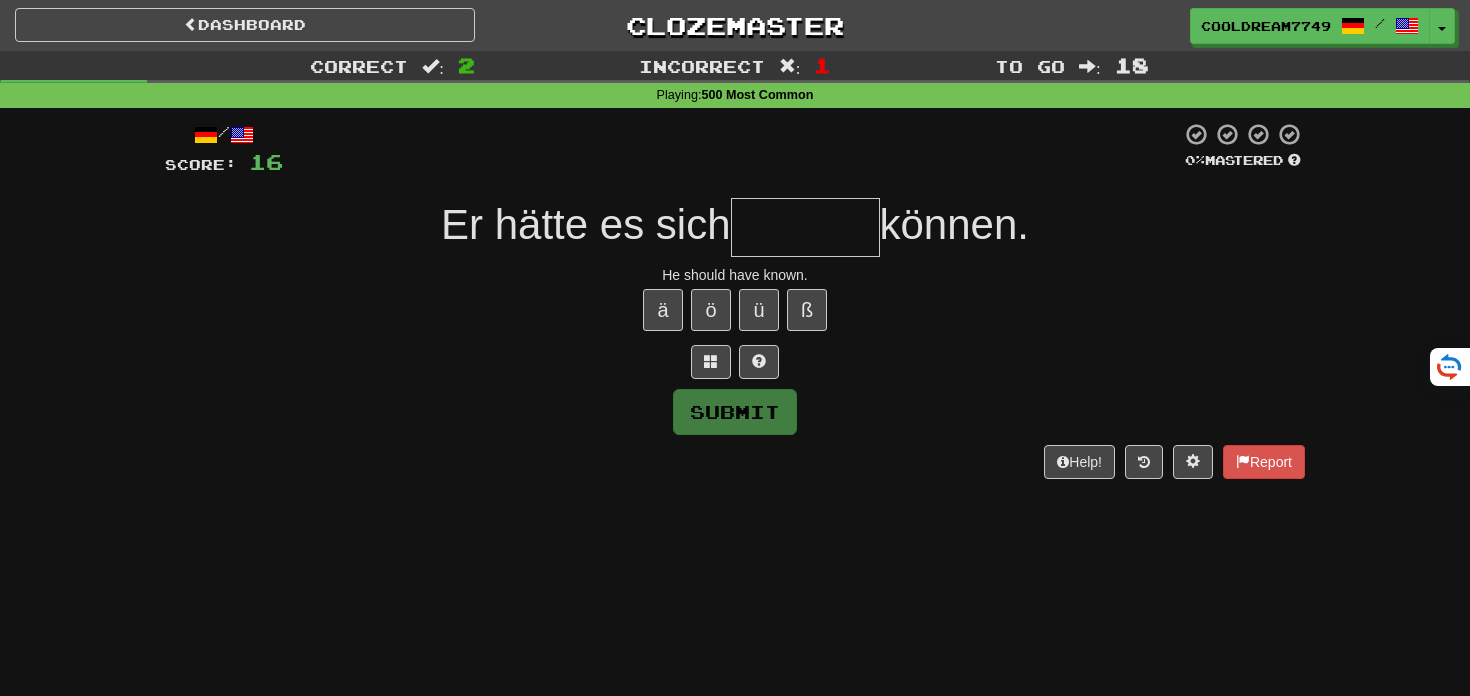 type on "******" 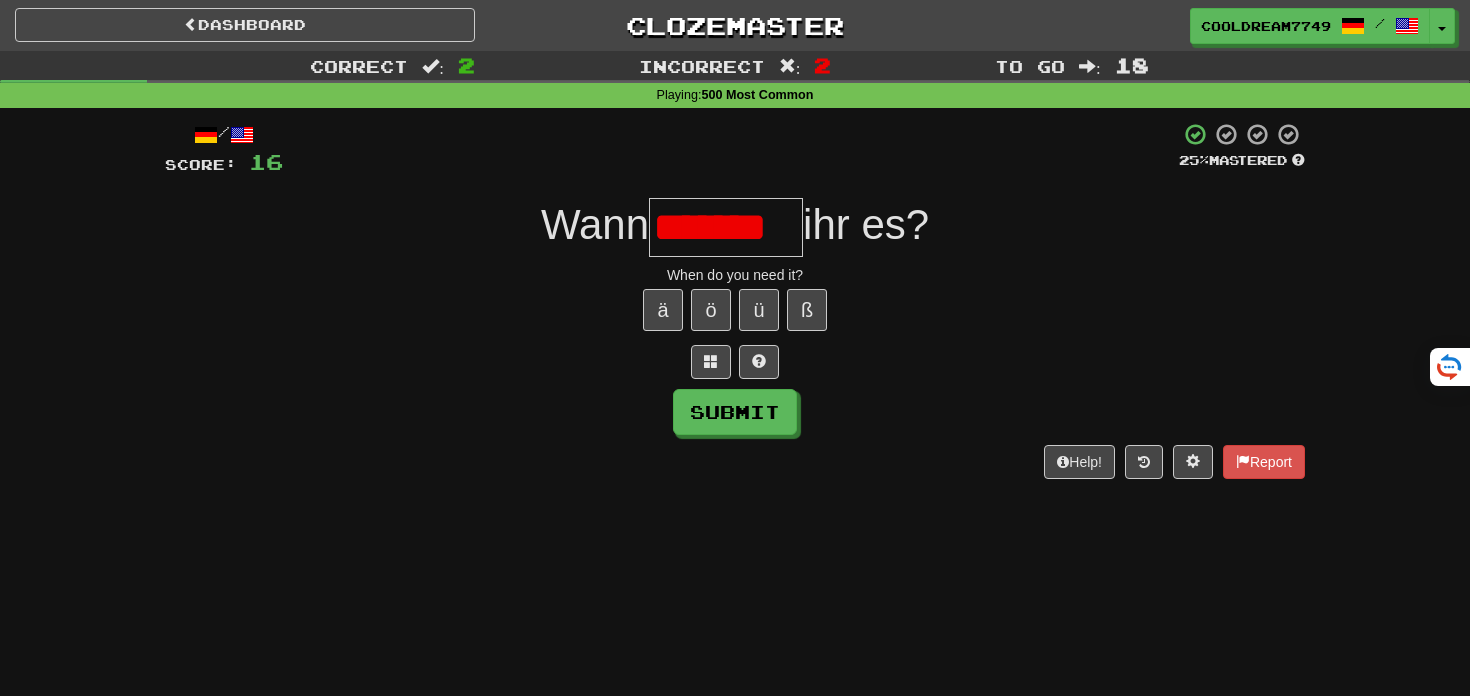scroll, scrollTop: 0, scrollLeft: 0, axis: both 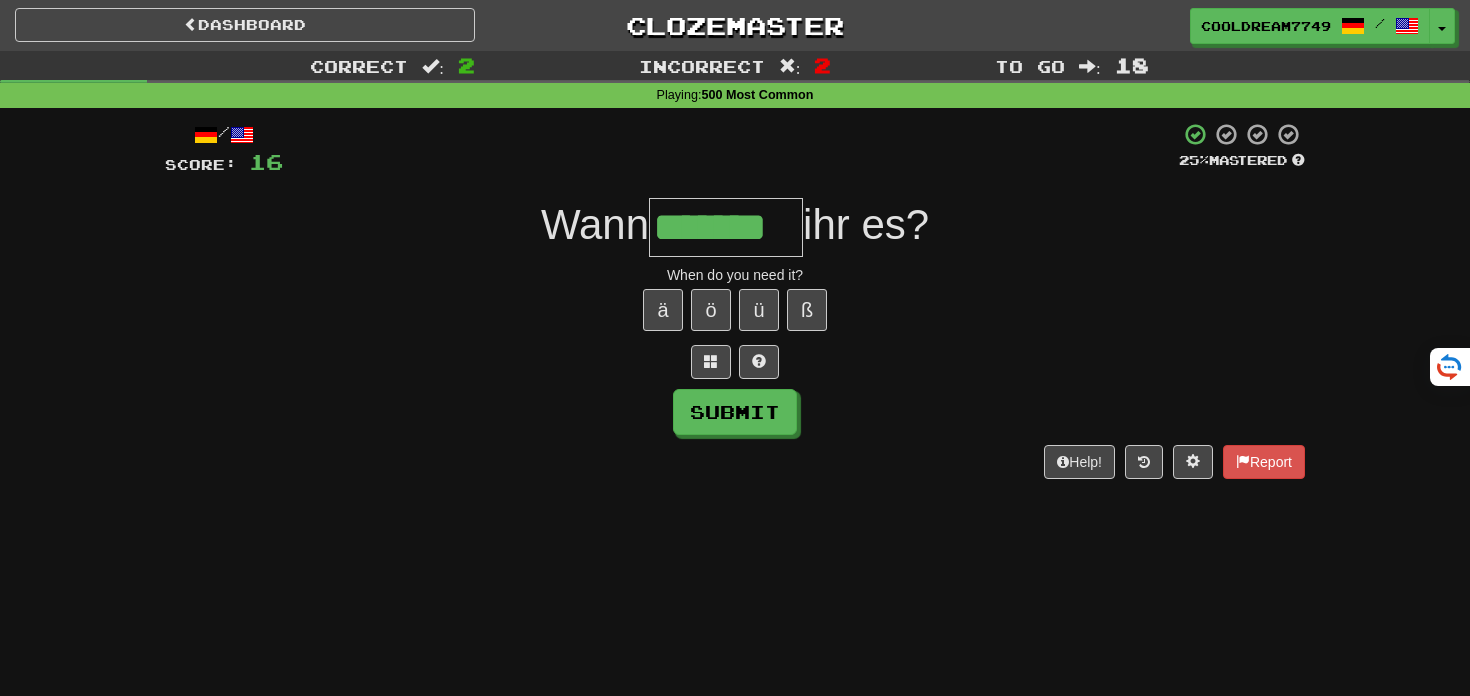 type on "*******" 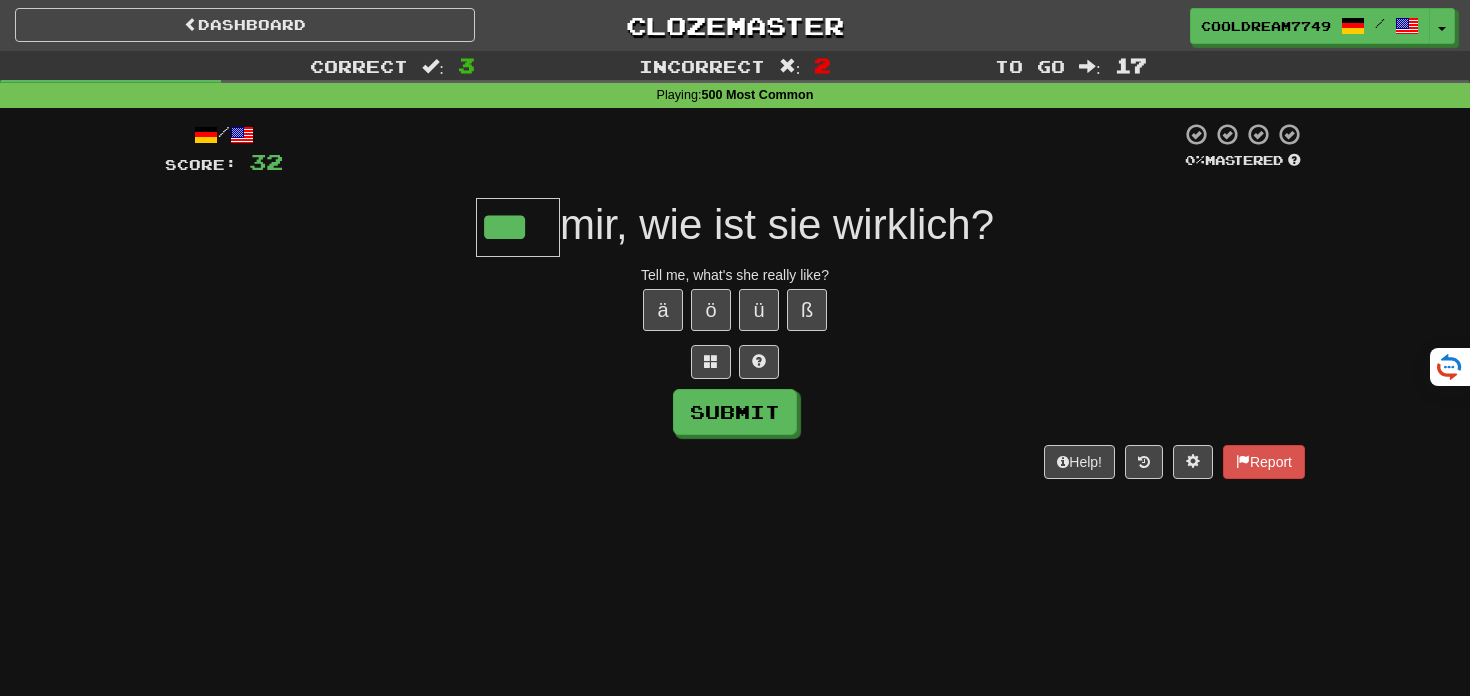 type on "***" 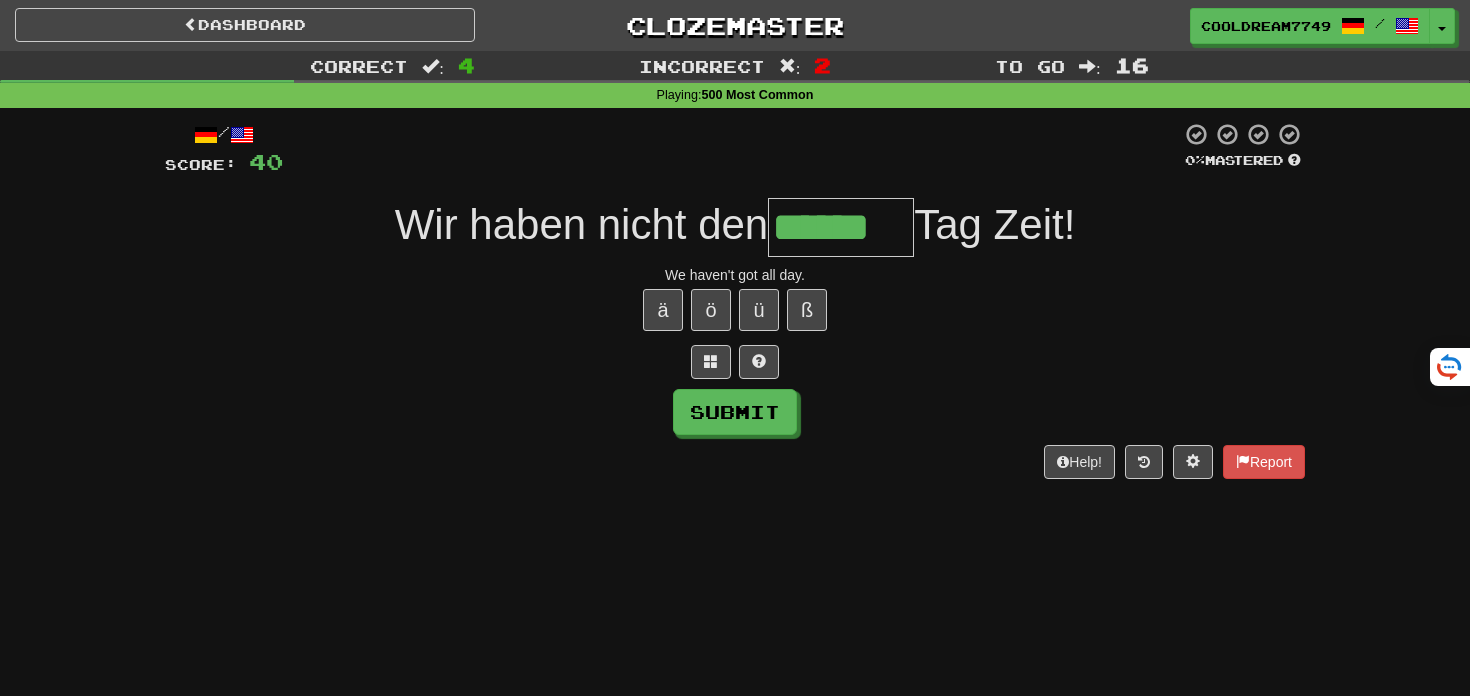 type on "******" 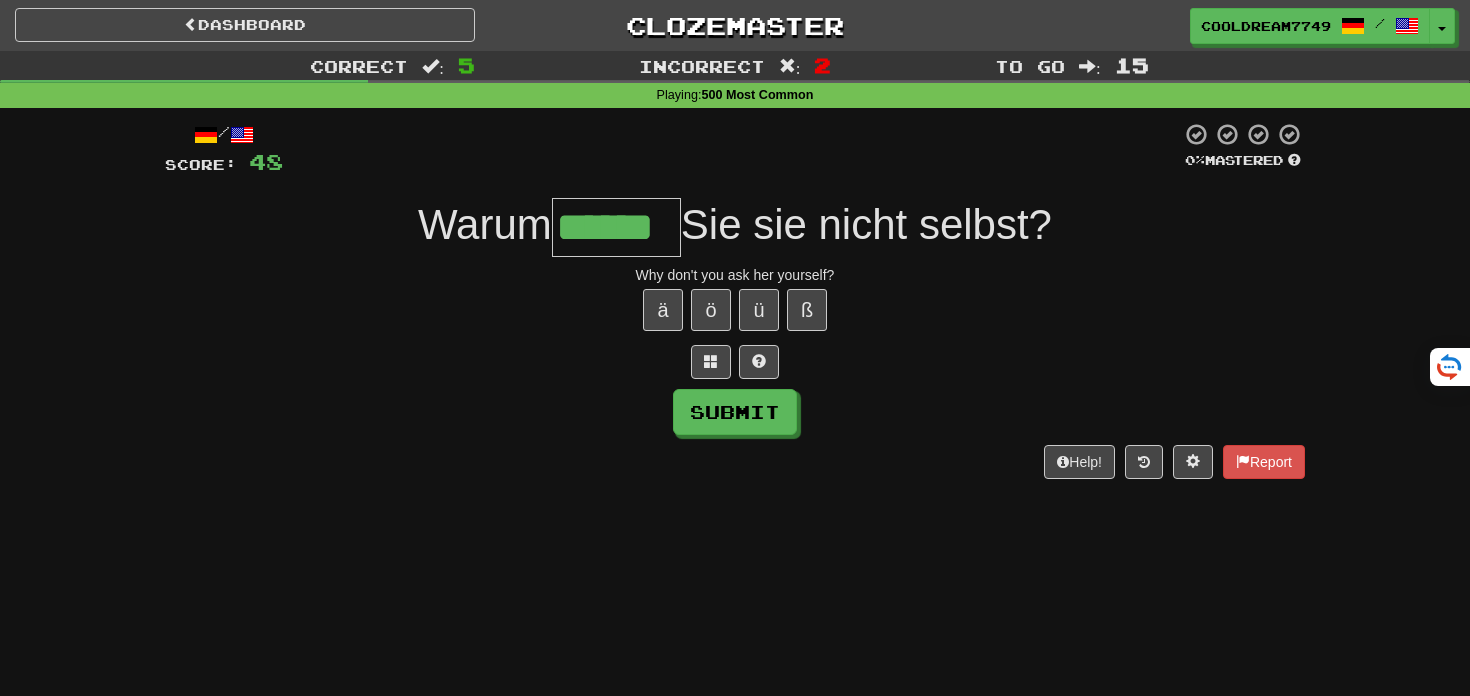type on "******" 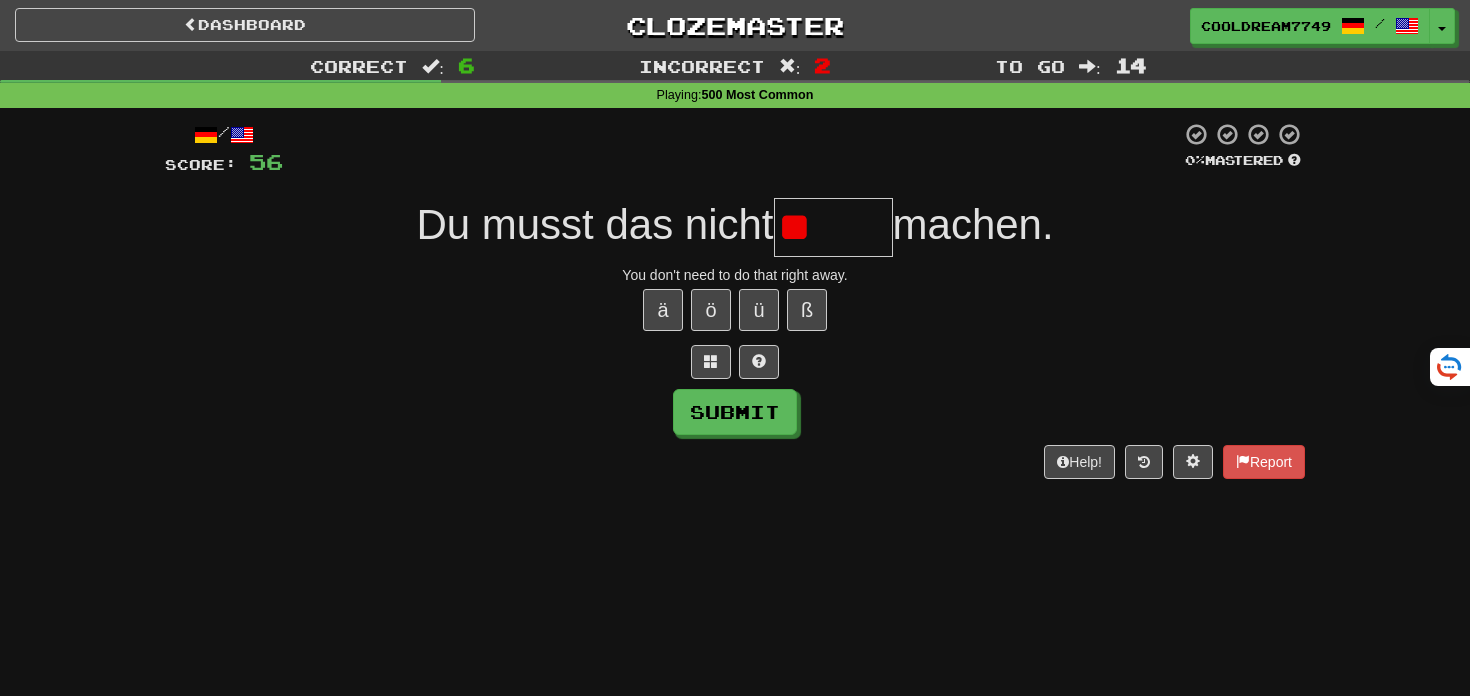 type on "*" 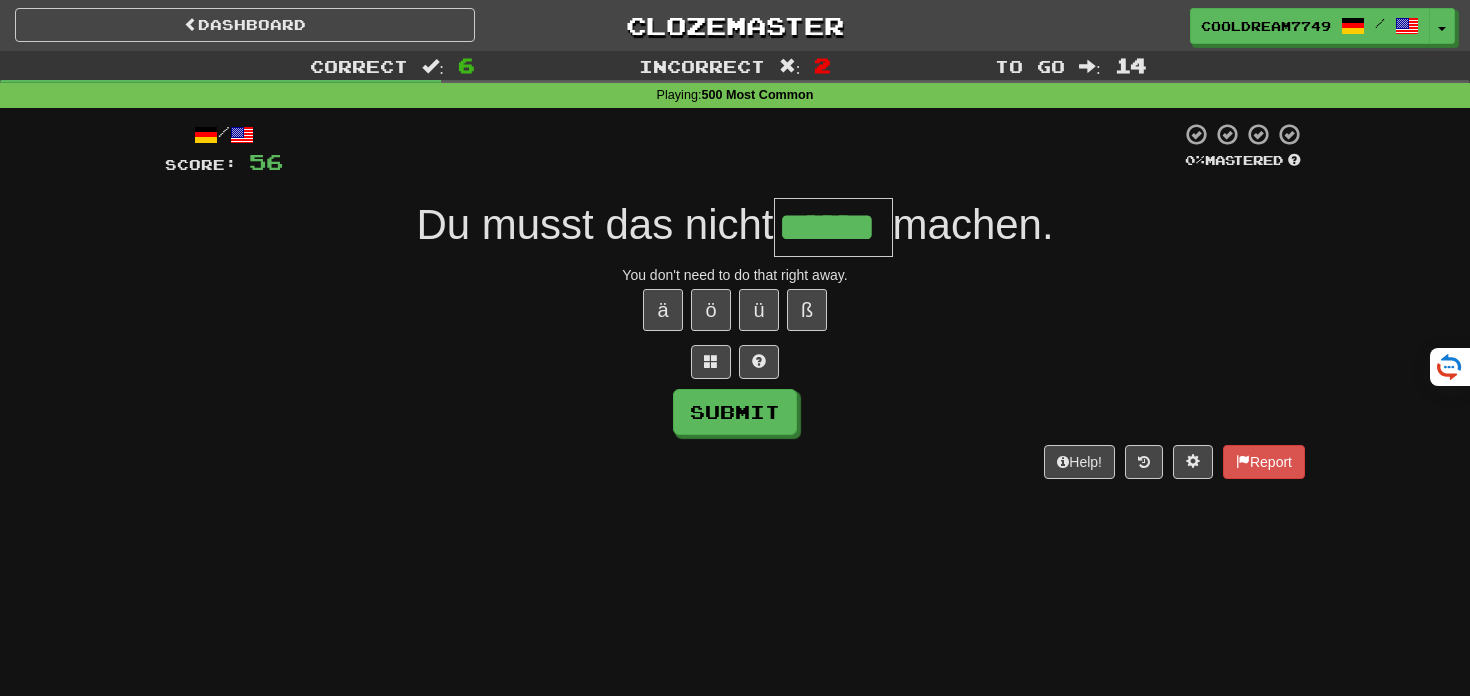 type on "******" 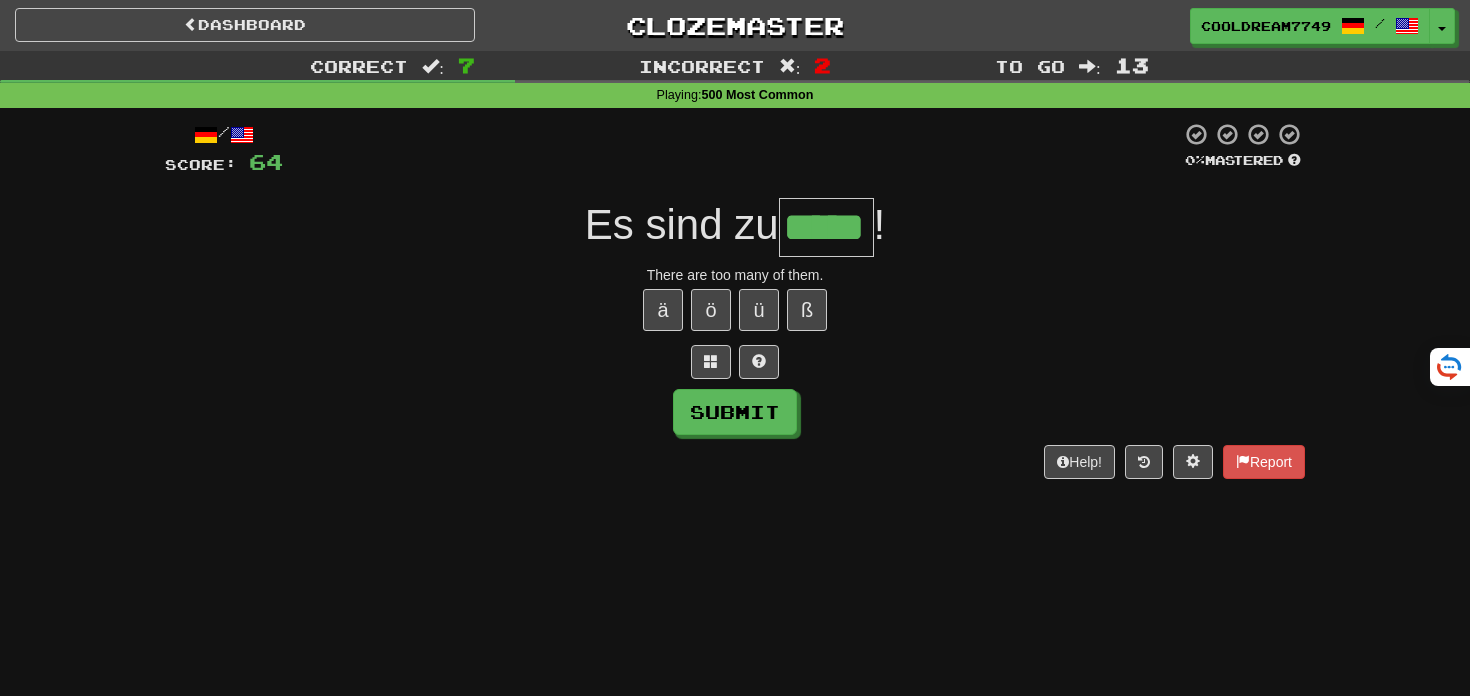 type on "*****" 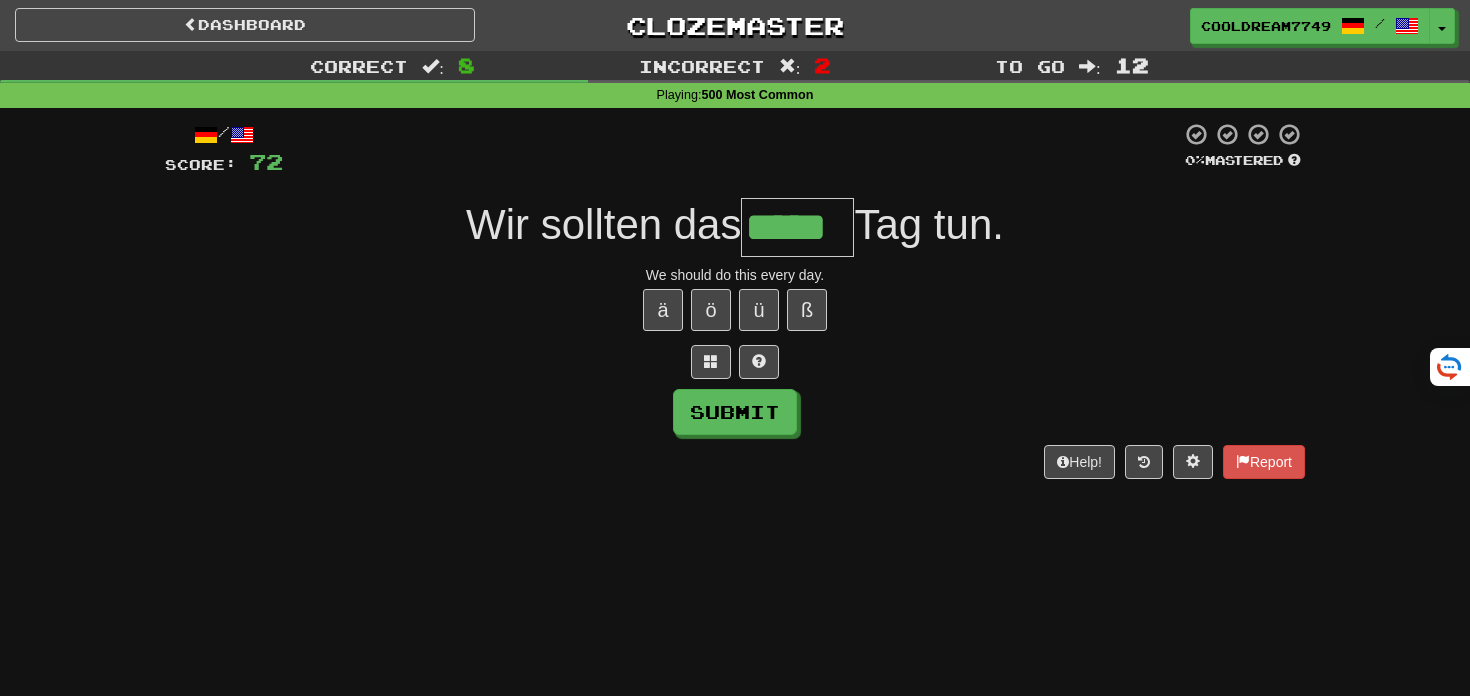 type on "*****" 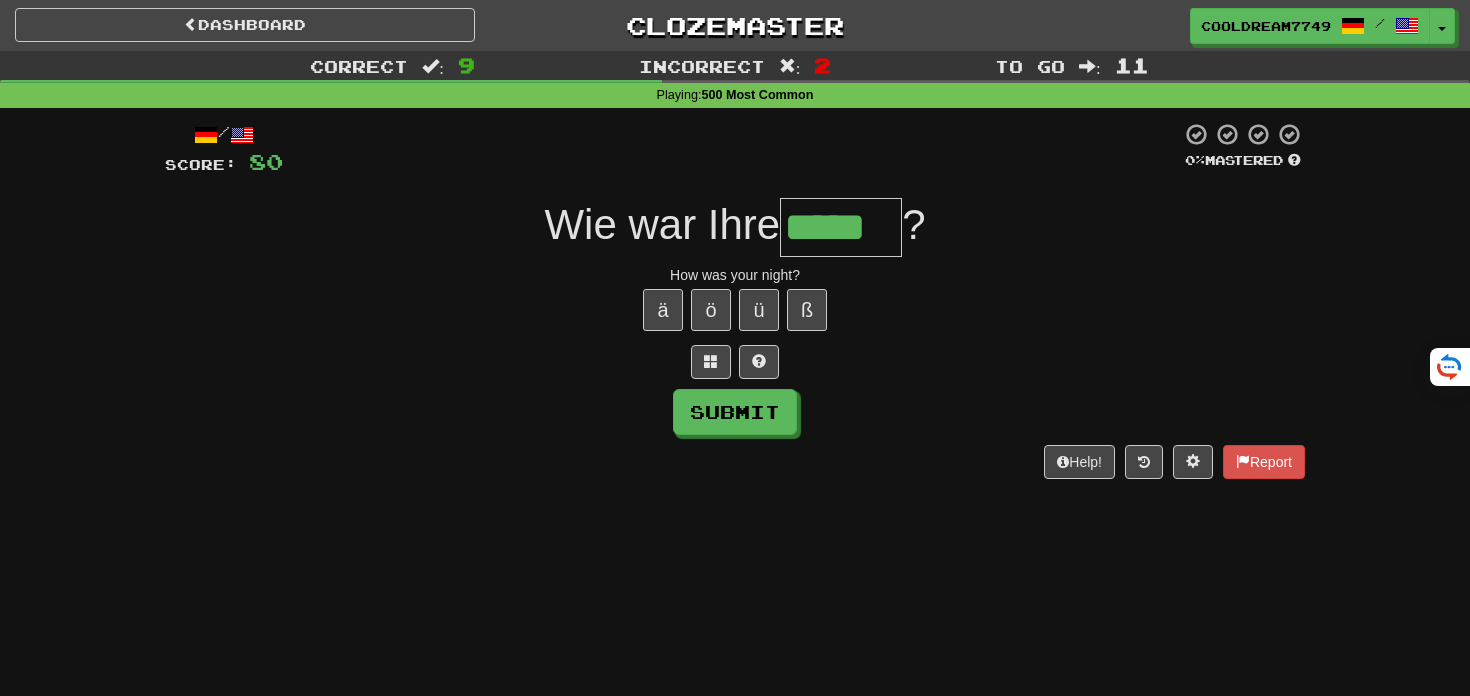 type on "*****" 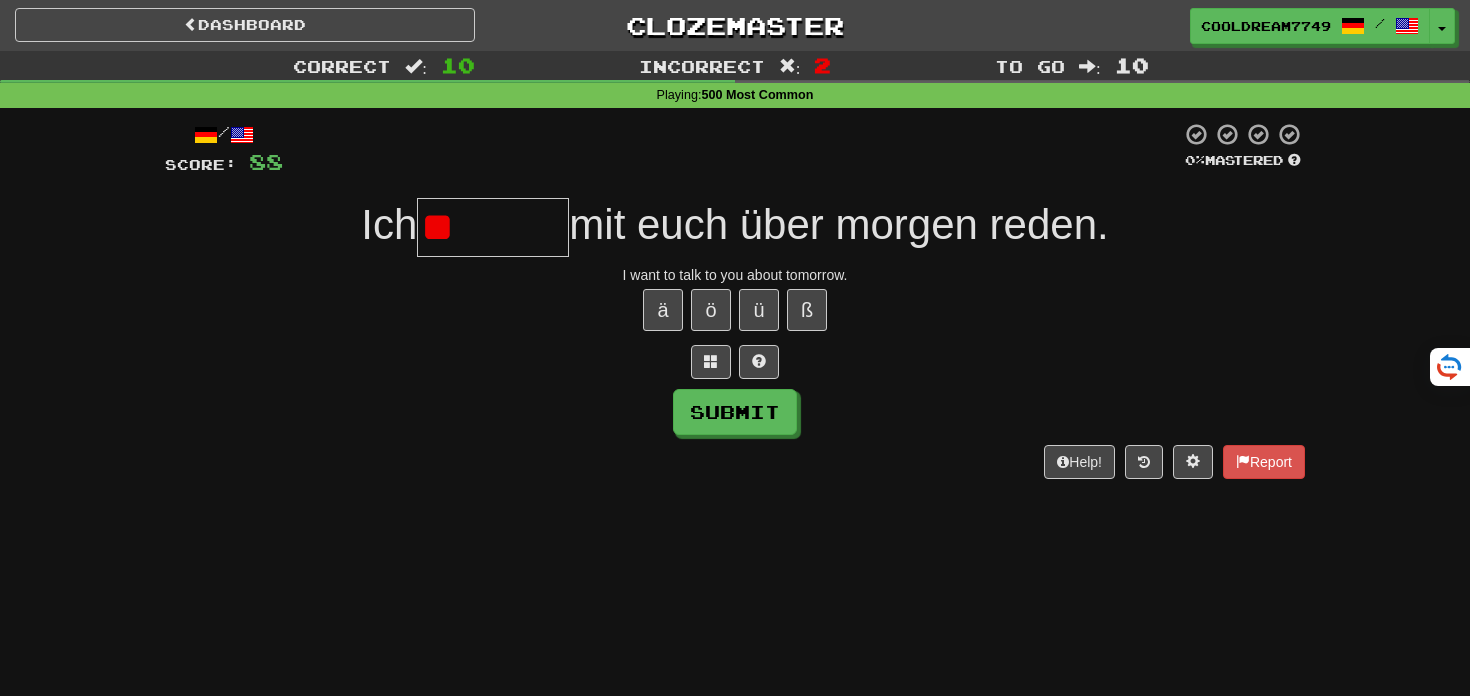 type on "*" 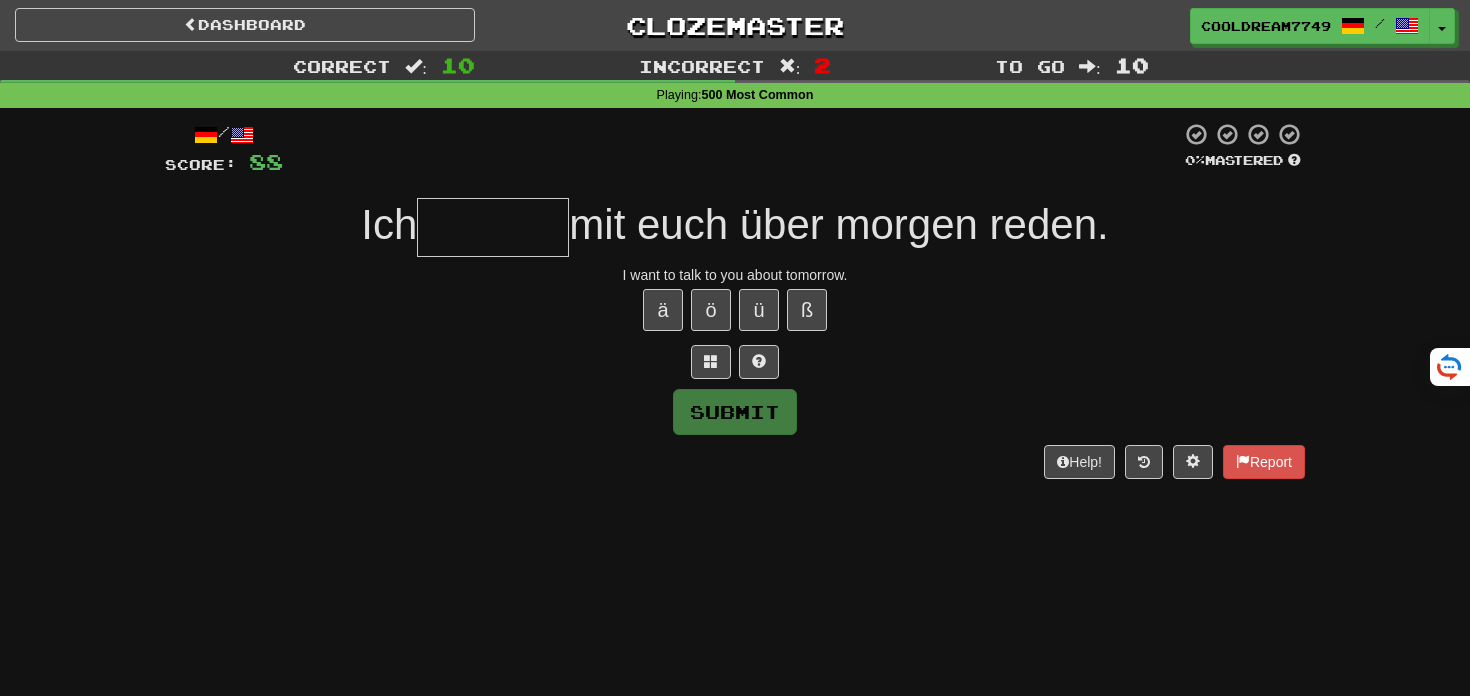 type on "*" 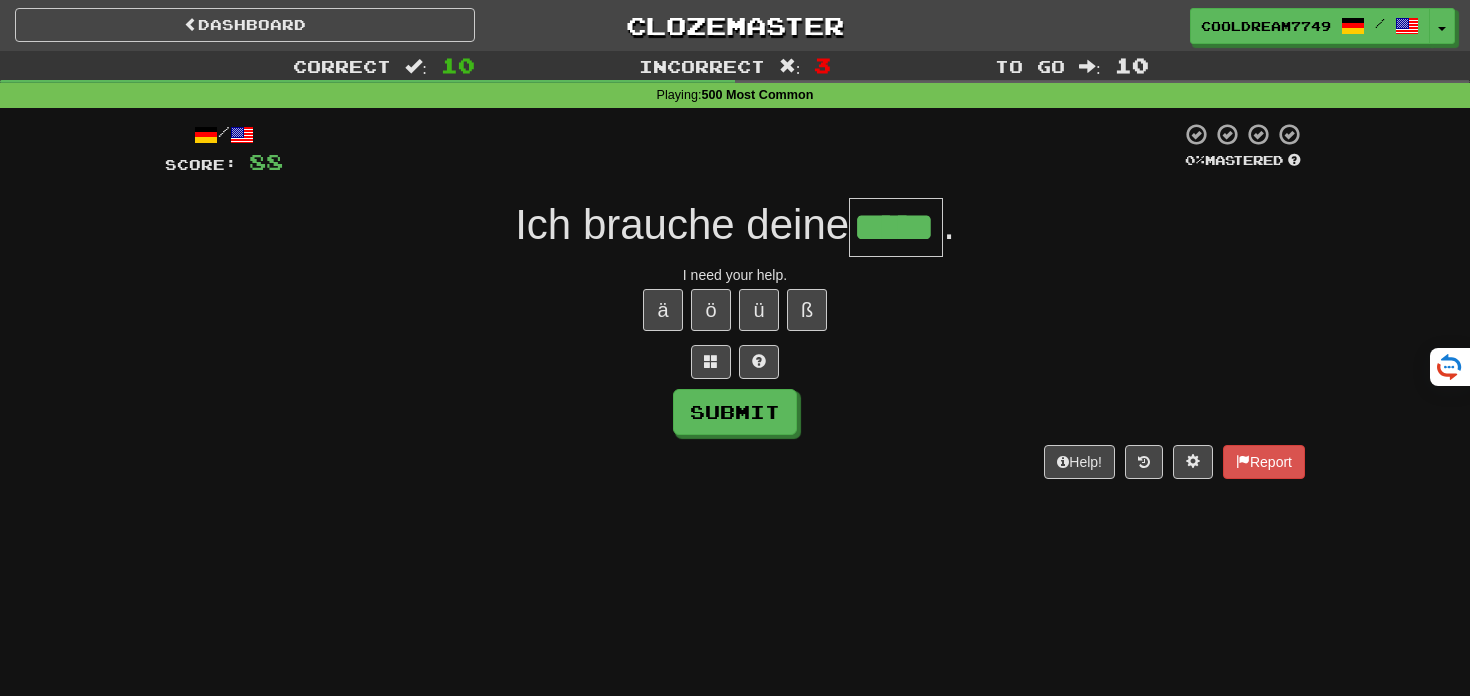 type on "*****" 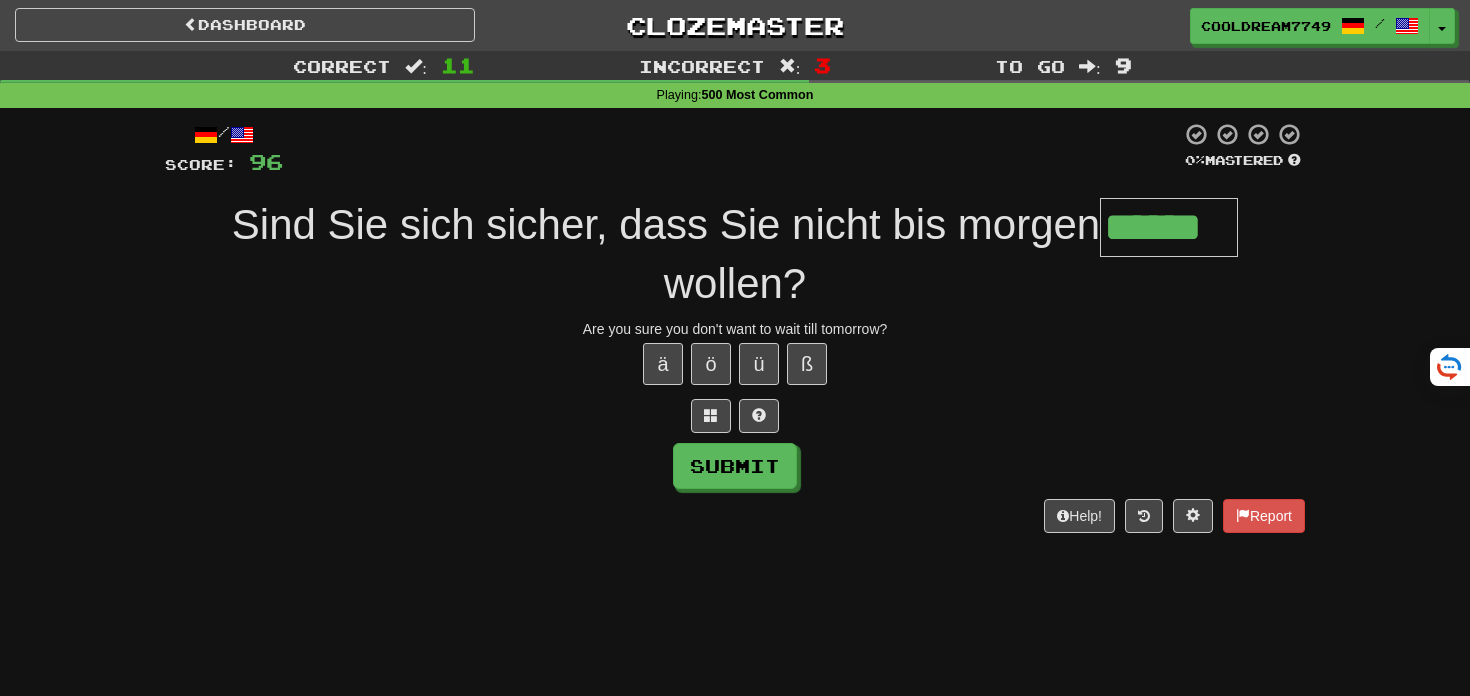 type on "******" 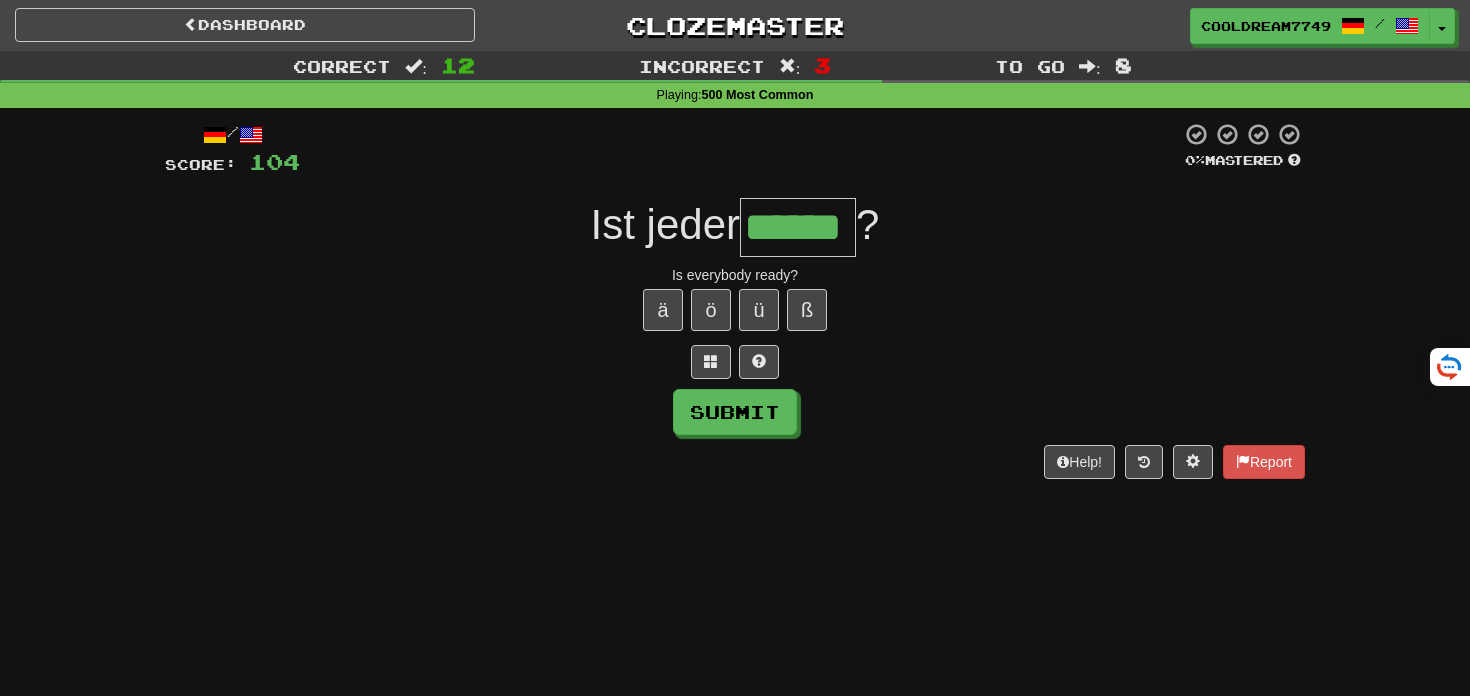 type on "******" 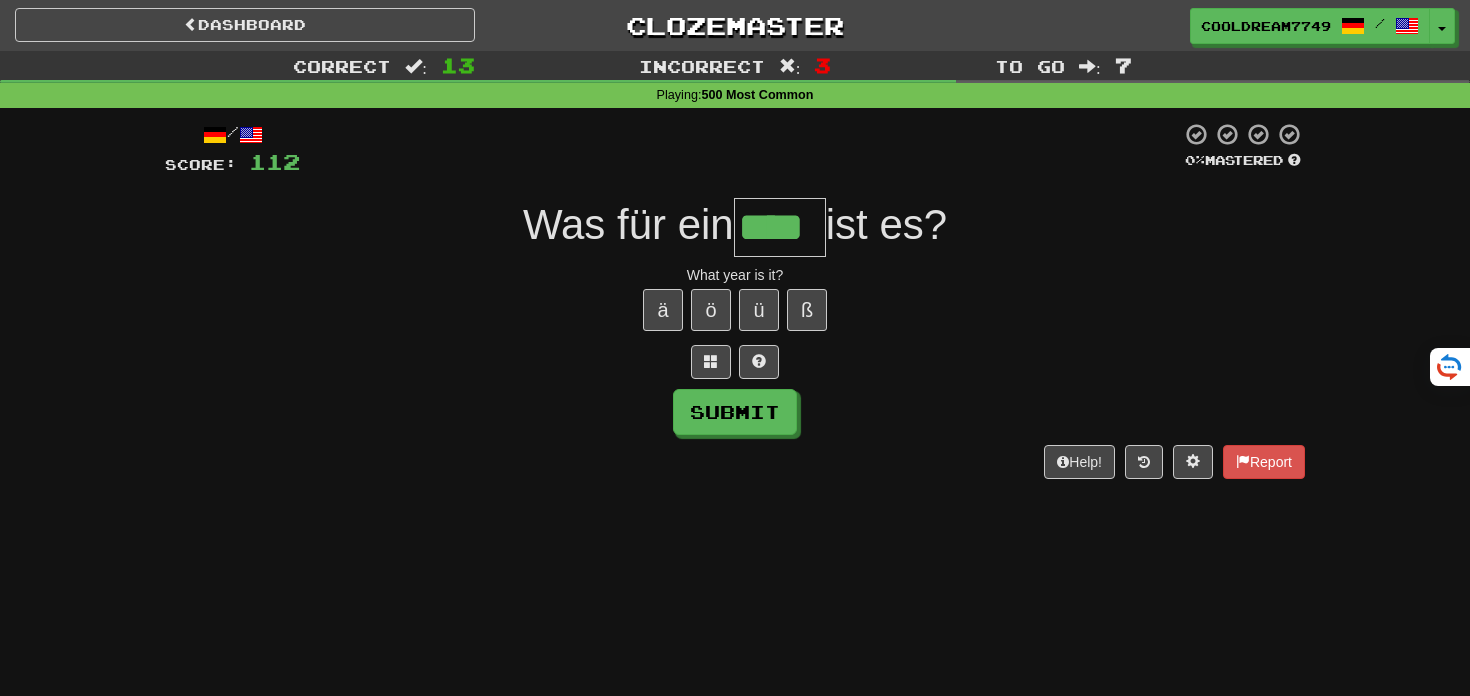 type on "****" 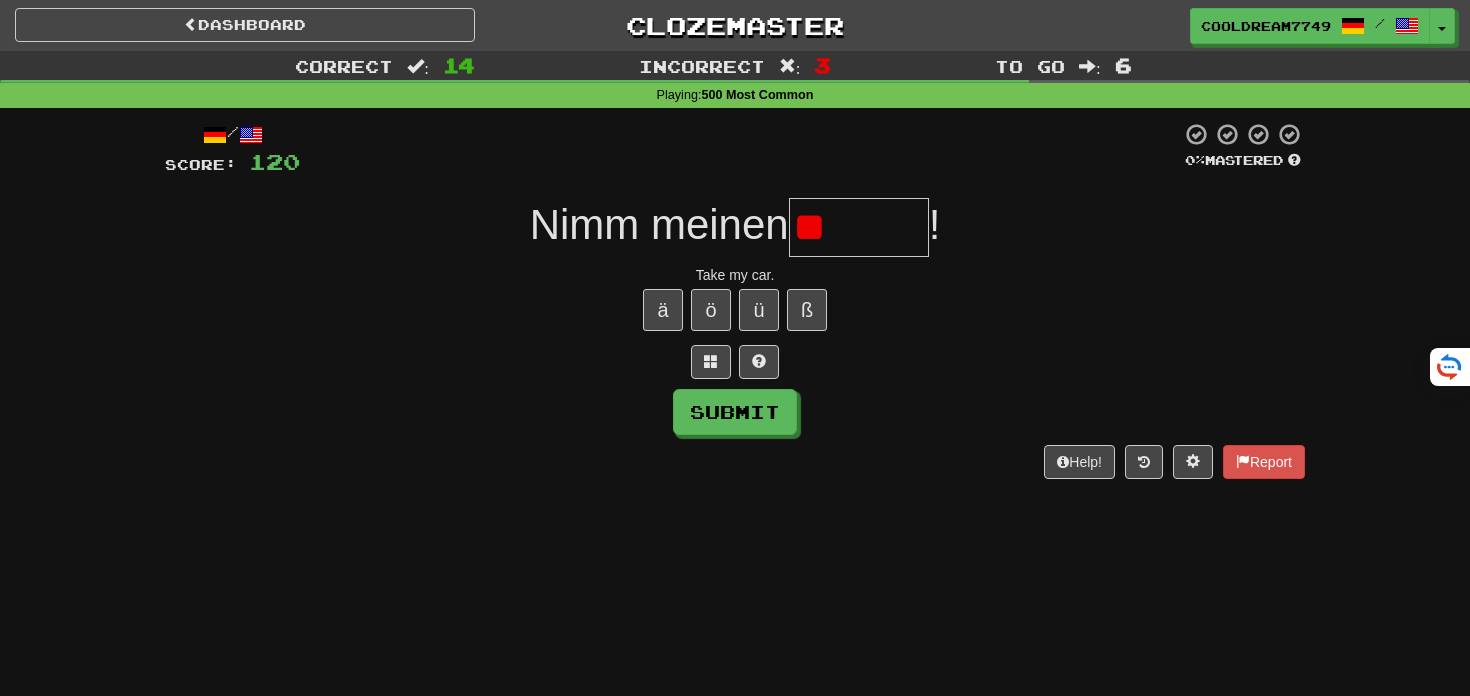 type on "*" 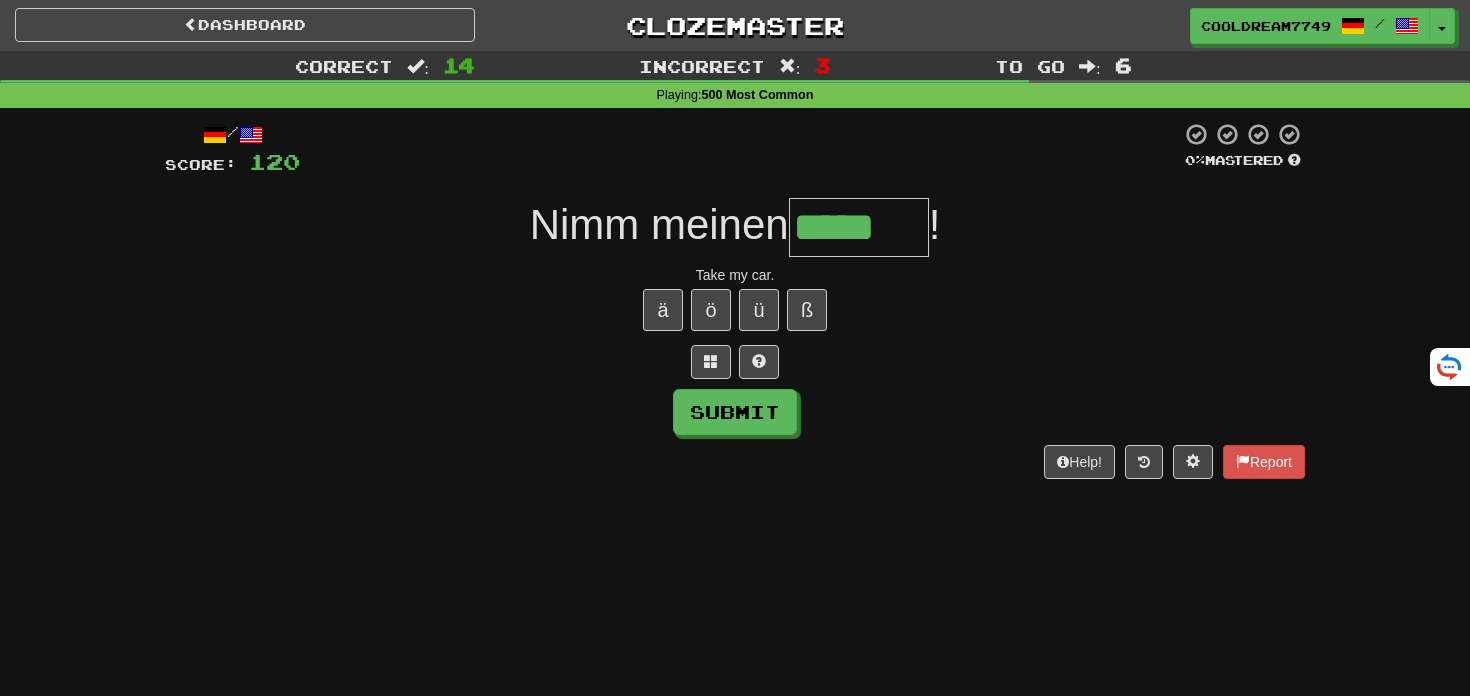 type on "*****" 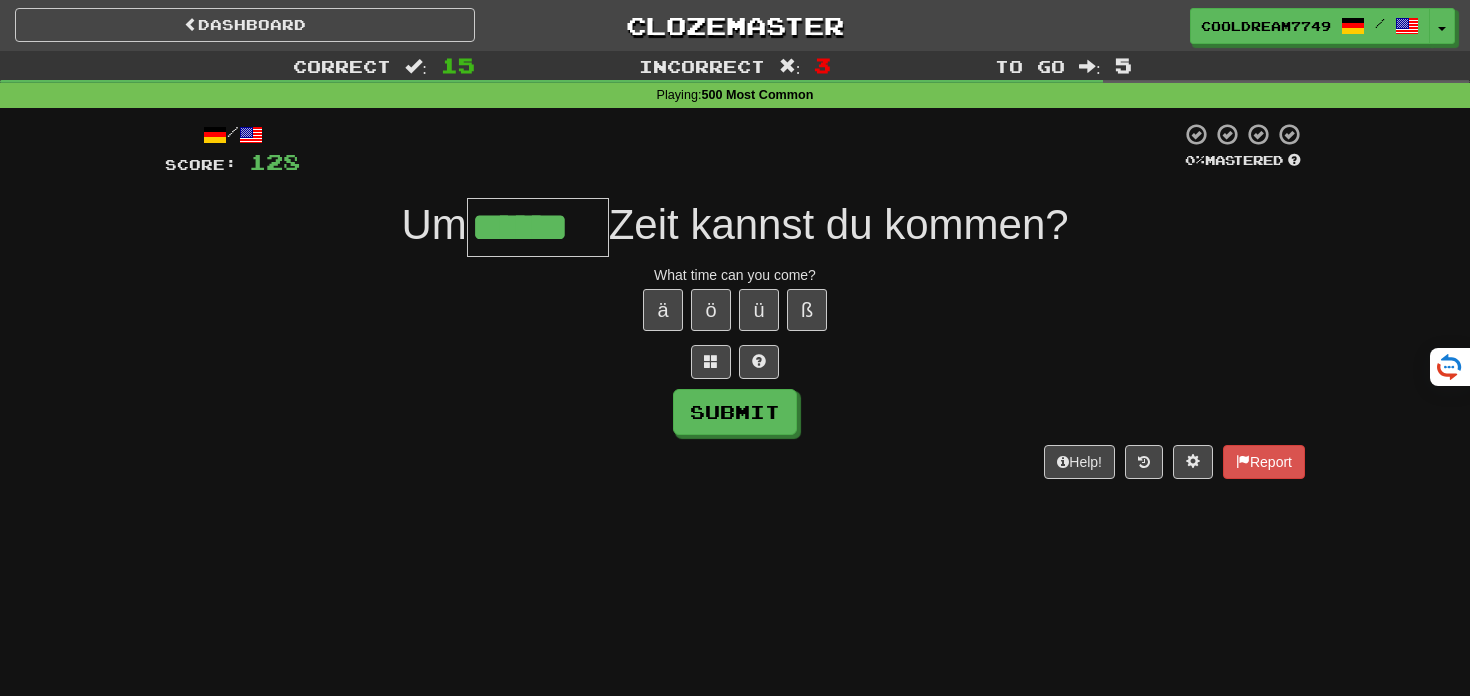 type on "******" 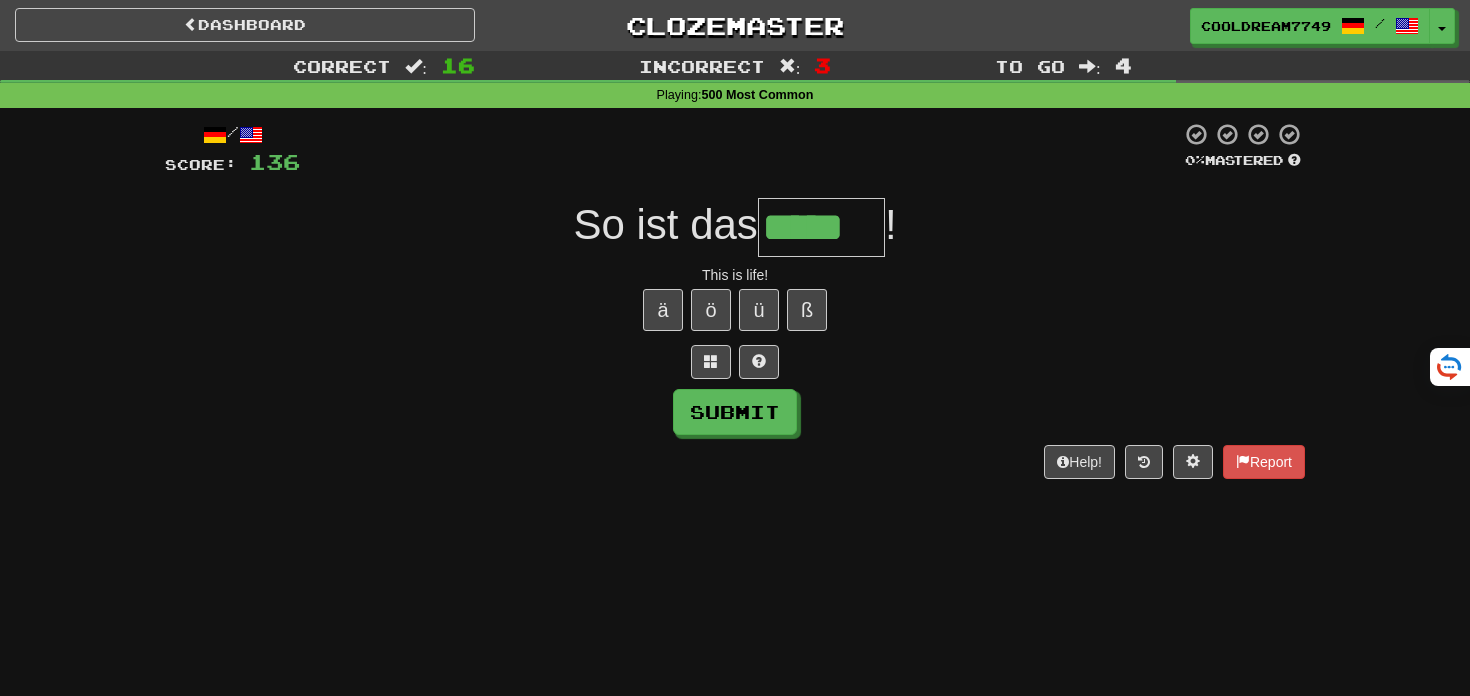 type on "*****" 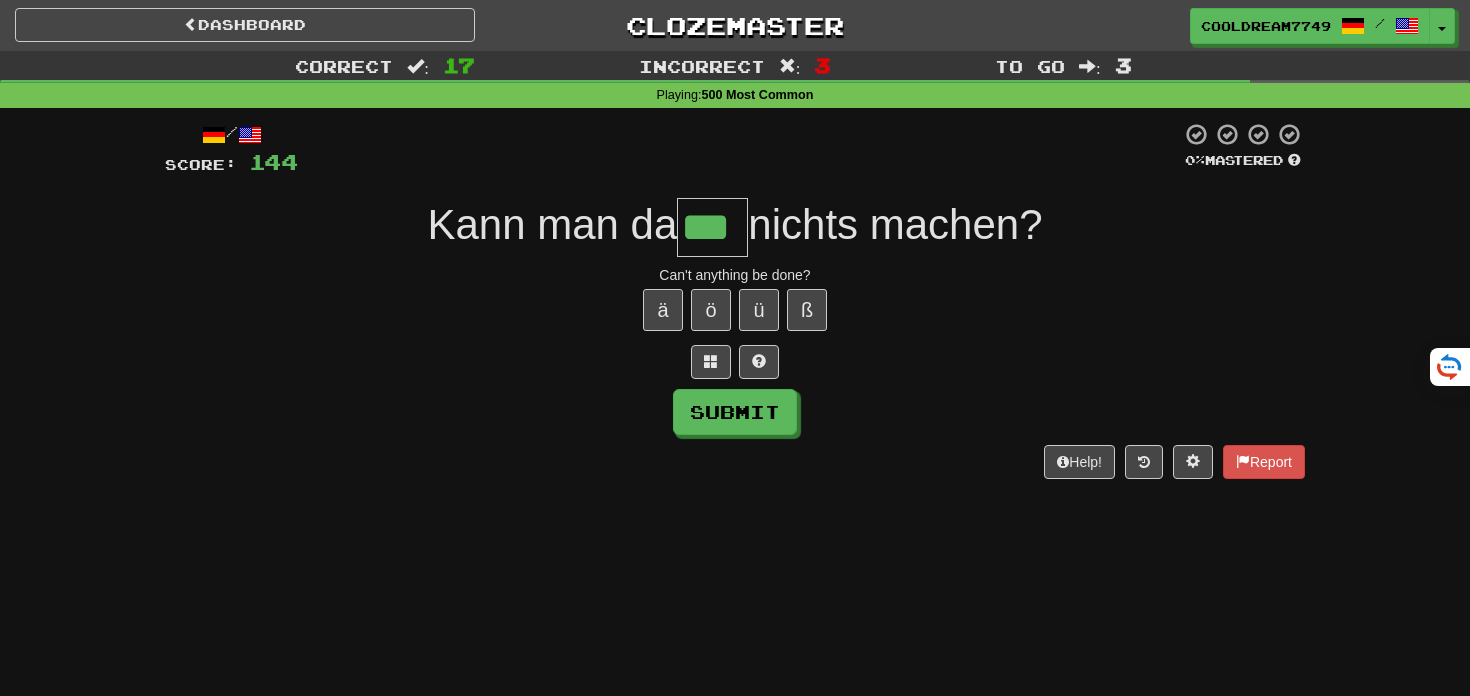 type on "***" 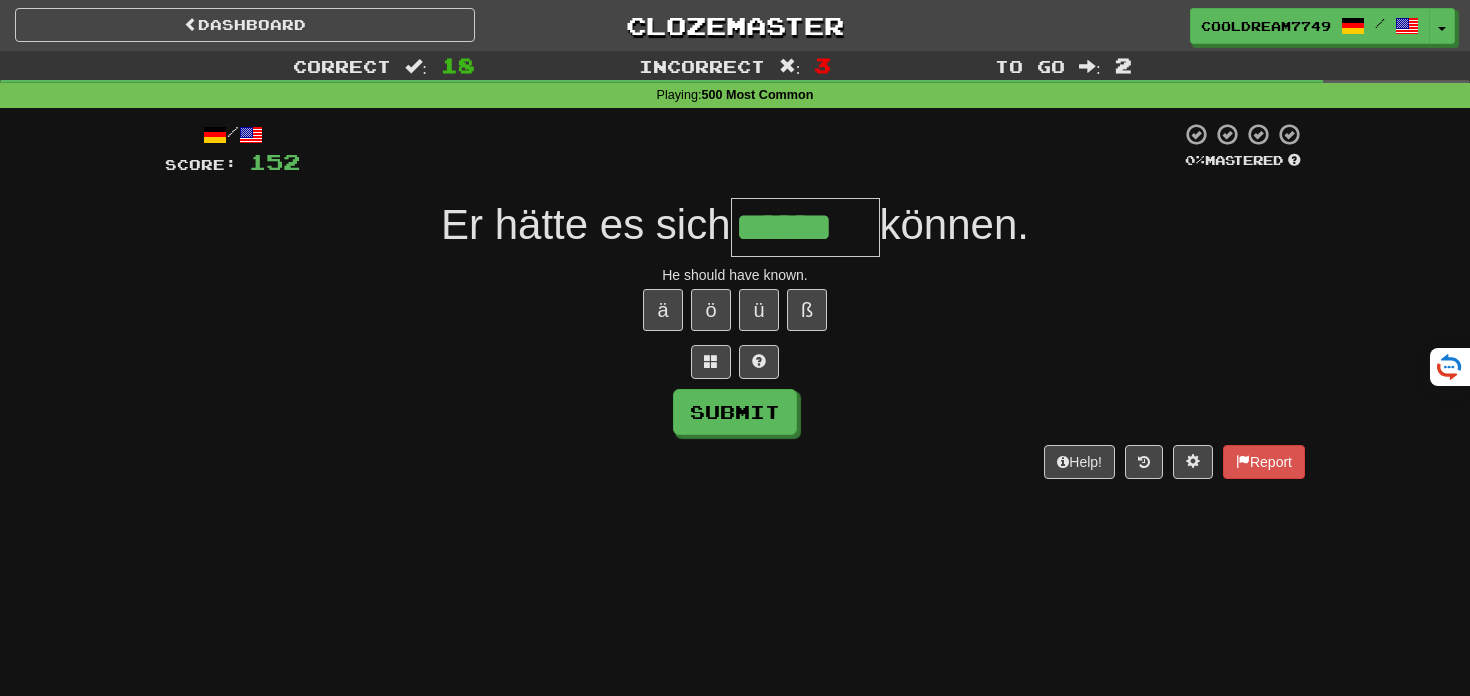 type on "******" 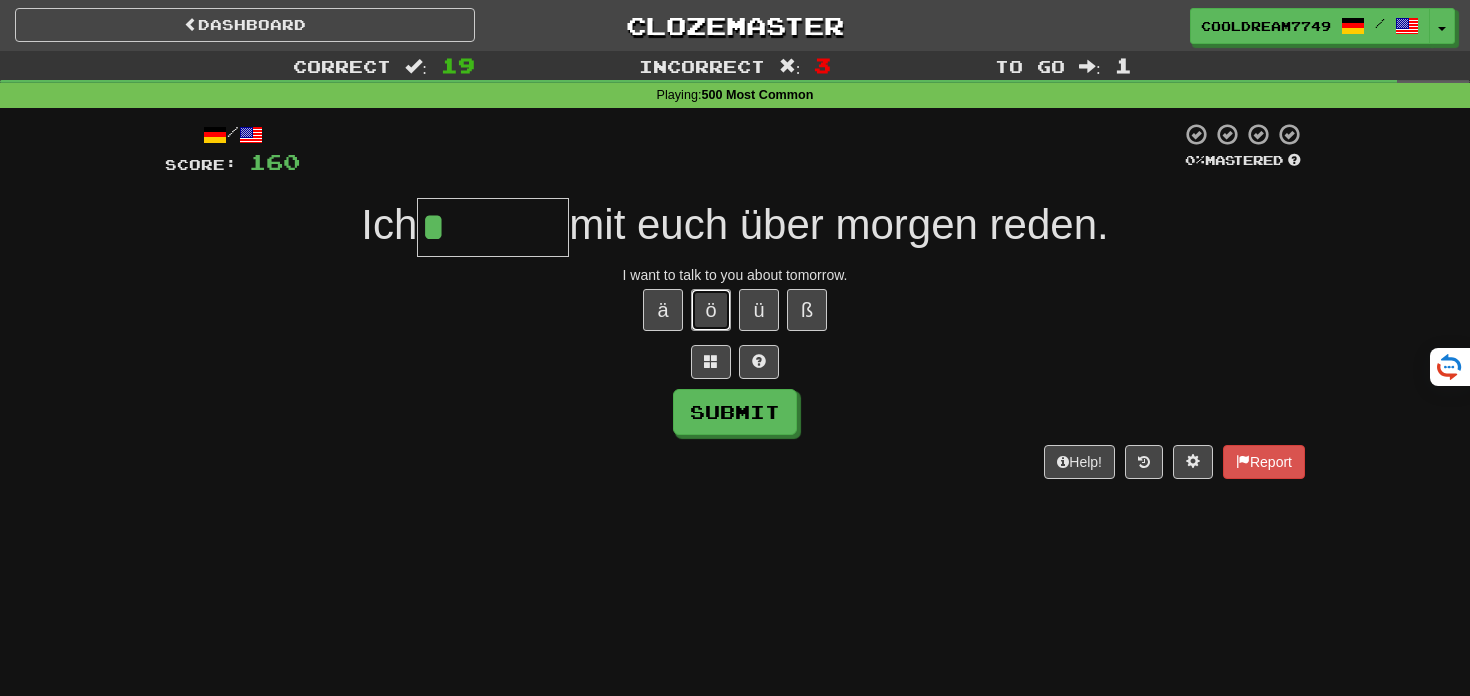 click on "ö" at bounding box center (711, 310) 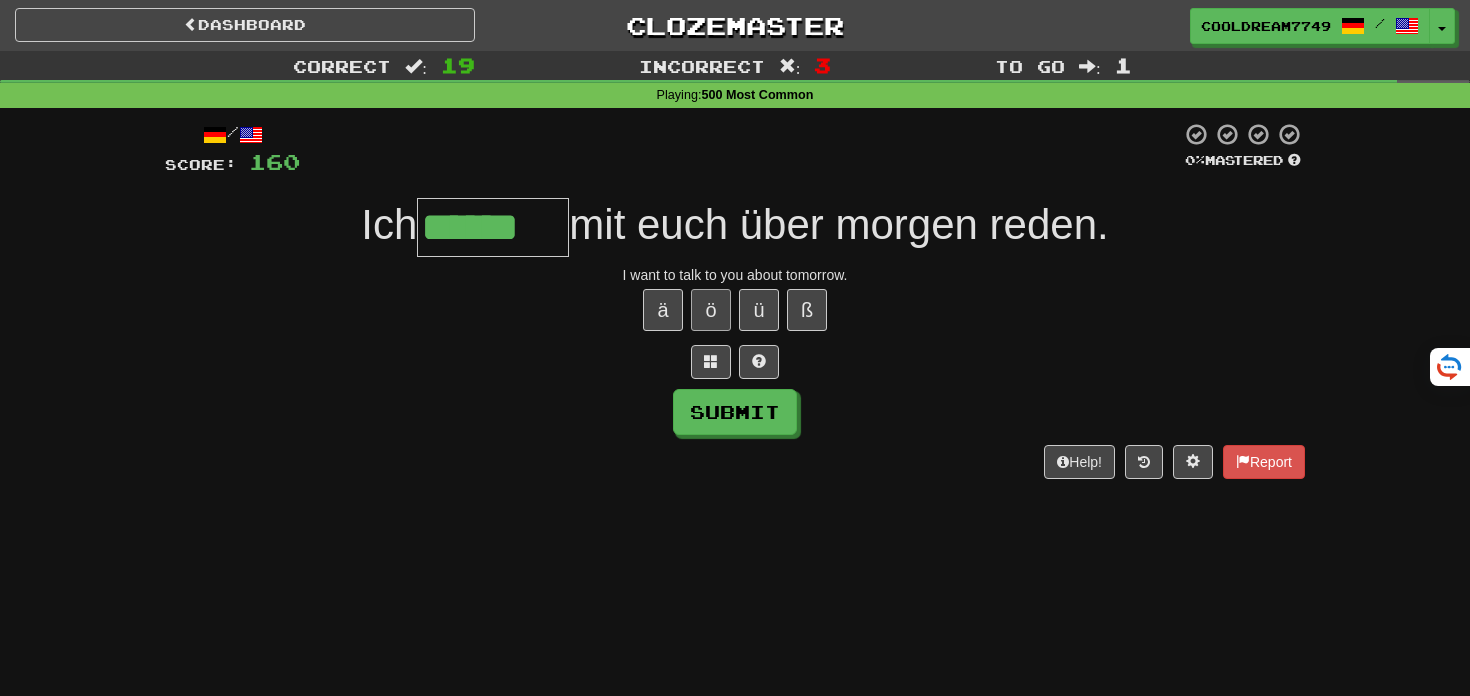 type on "******" 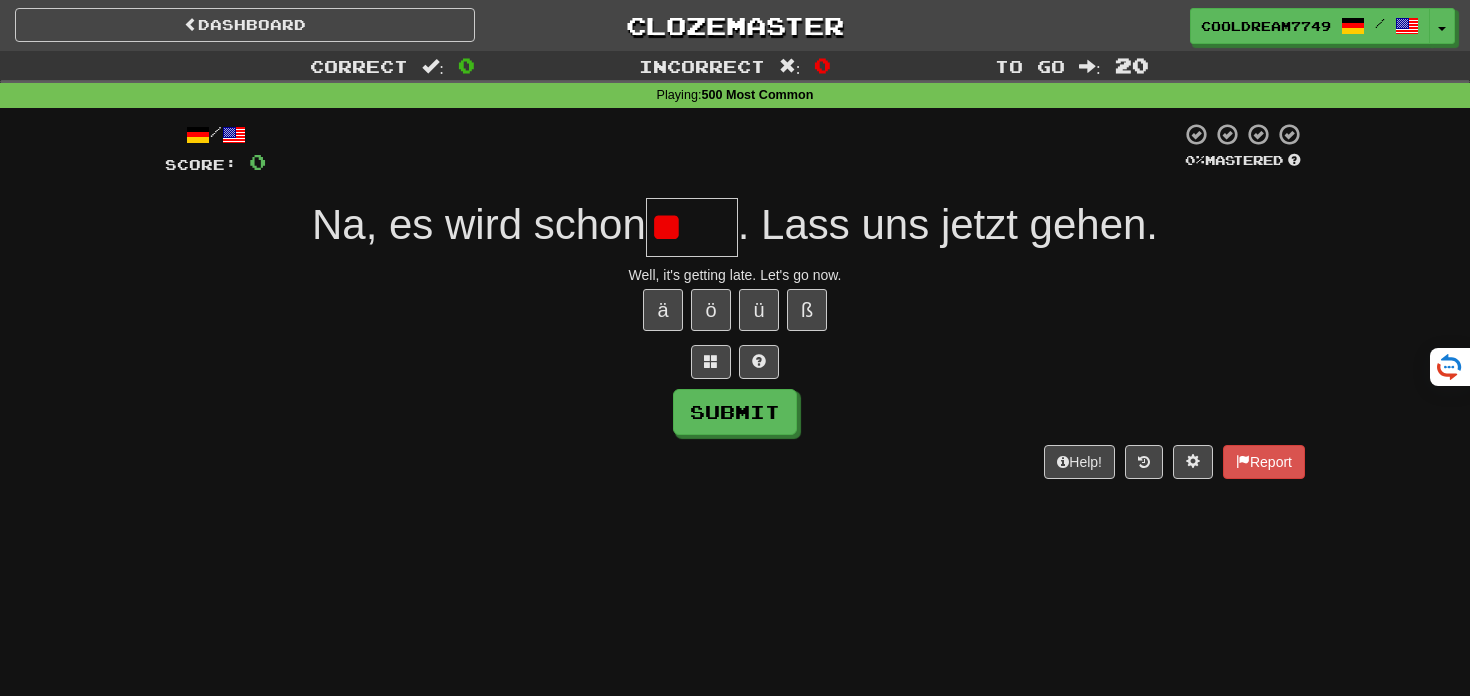 type on "*" 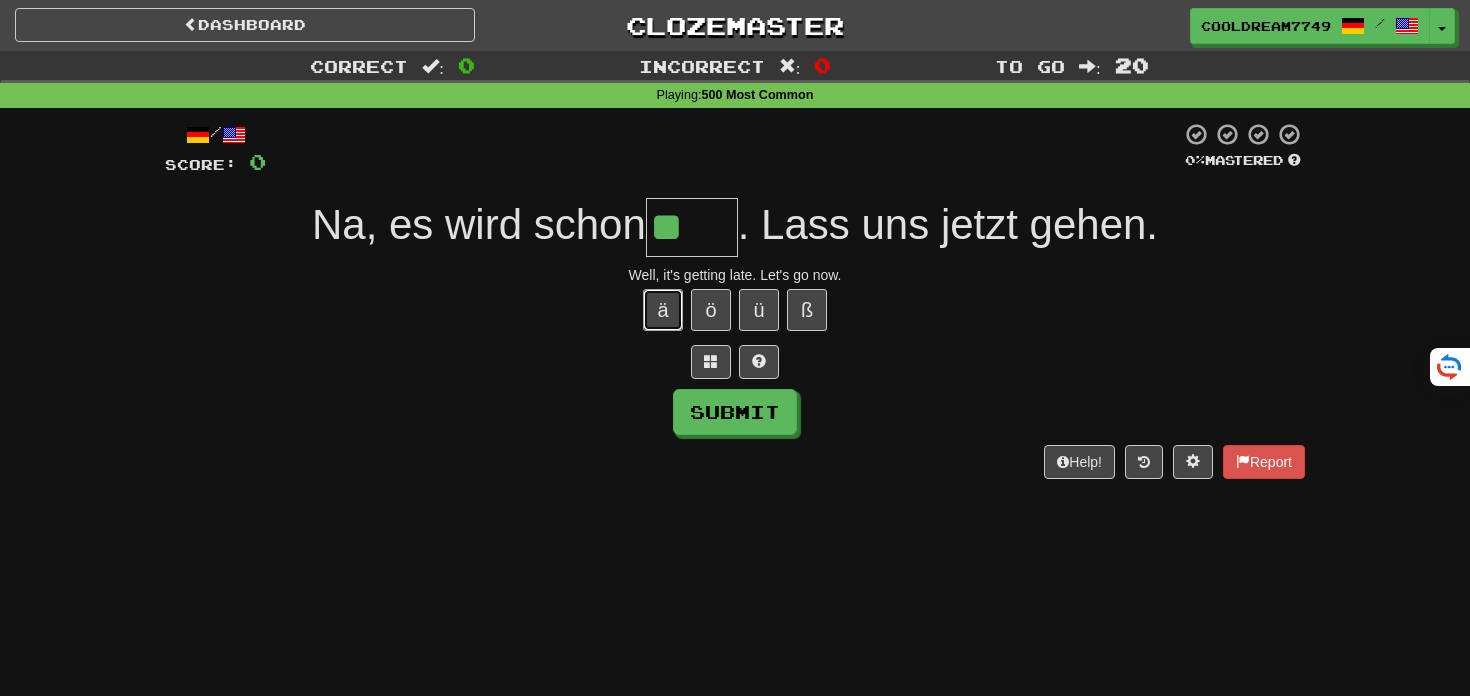 click on "ä" at bounding box center (663, 310) 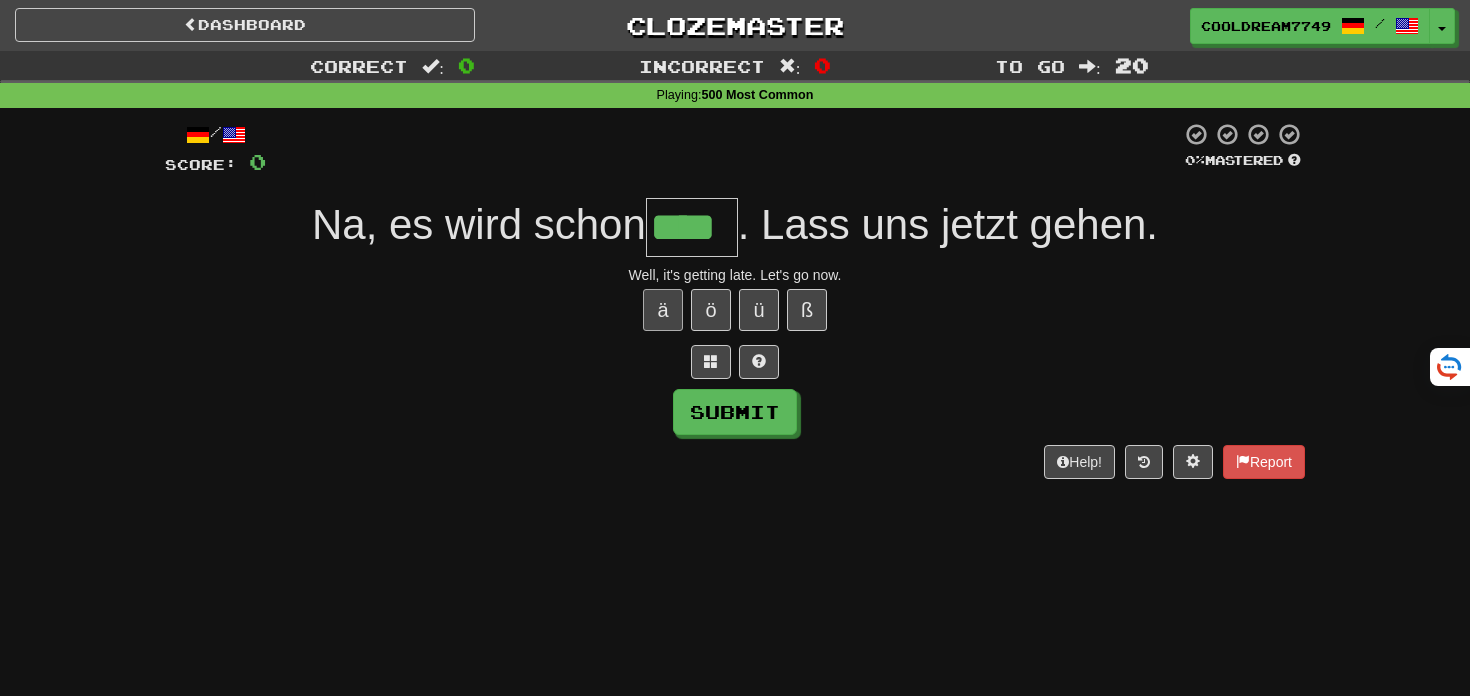 type on "****" 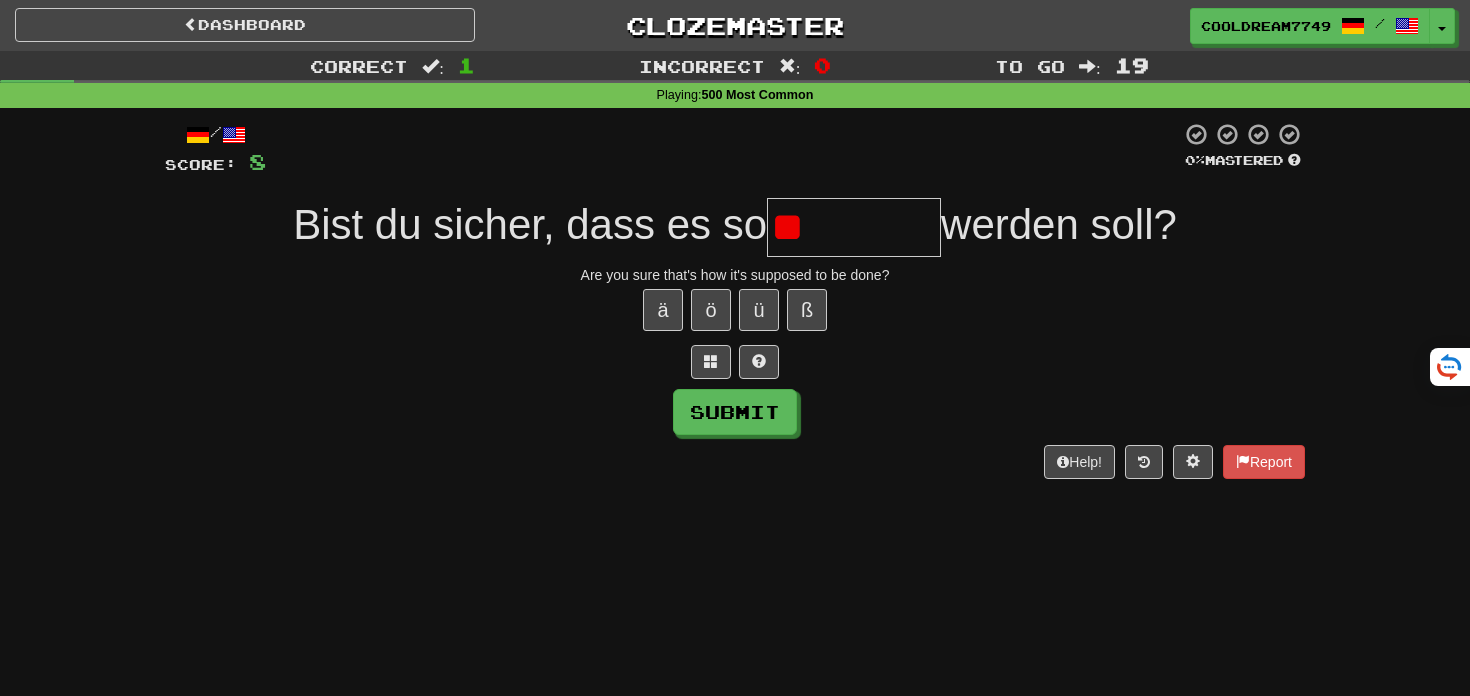 type on "*" 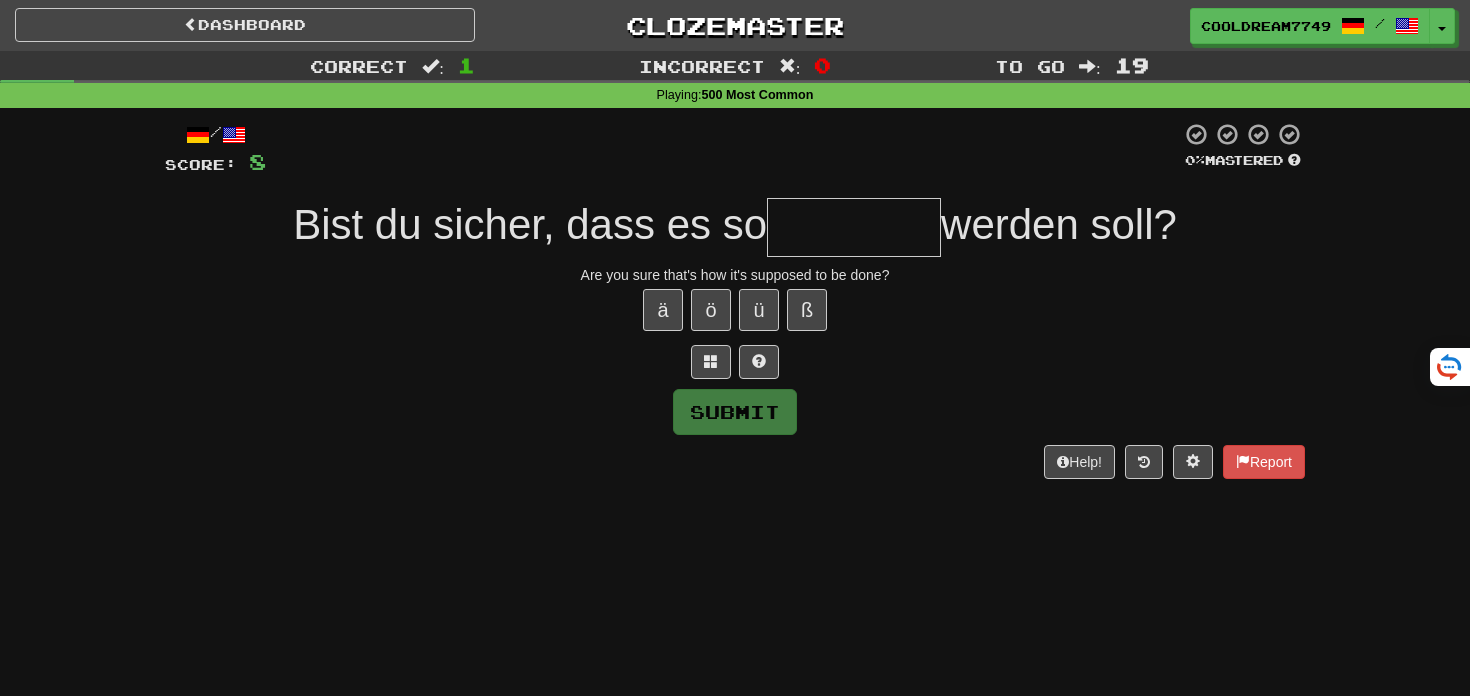 type on "*******" 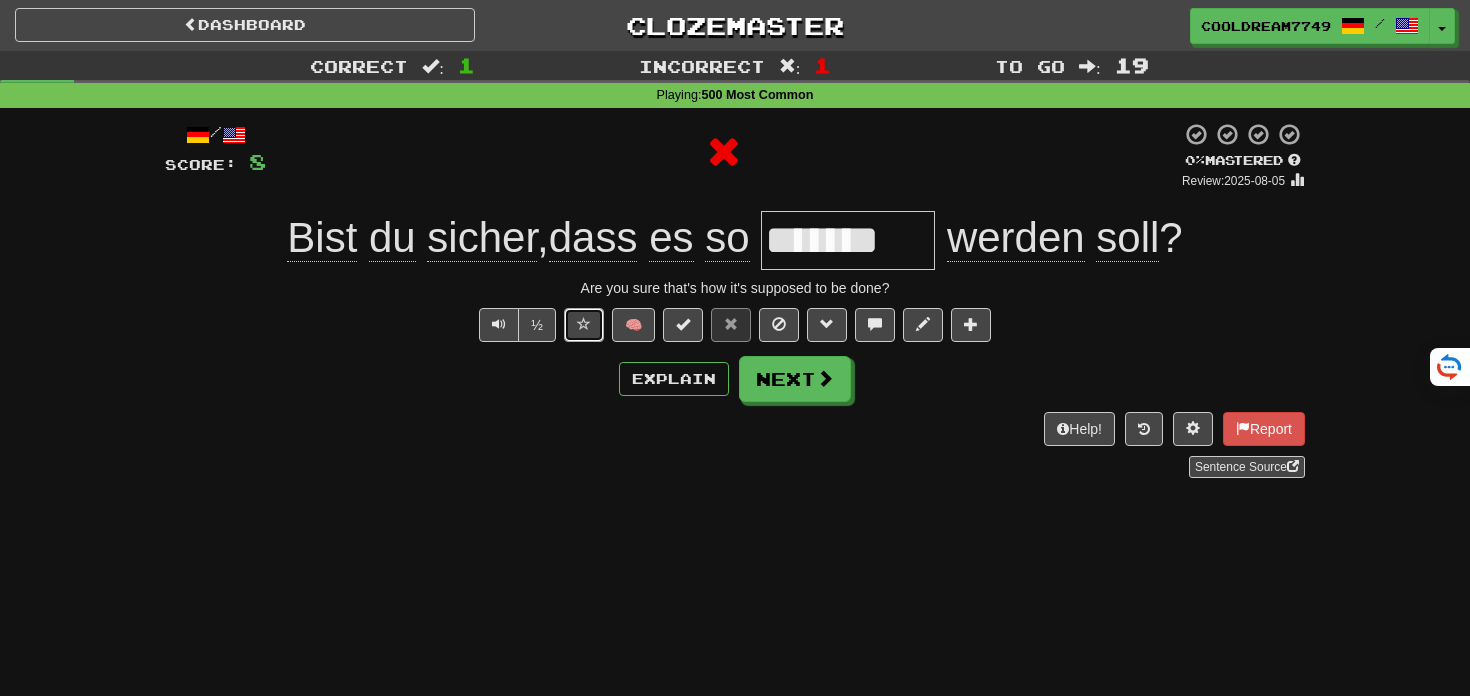click at bounding box center (584, 324) 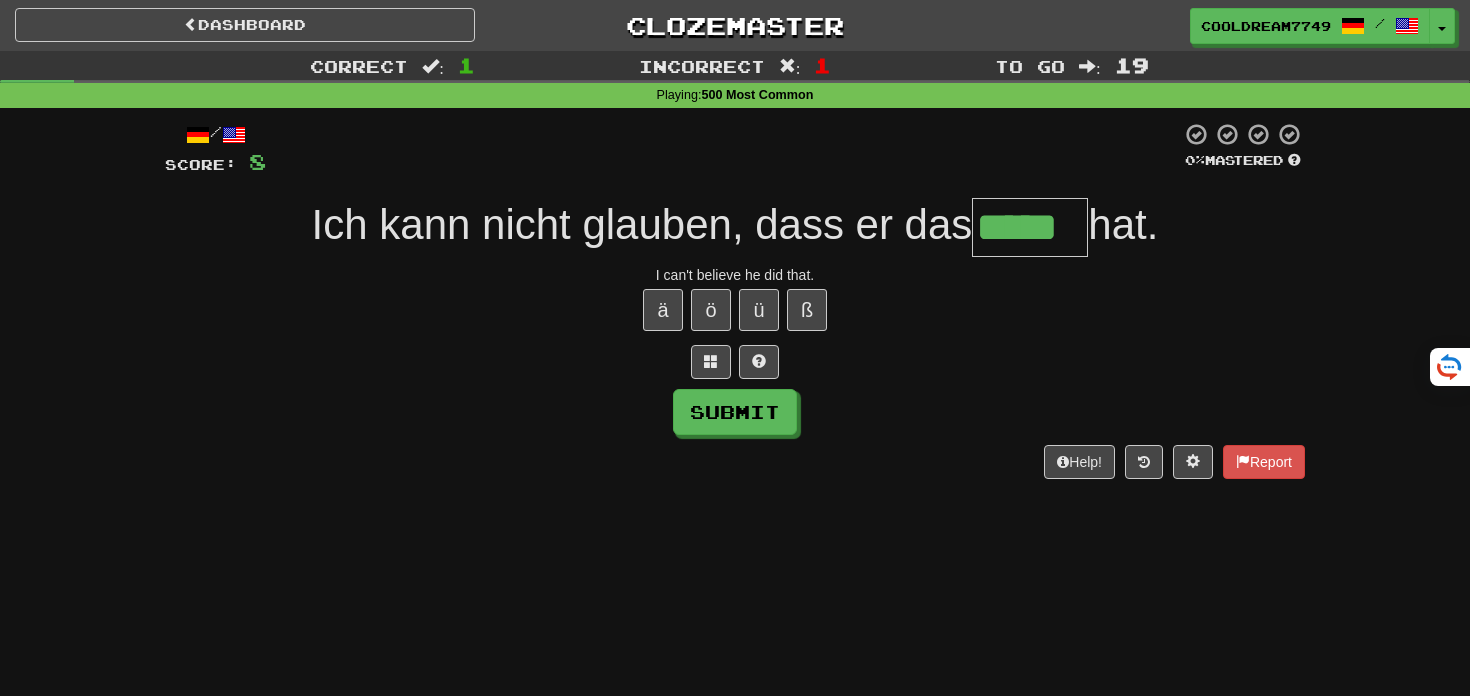 type on "*****" 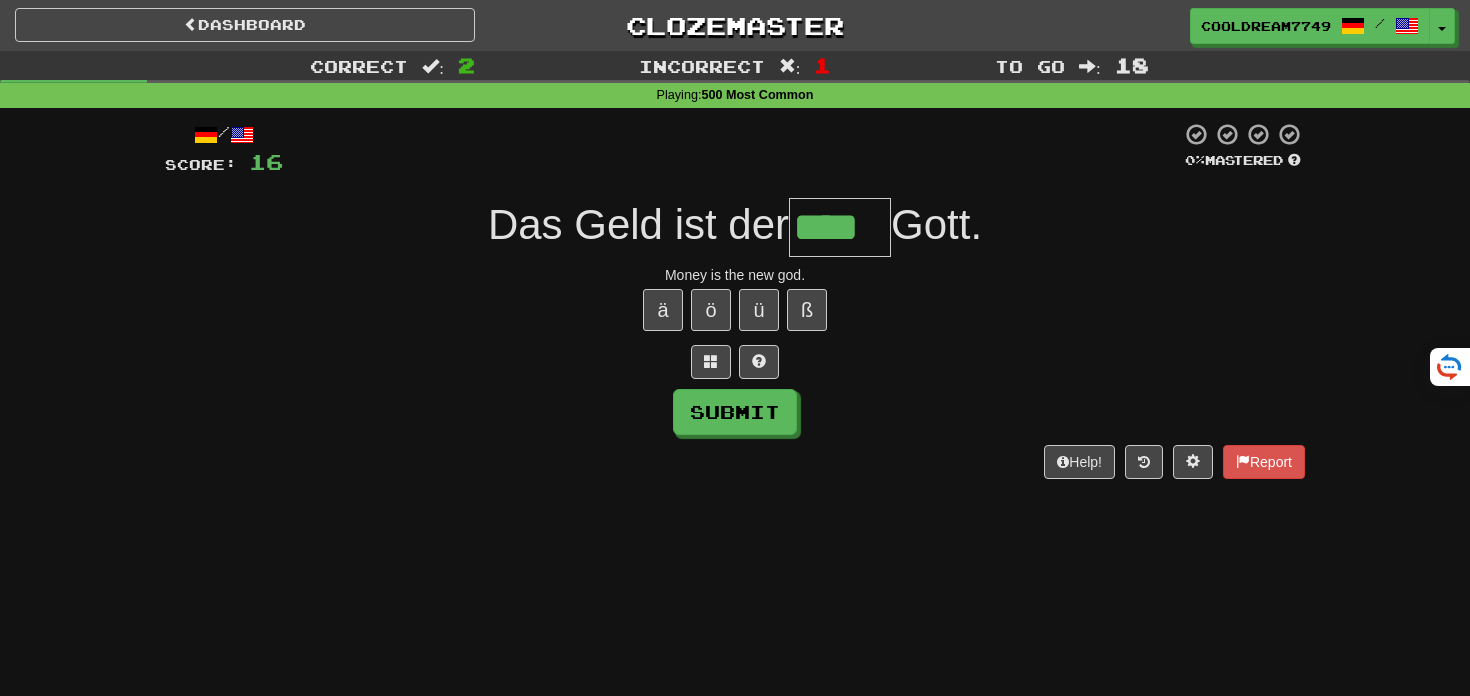 type on "****" 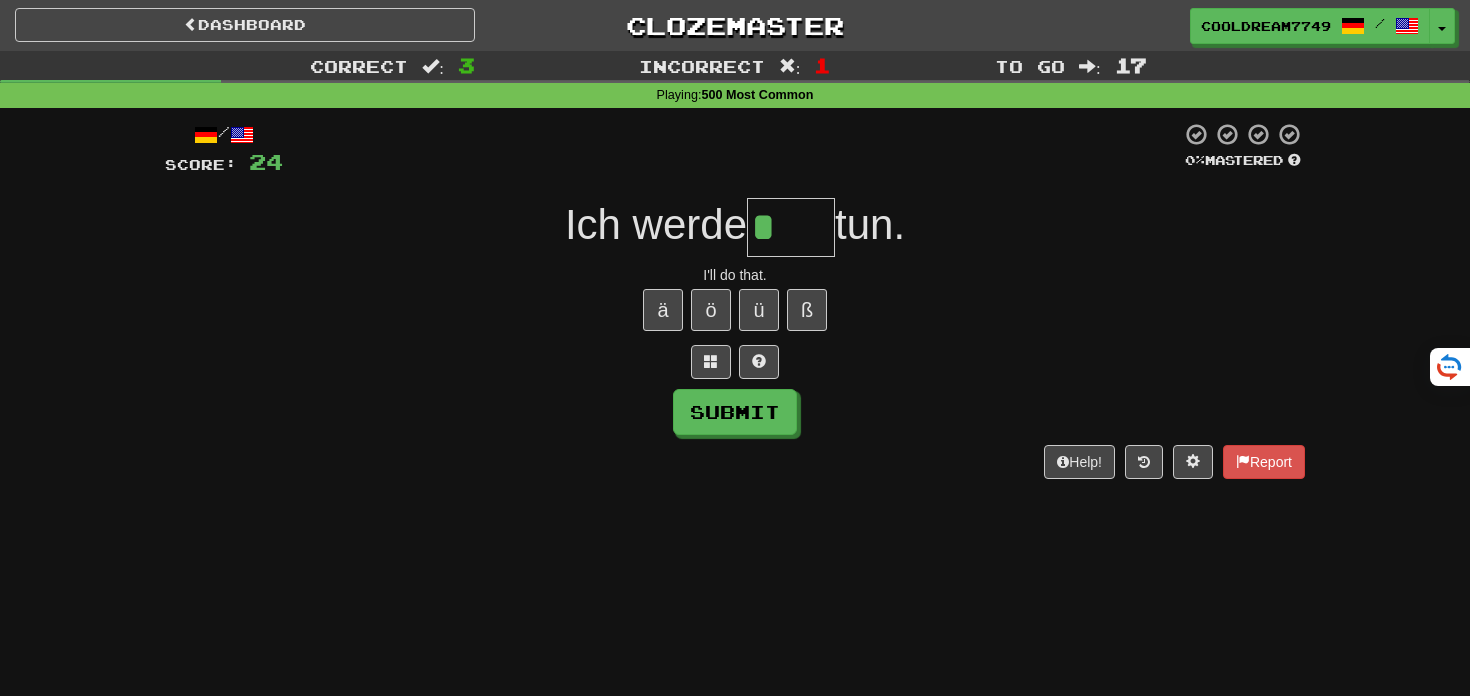 type on "****" 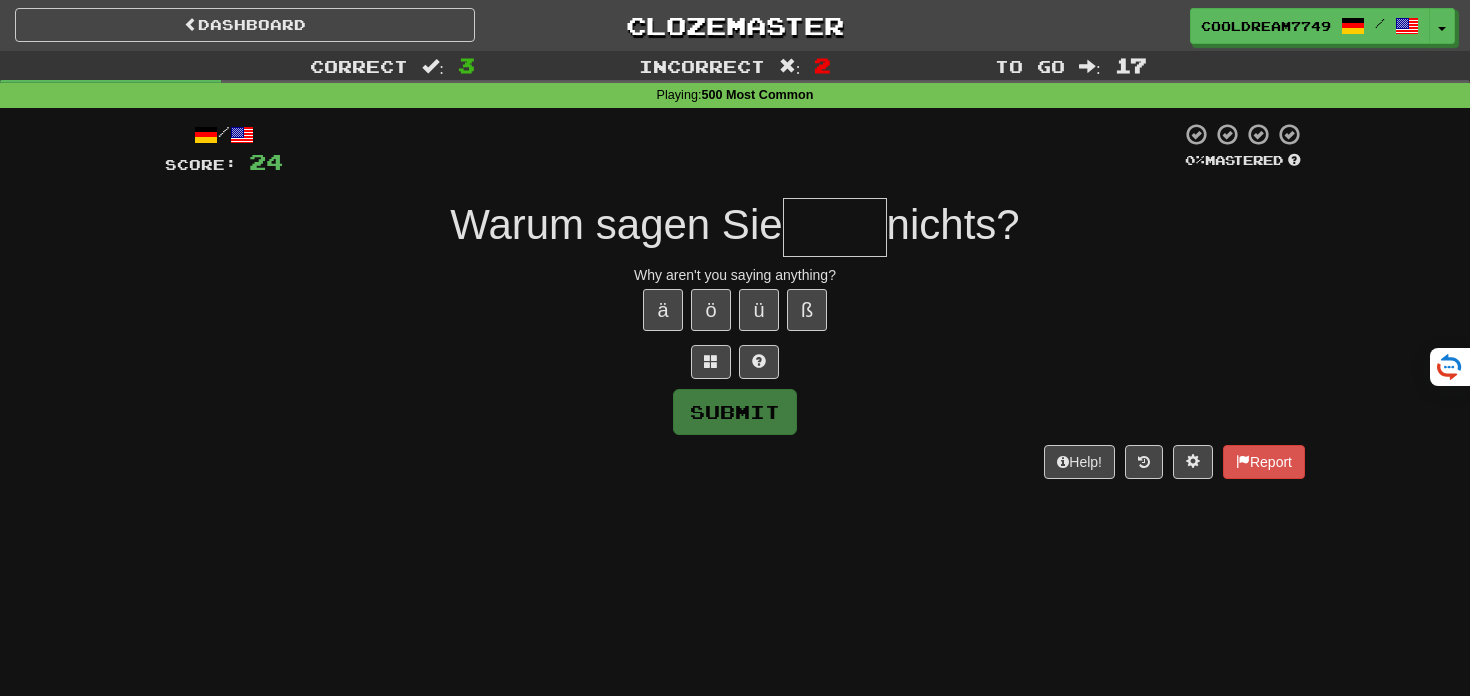 type on "*" 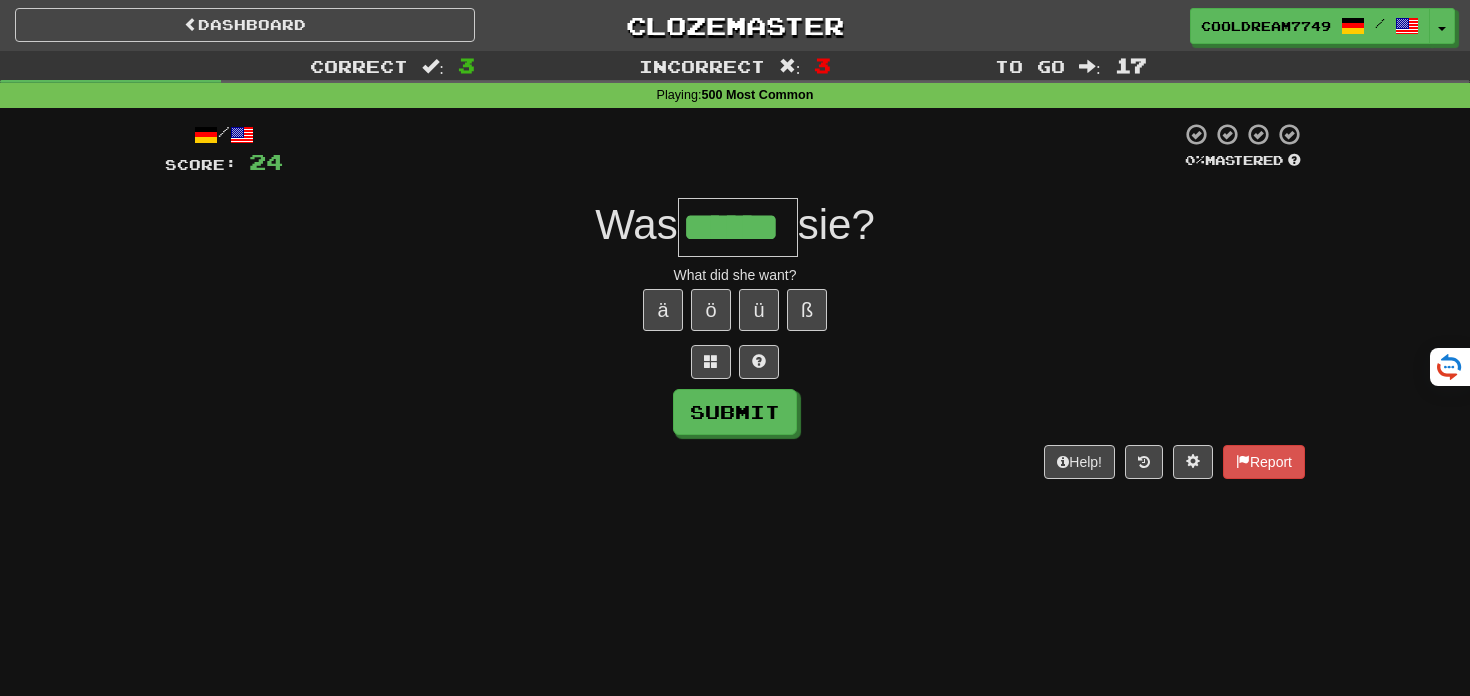 type on "******" 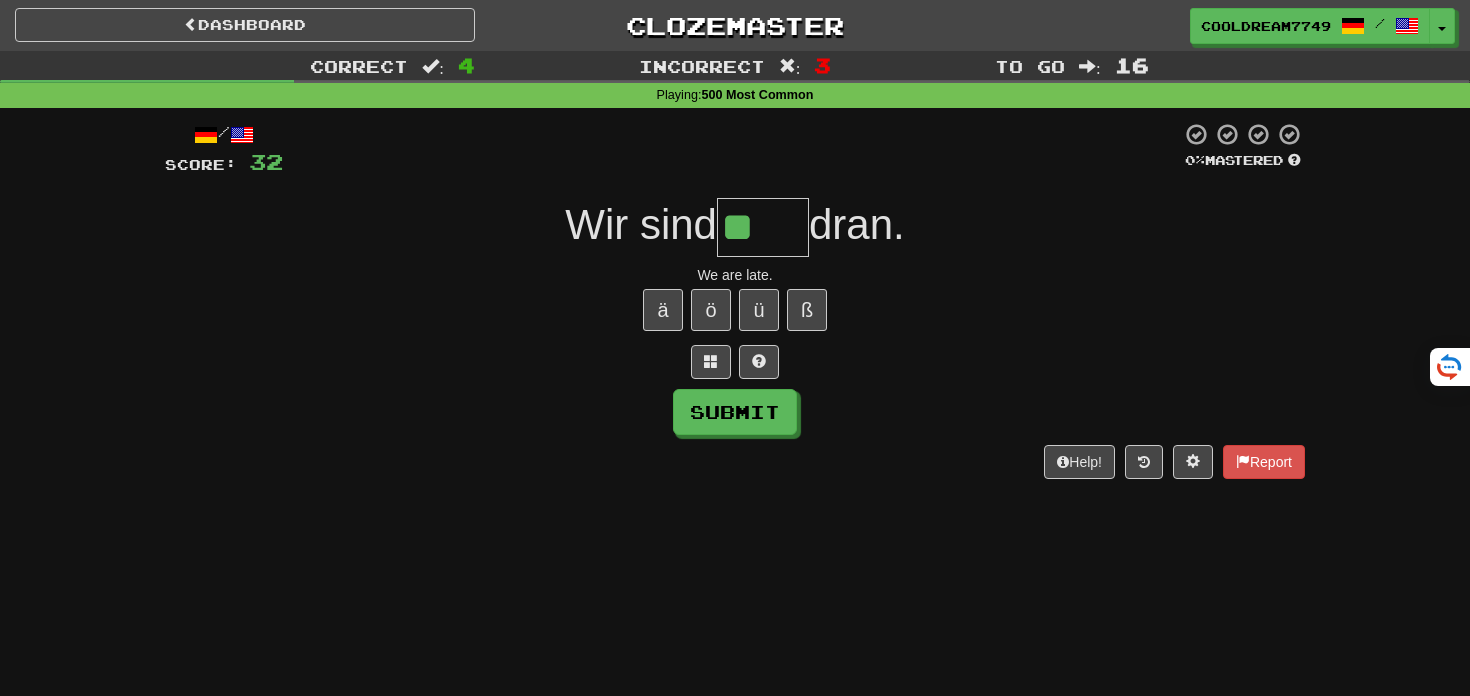 click on "ä ö ü ß" at bounding box center (735, 310) 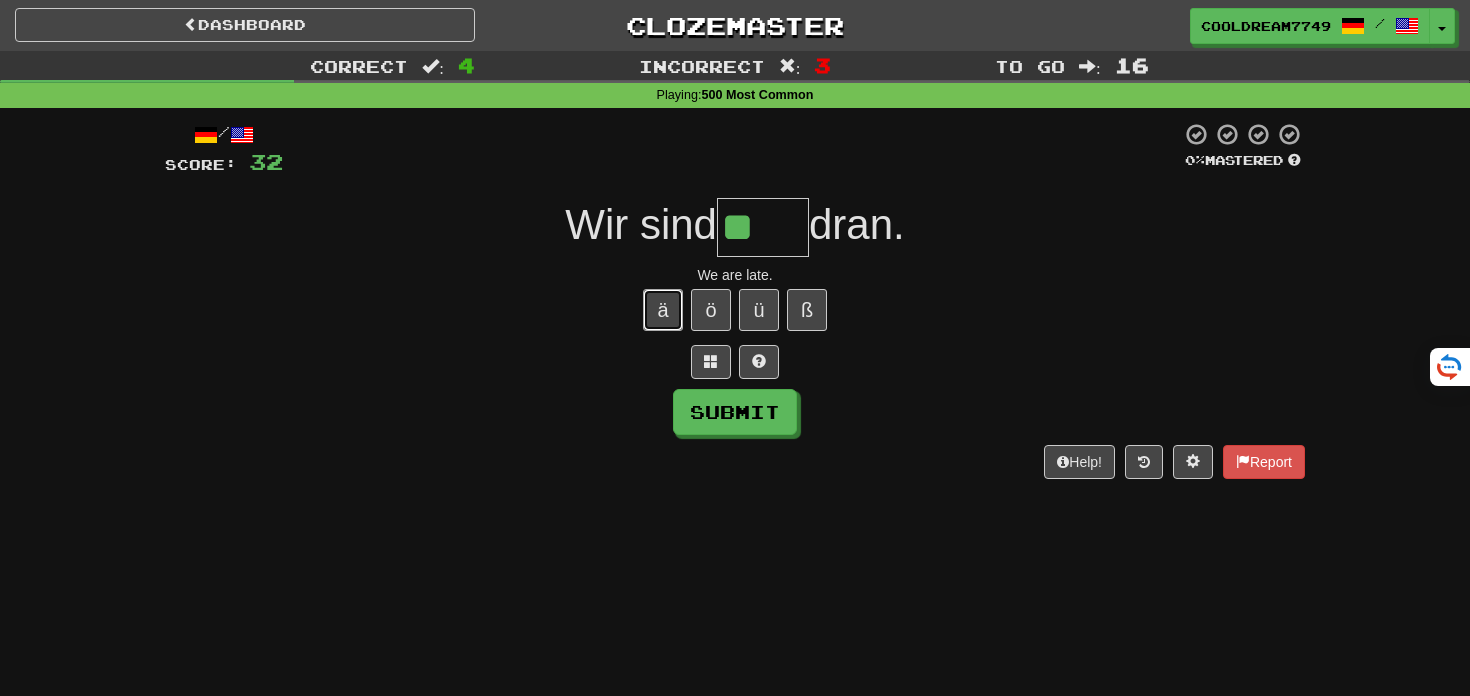 click on "ä" at bounding box center (663, 310) 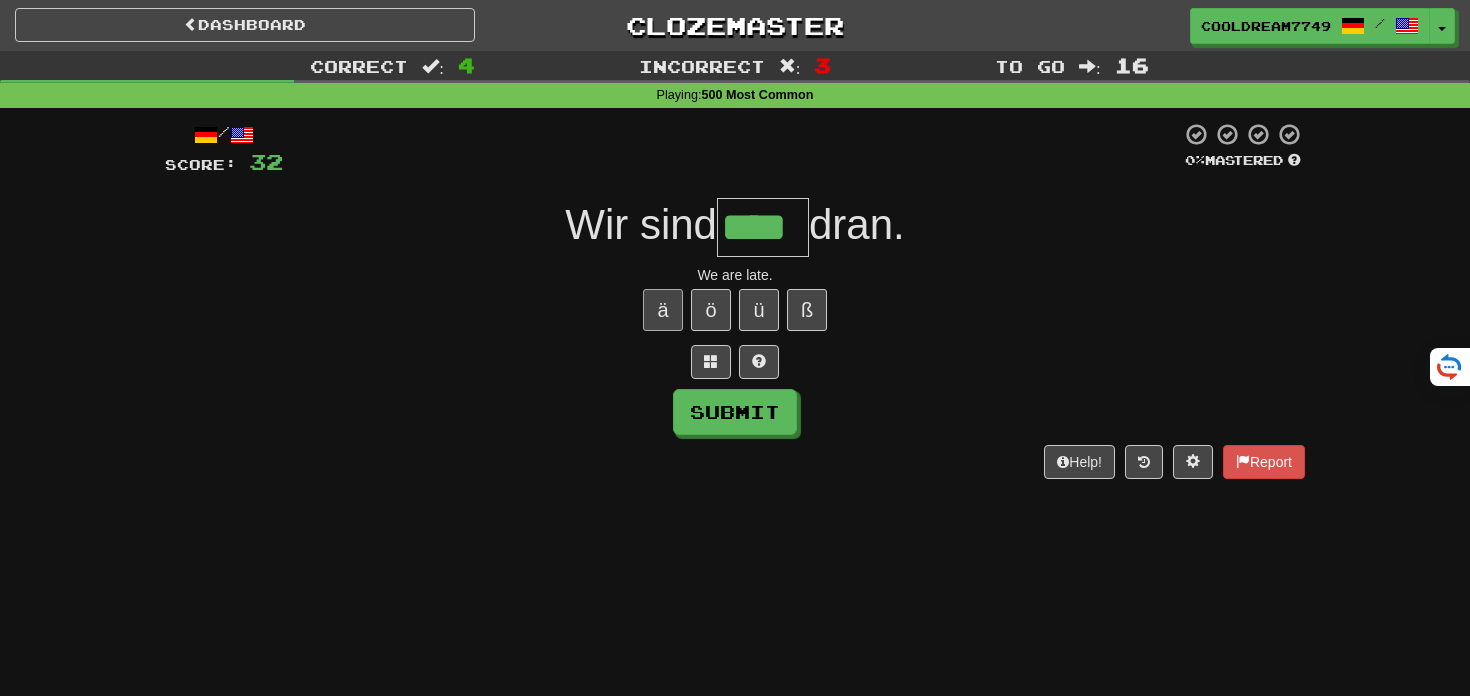 type on "****" 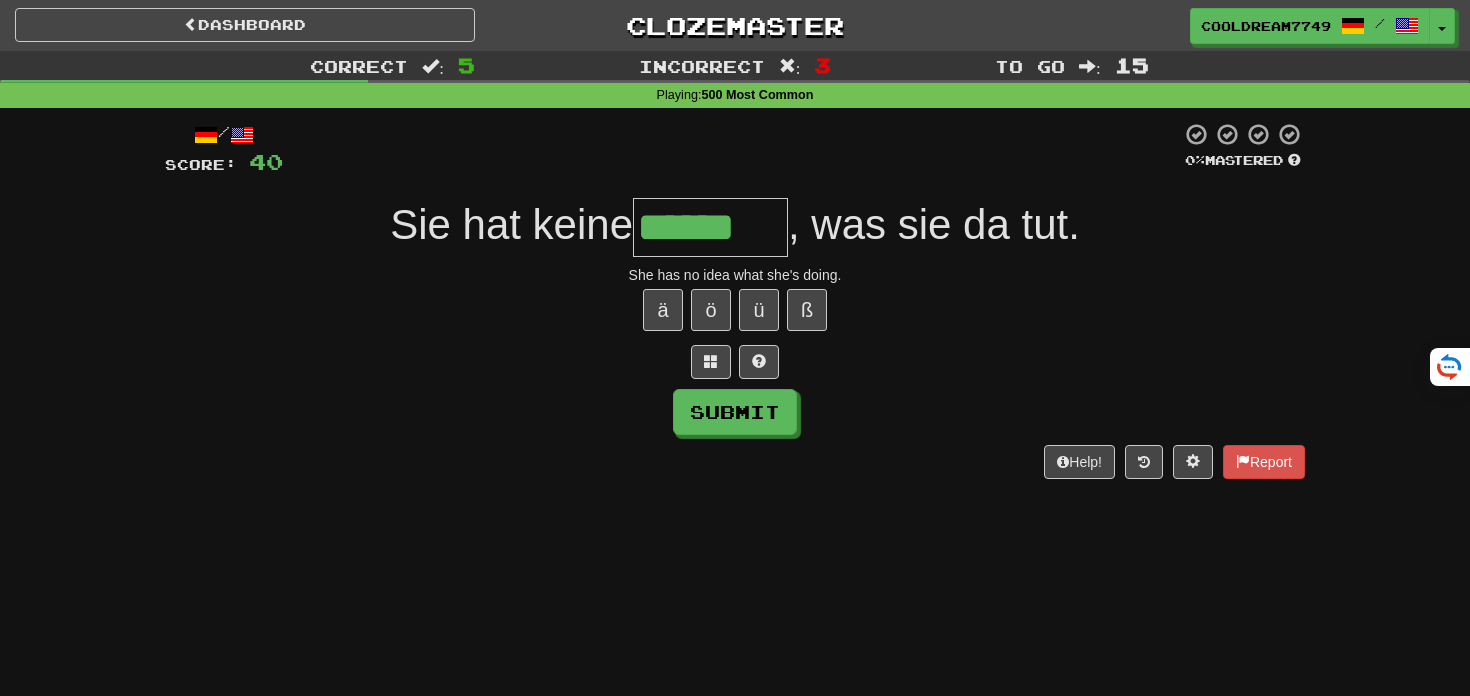 type on "******" 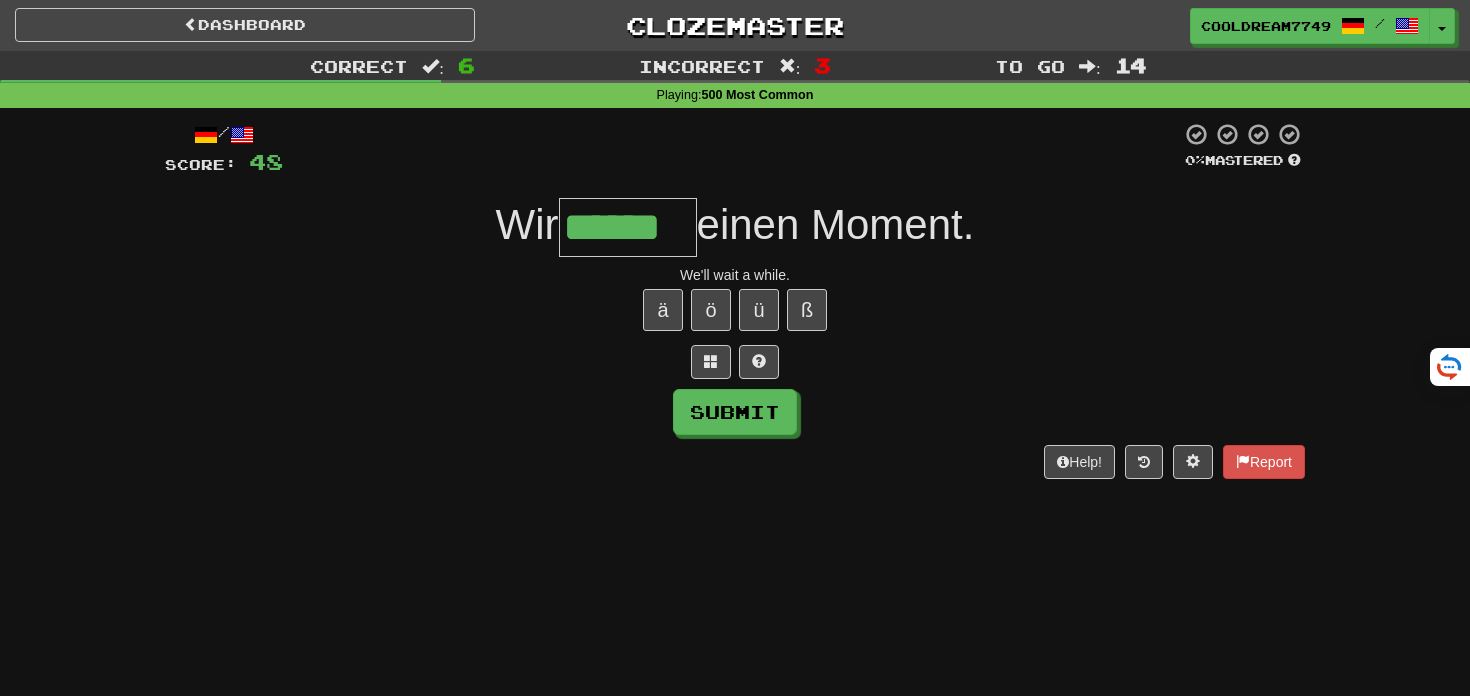 type on "******" 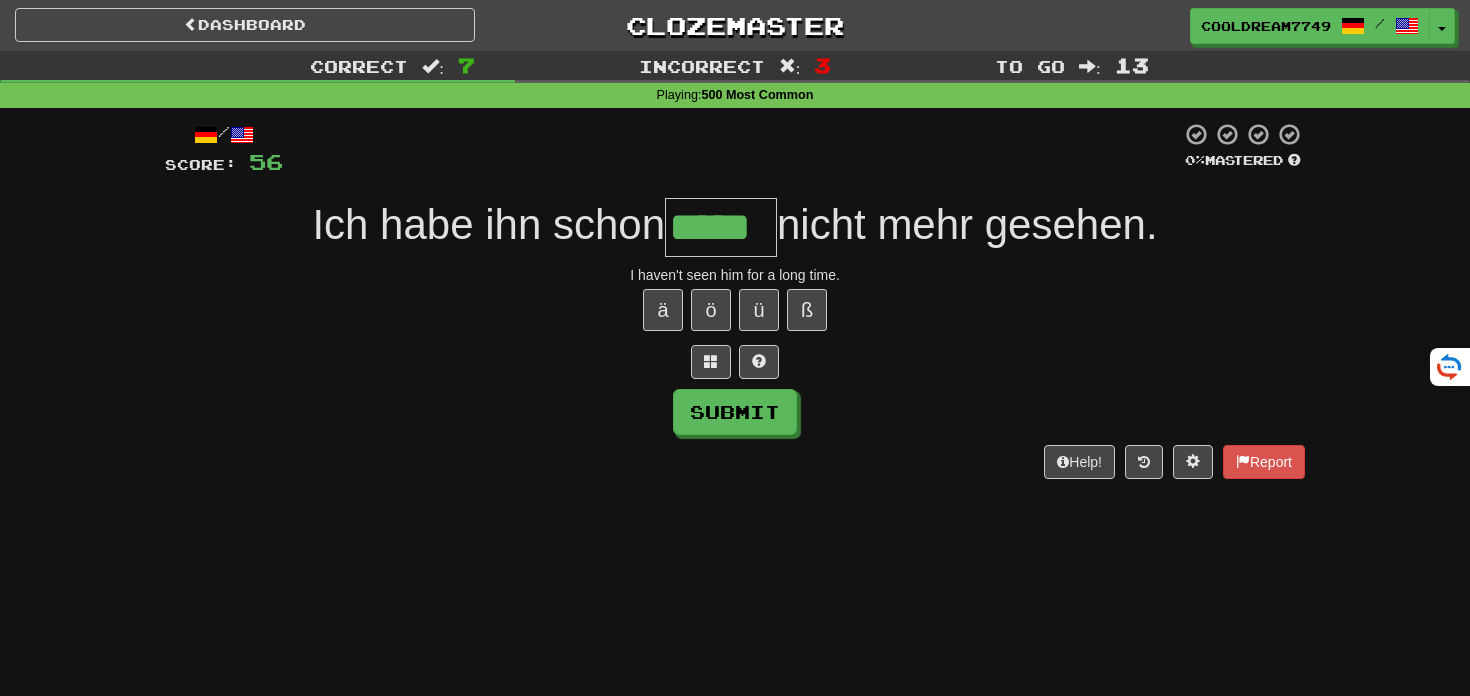type on "*****" 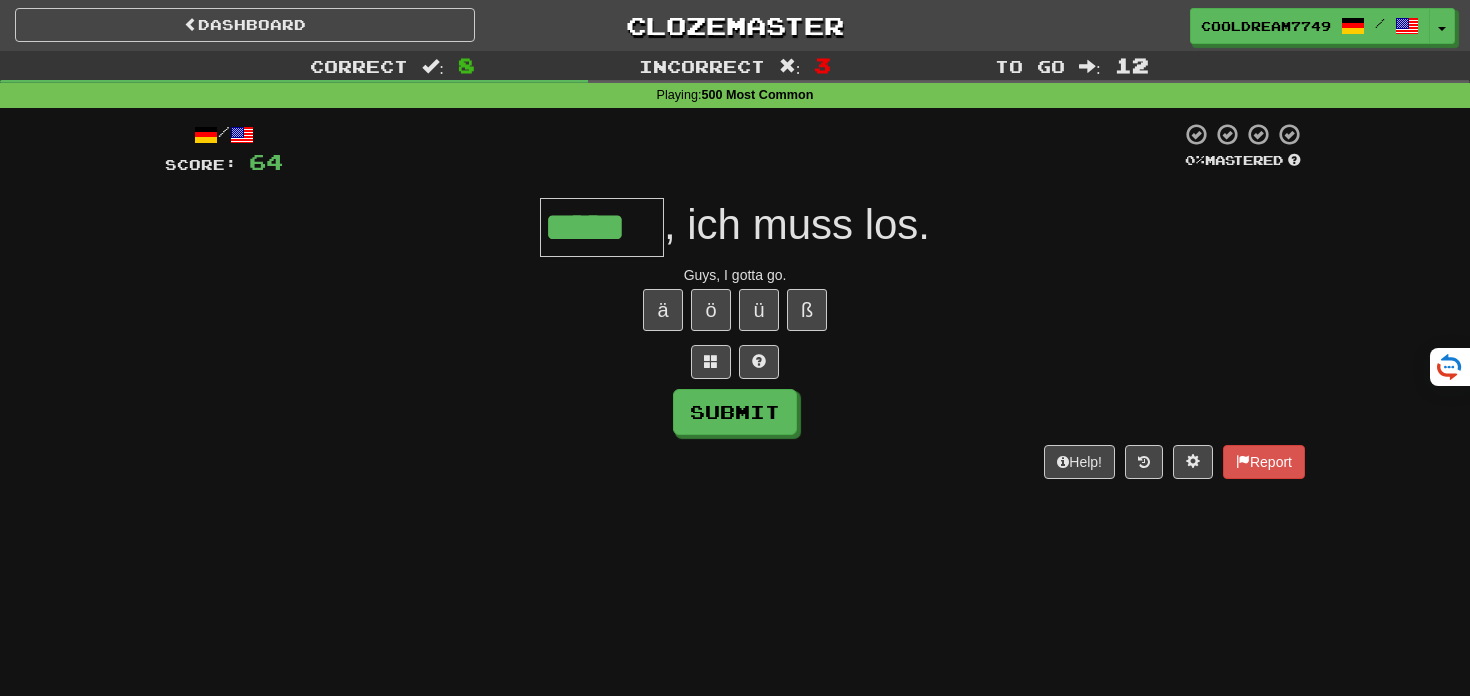type on "*****" 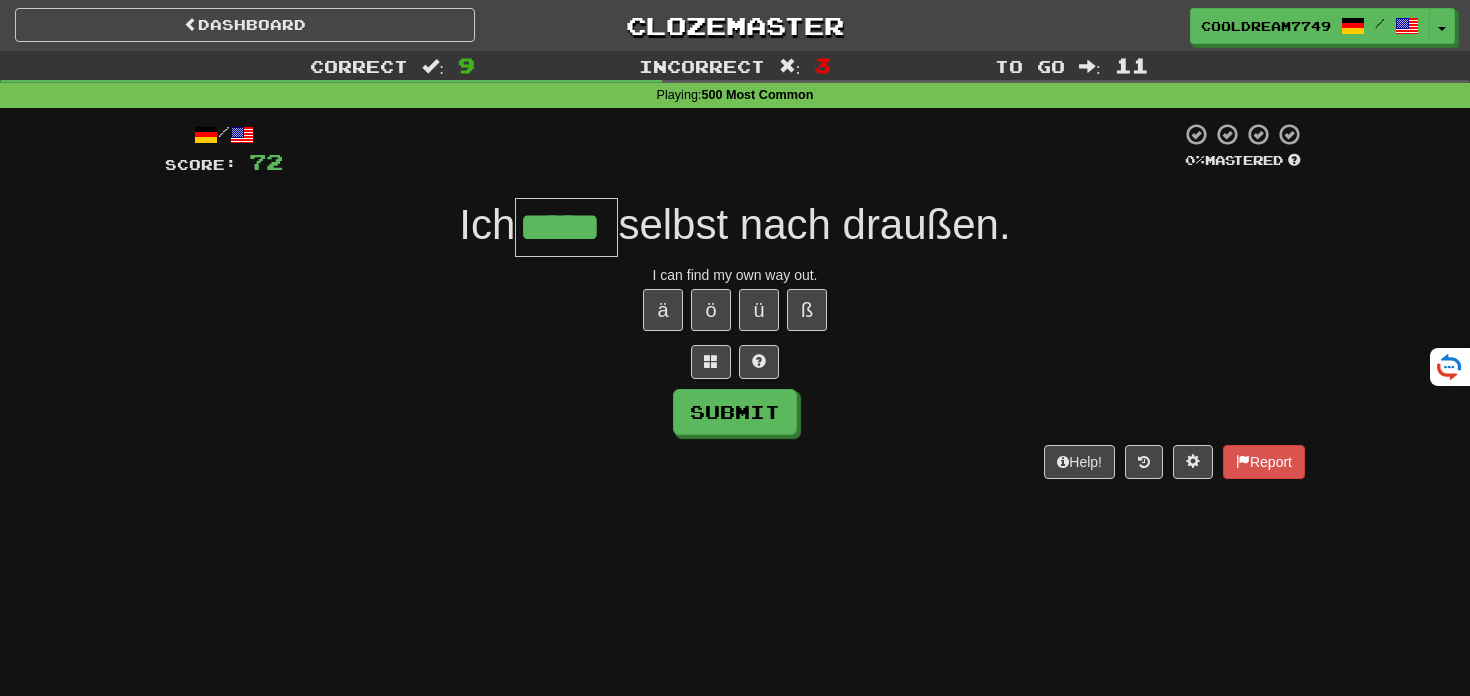 type on "*****" 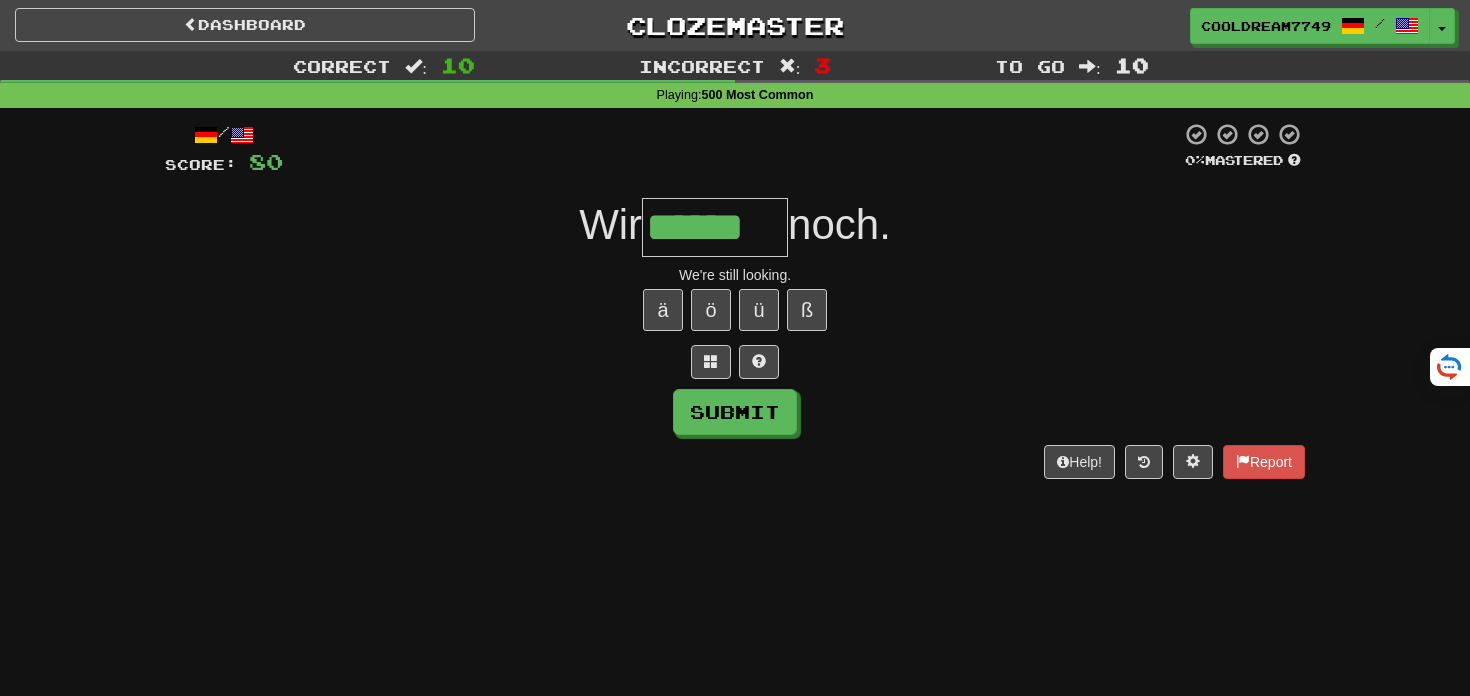 type on "******" 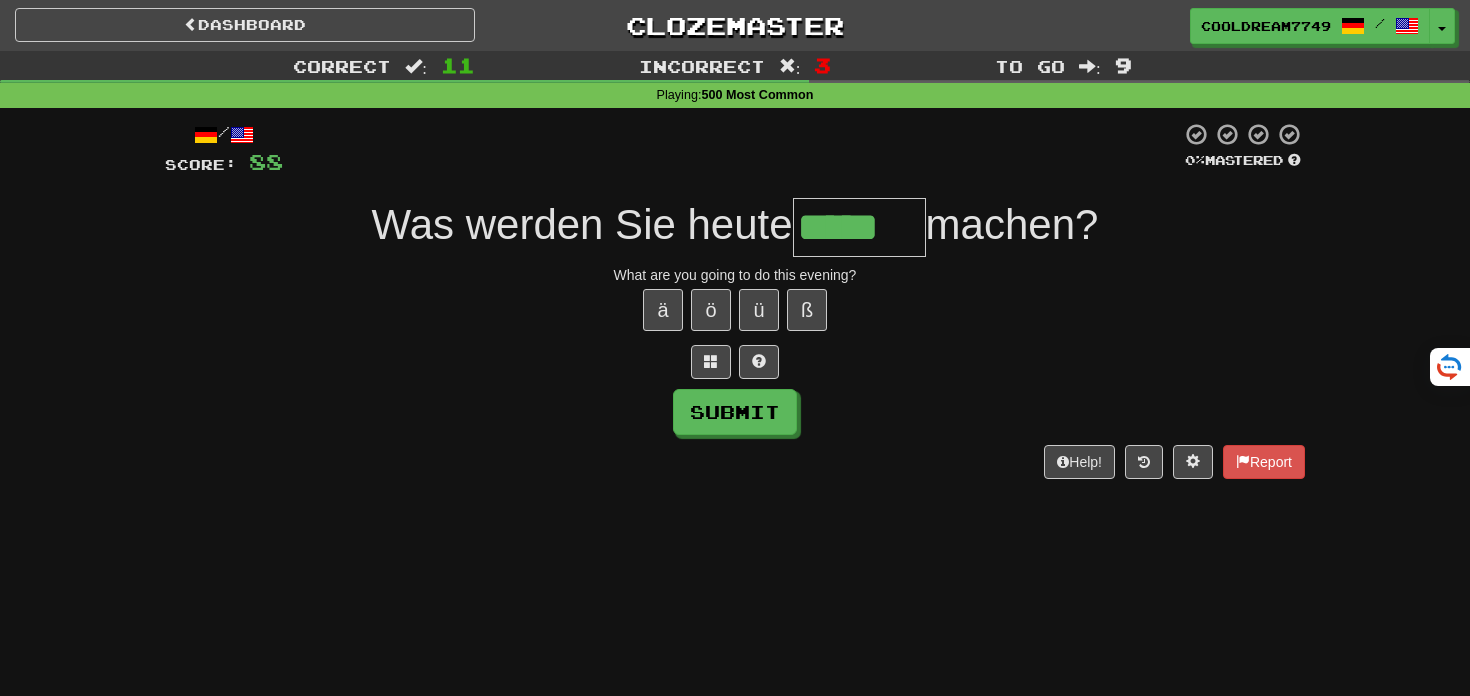type on "*****" 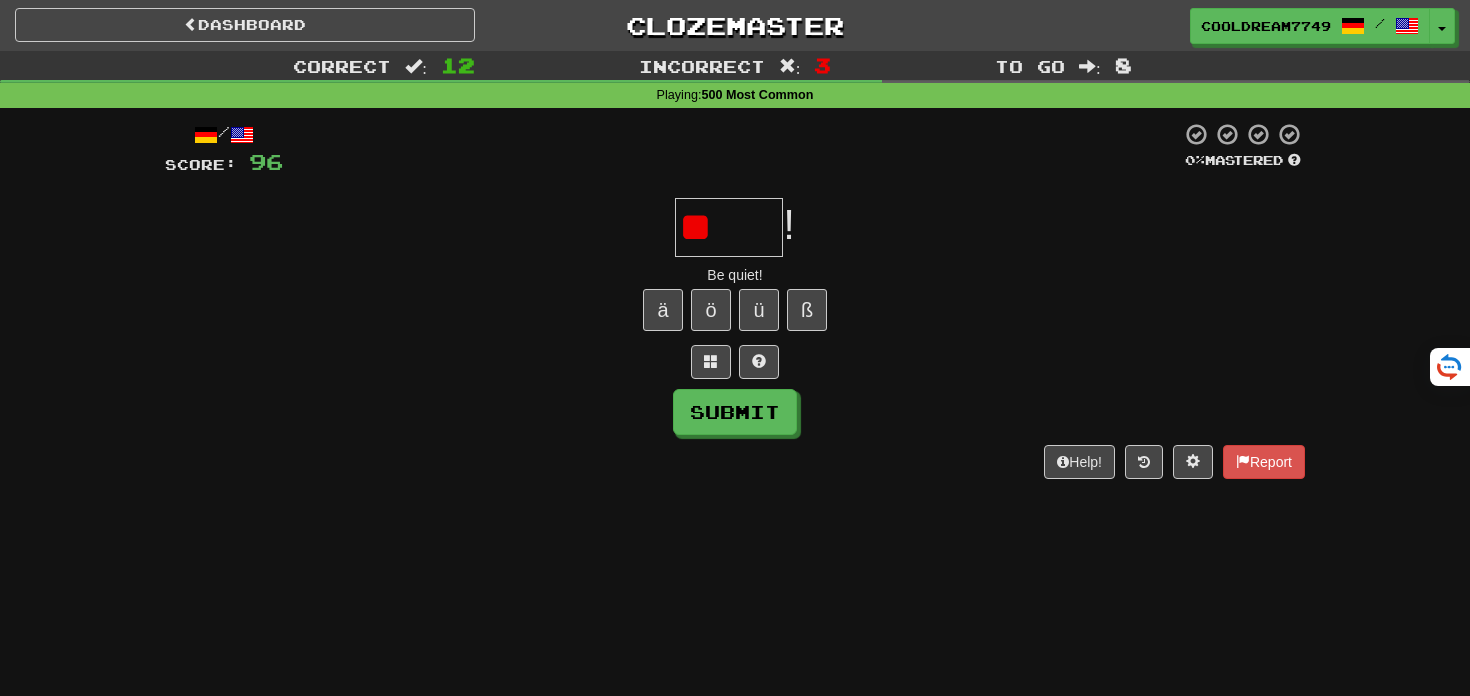 type on "*" 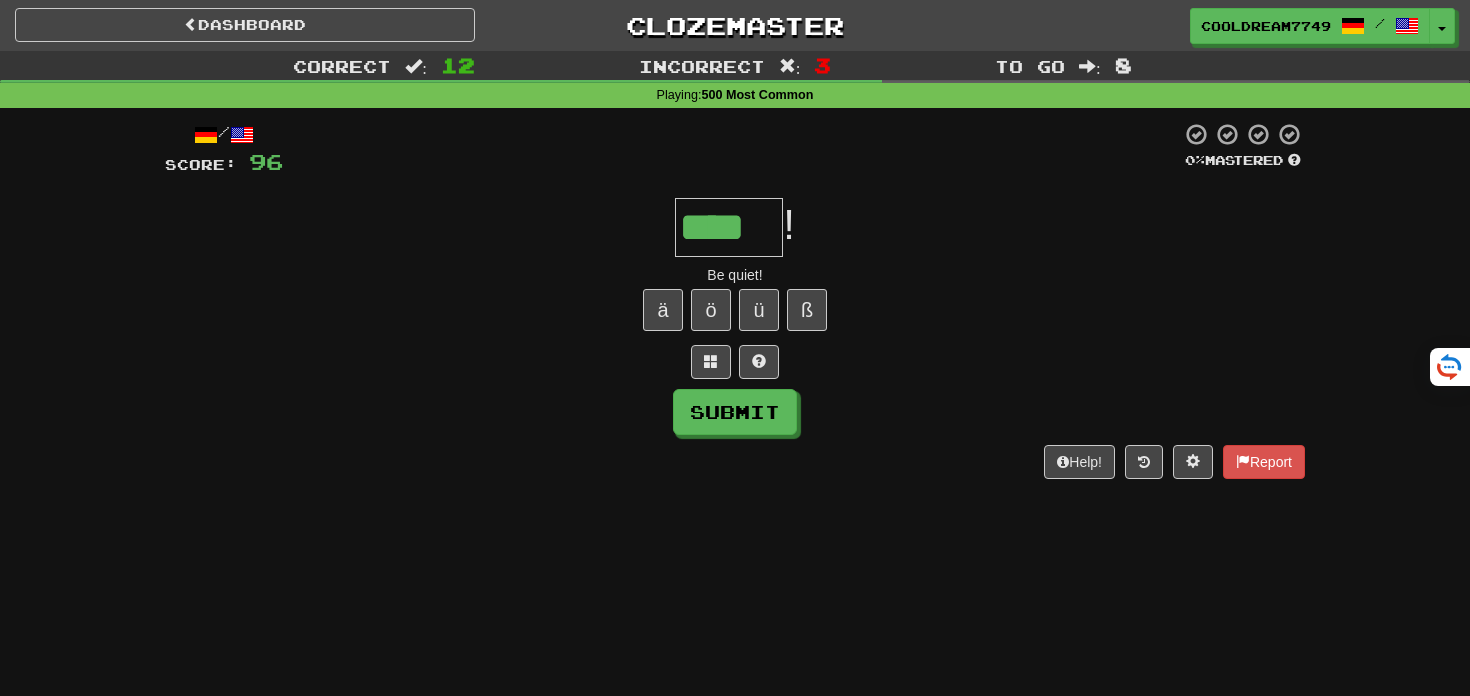 type on "****" 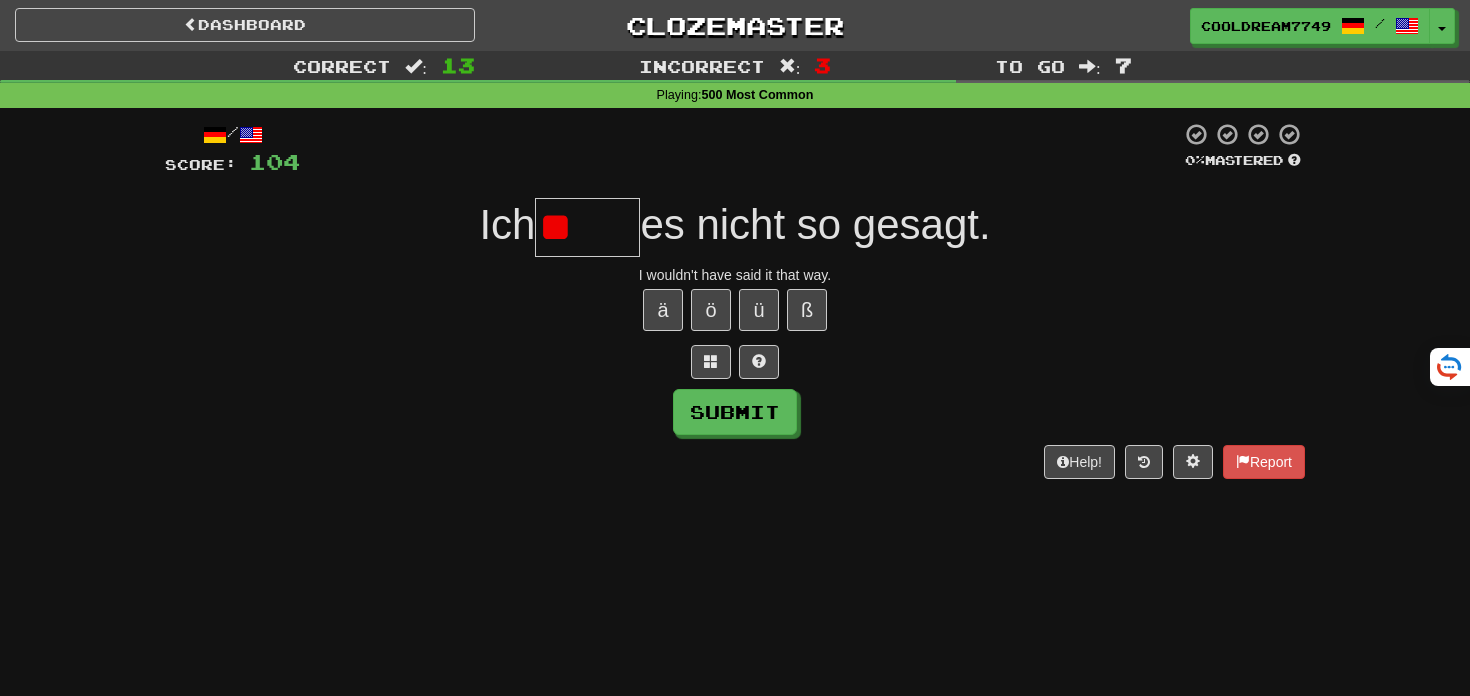 type on "*" 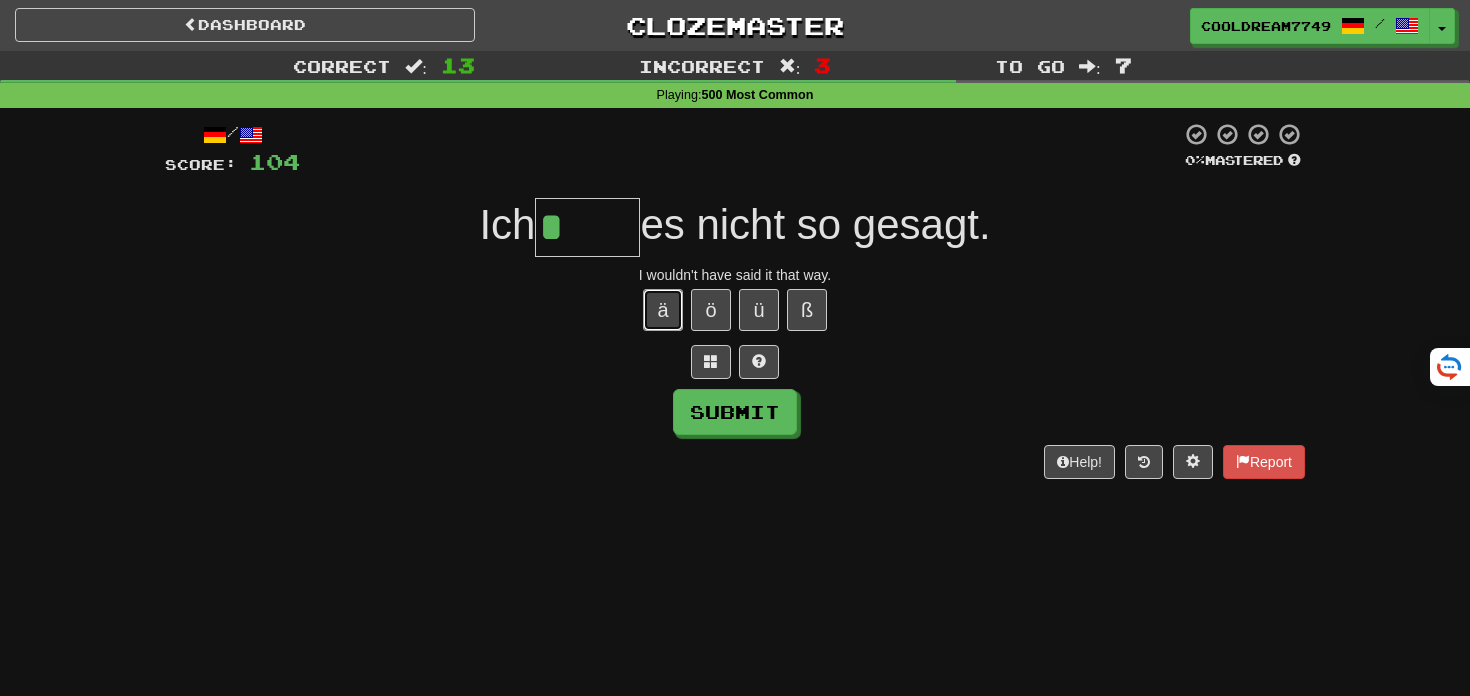 click on "ä" at bounding box center (663, 310) 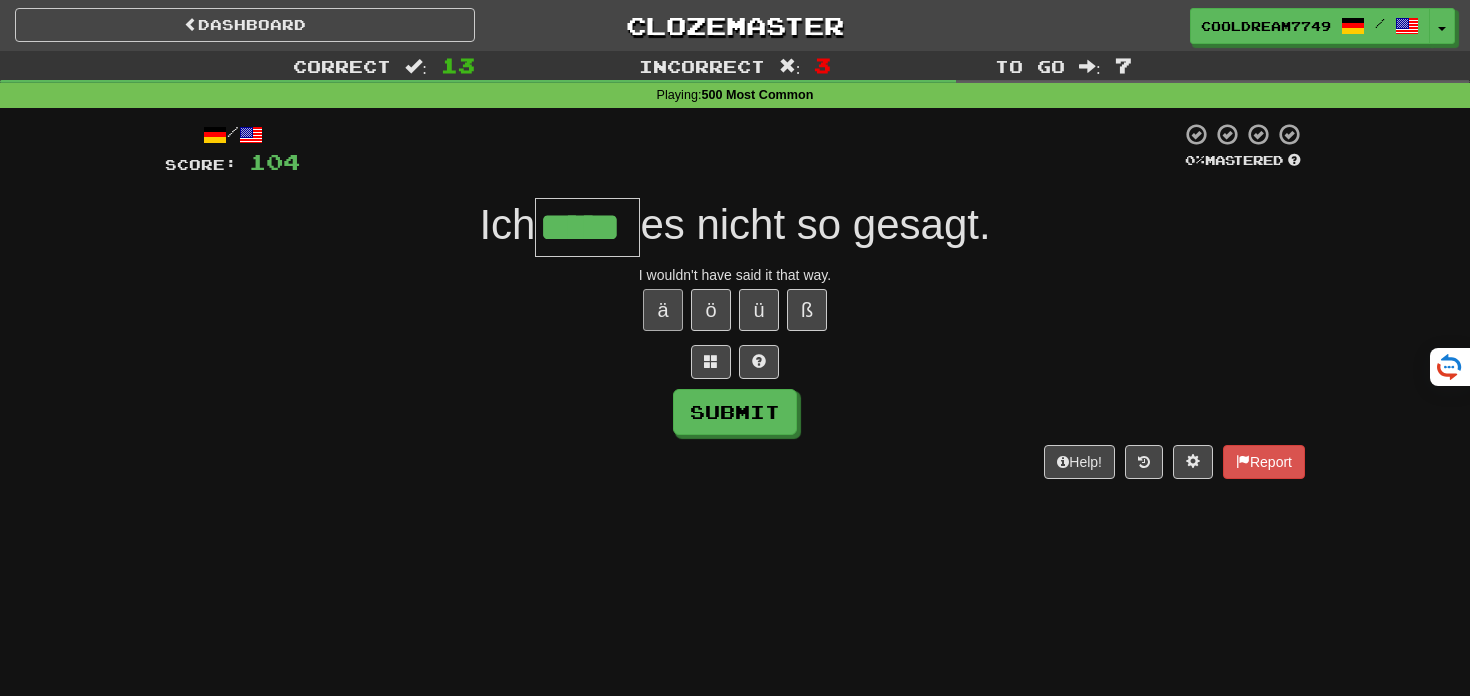 type on "*****" 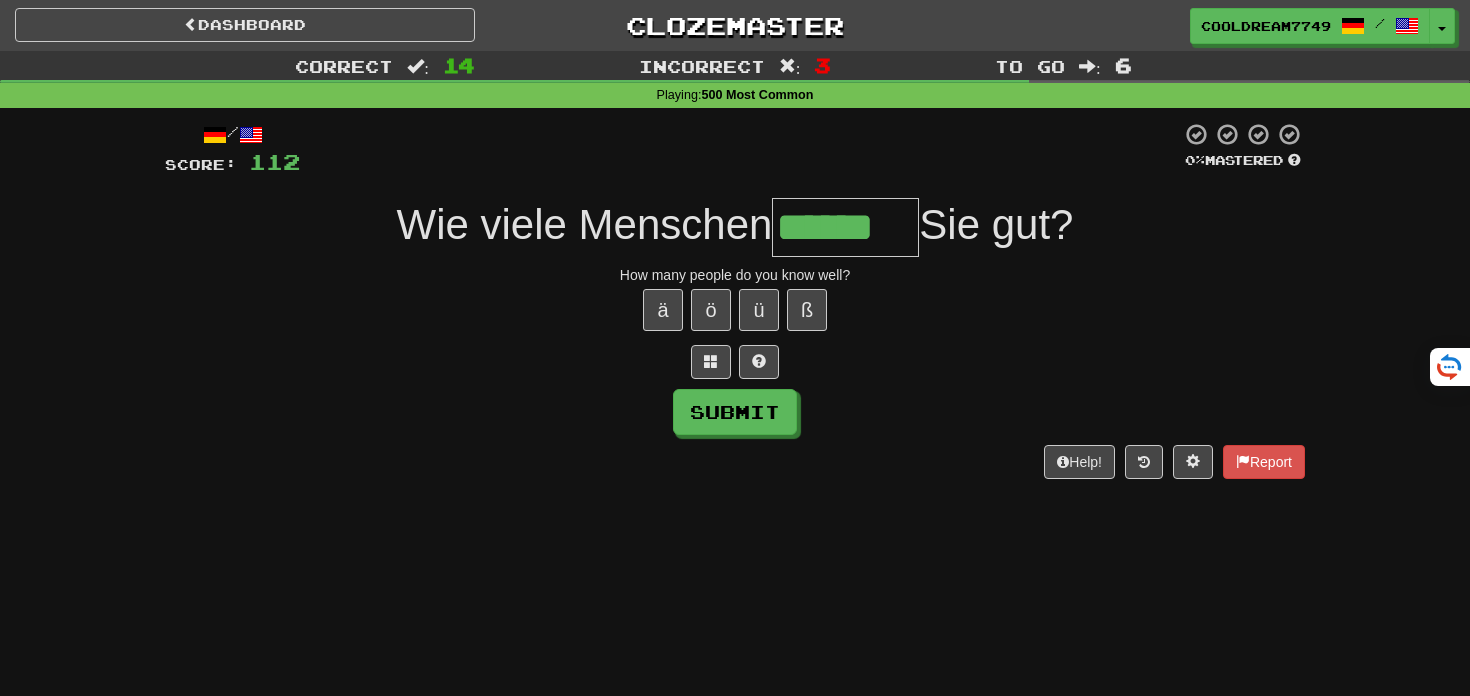 type on "******" 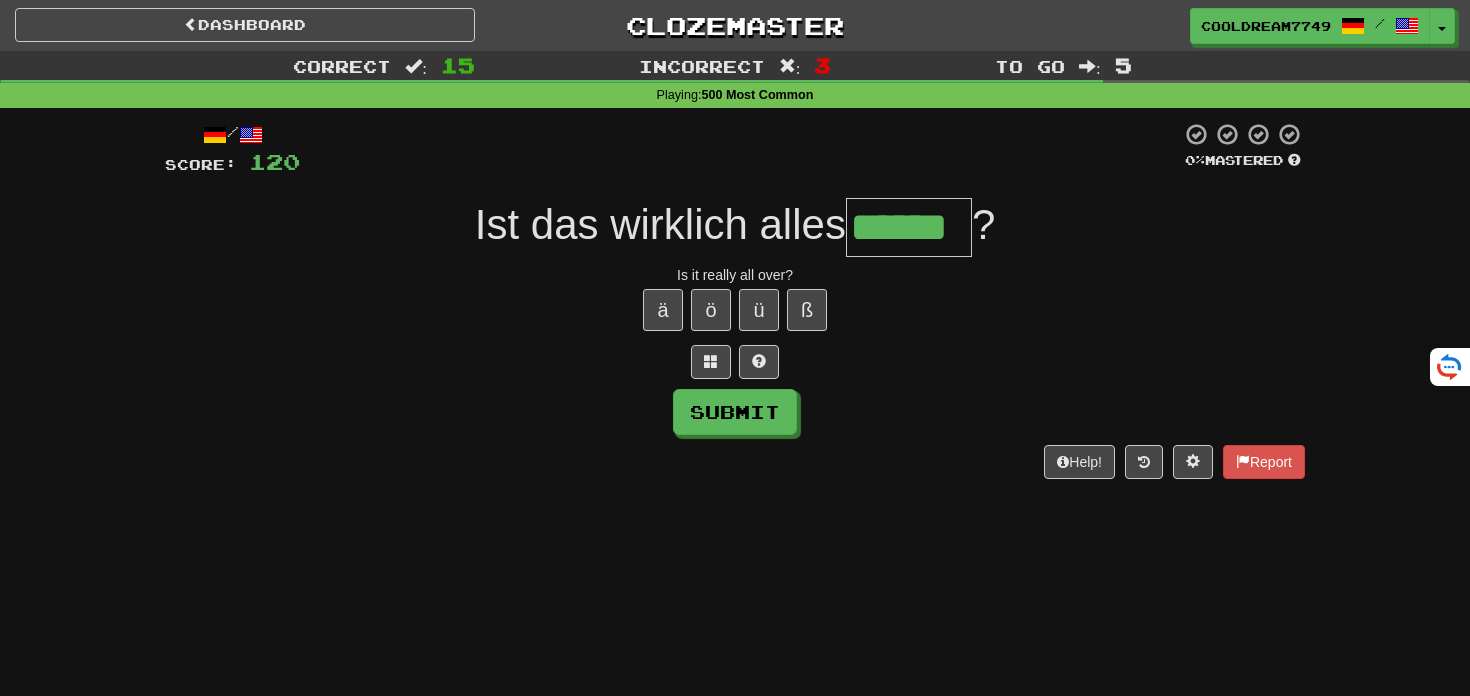 type on "******" 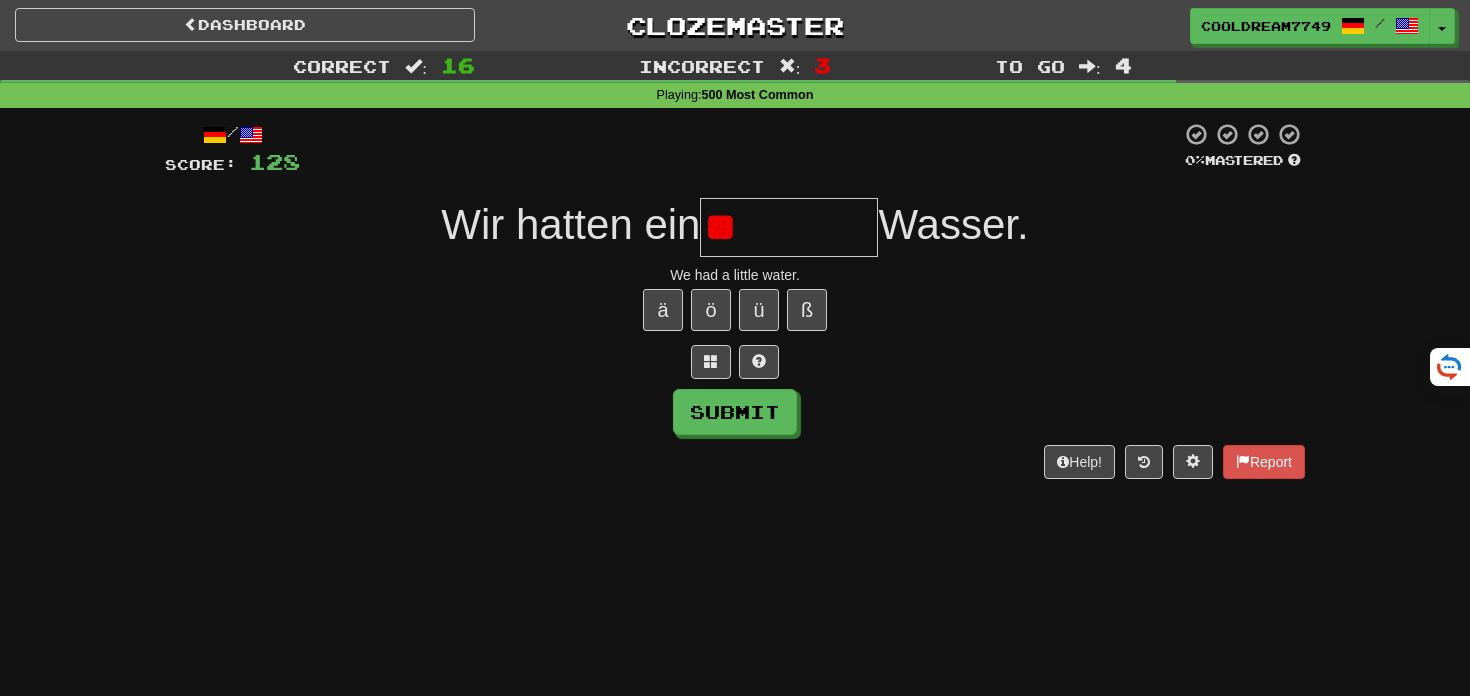 type on "*" 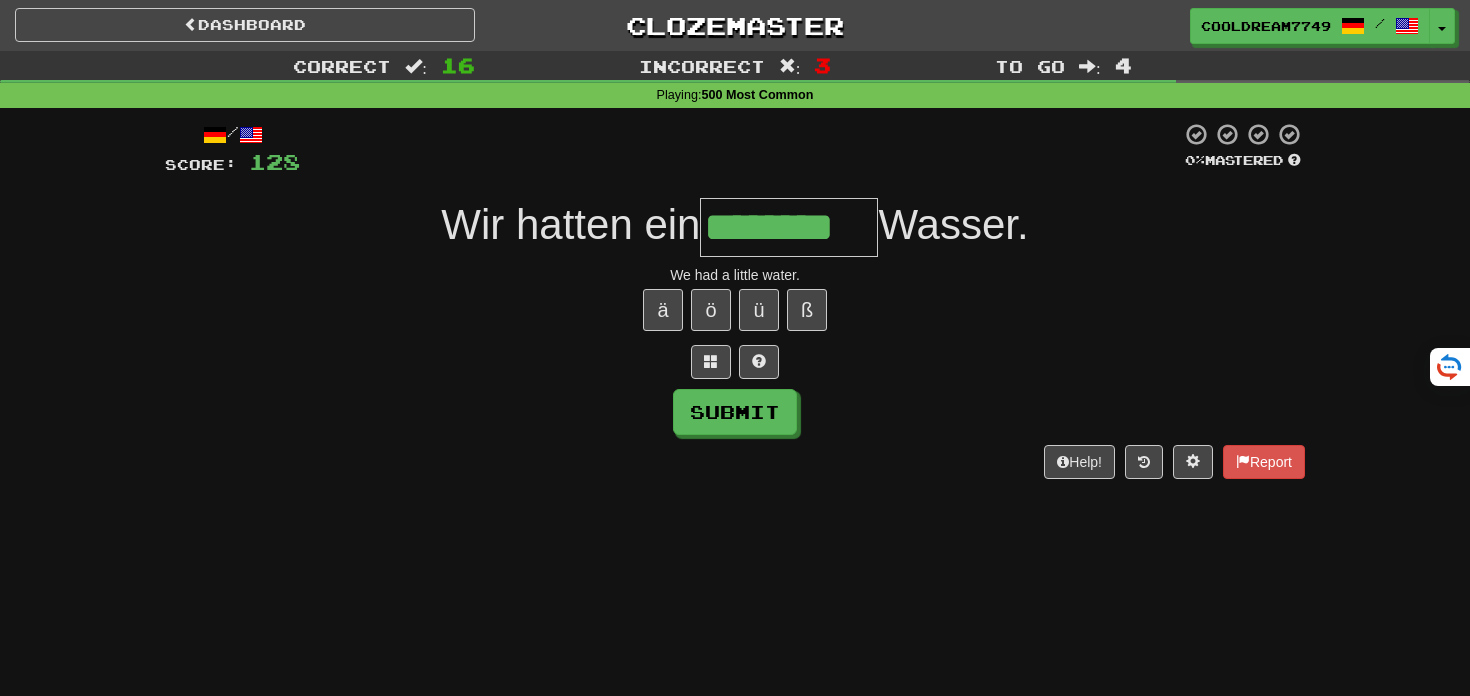 type on "********" 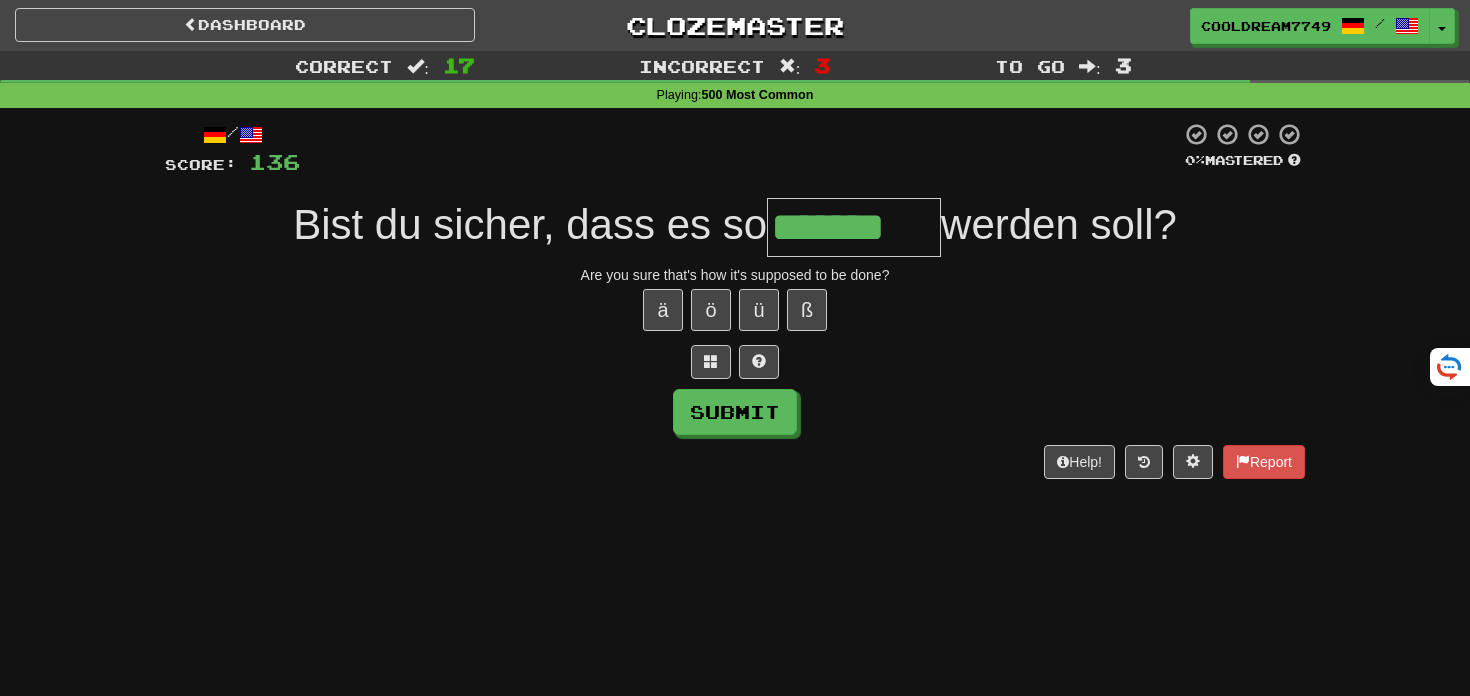type on "*******" 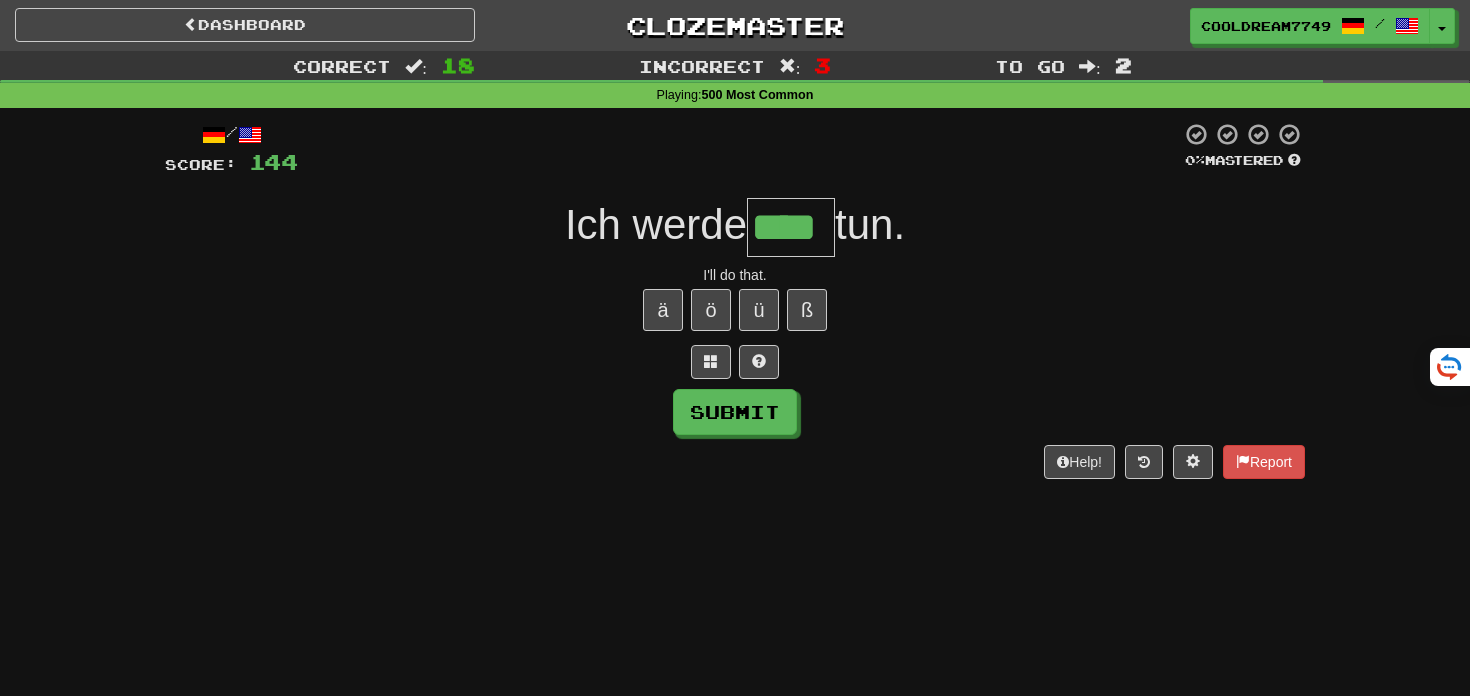 type on "****" 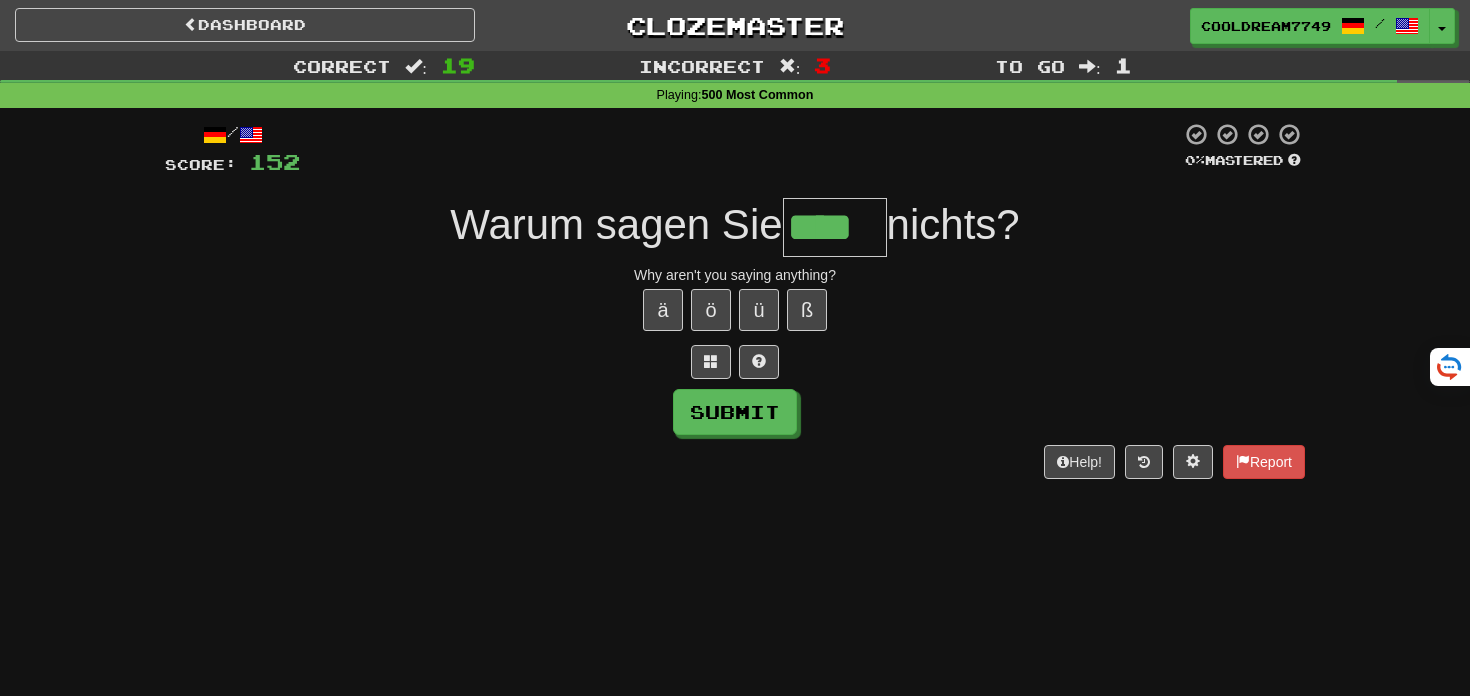 type on "****" 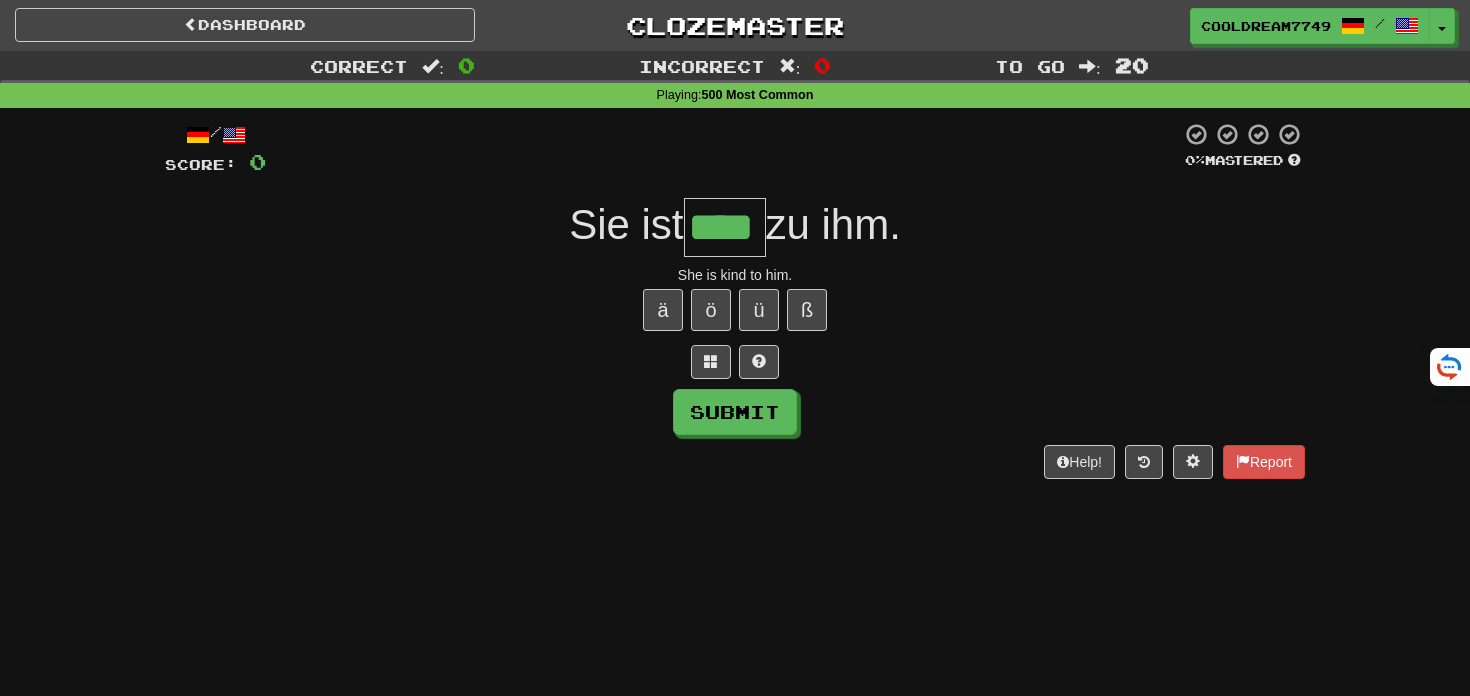type on "****" 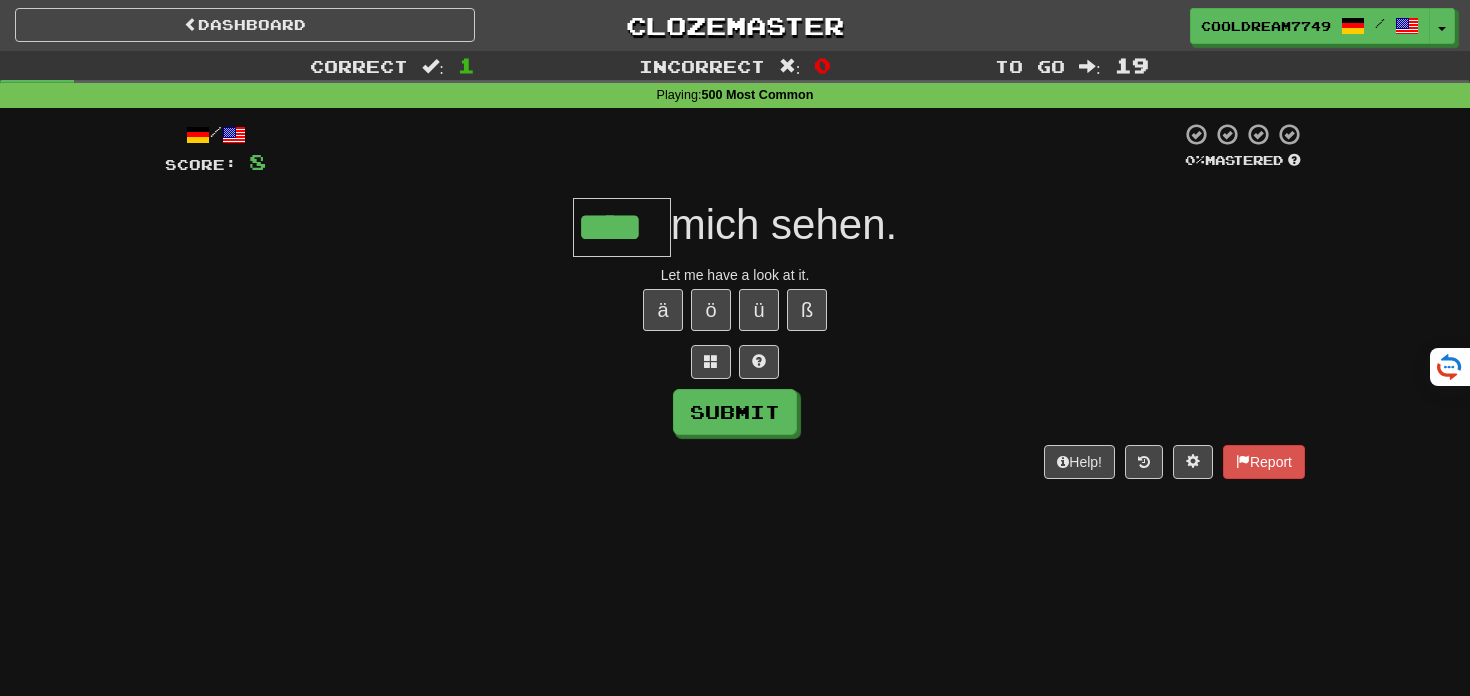 type on "****" 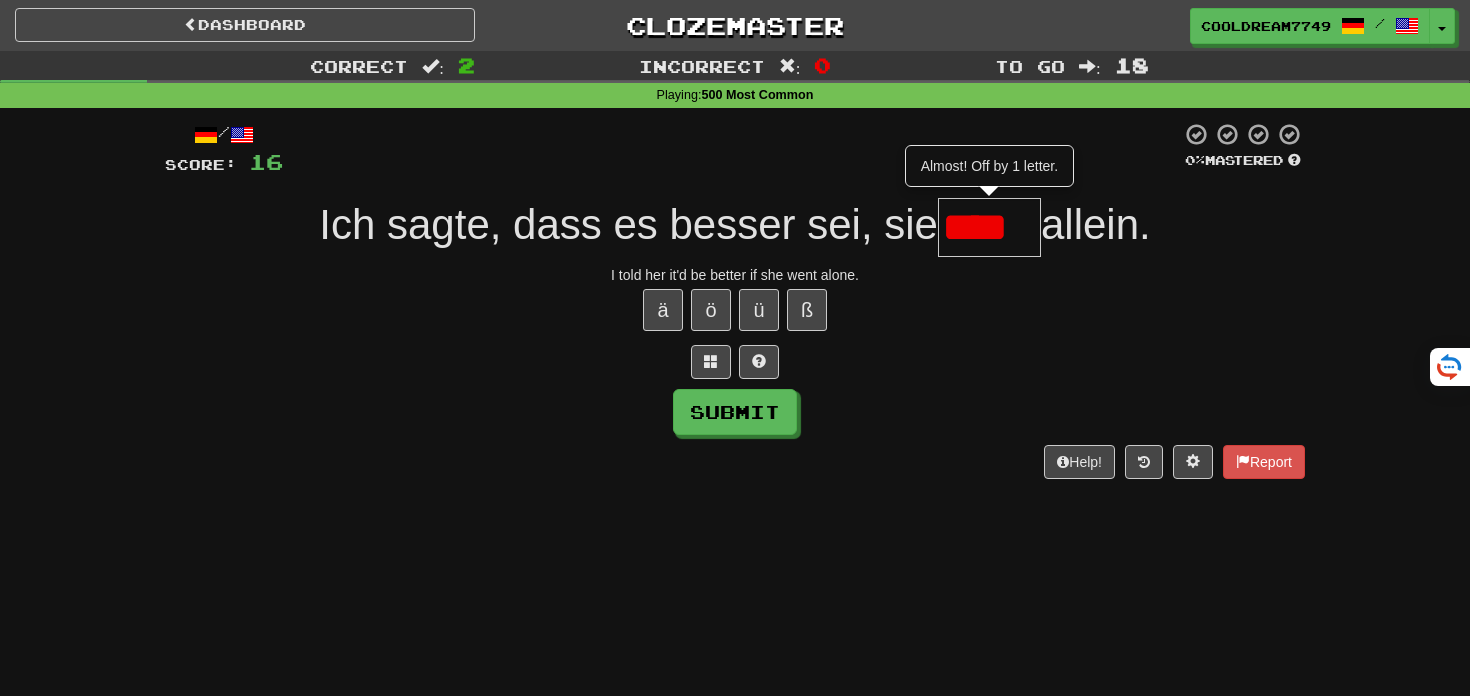 type on "****" 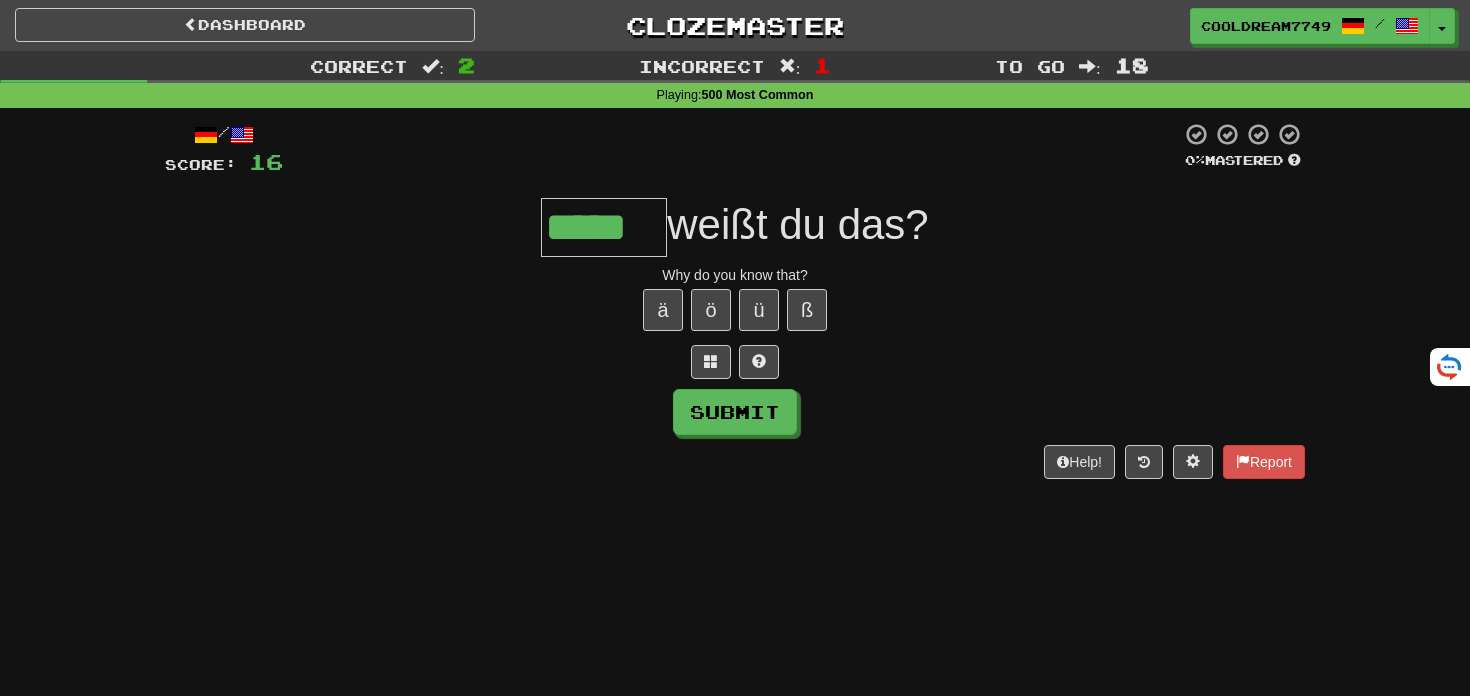 type on "*****" 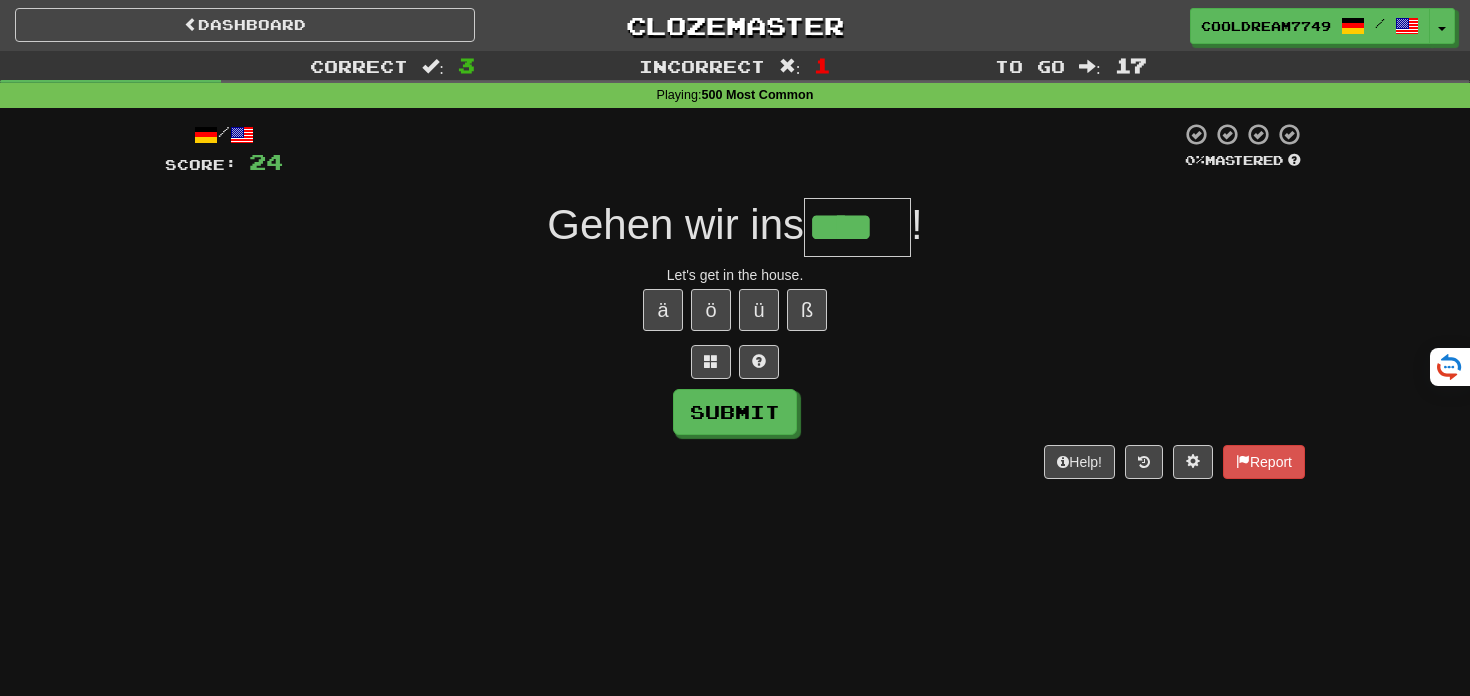 scroll, scrollTop: 0, scrollLeft: 0, axis: both 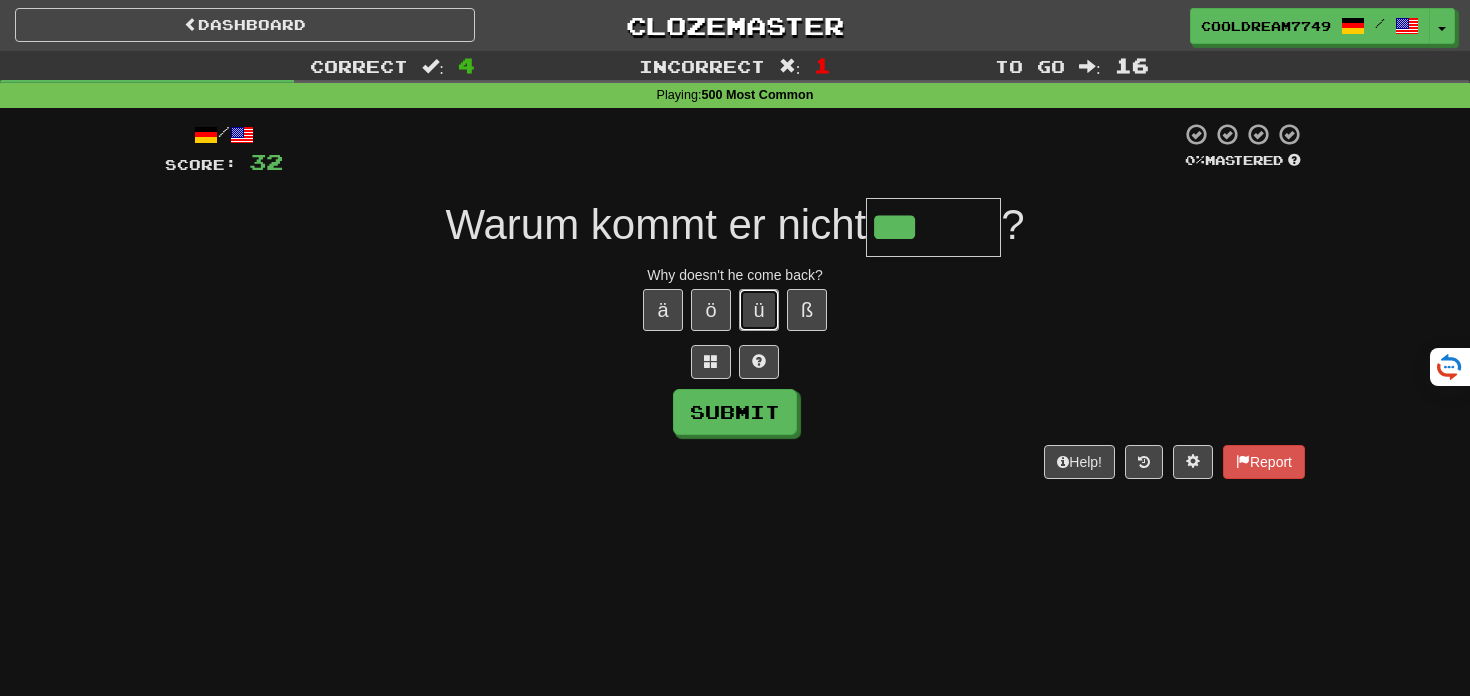 click on "ü" at bounding box center (759, 310) 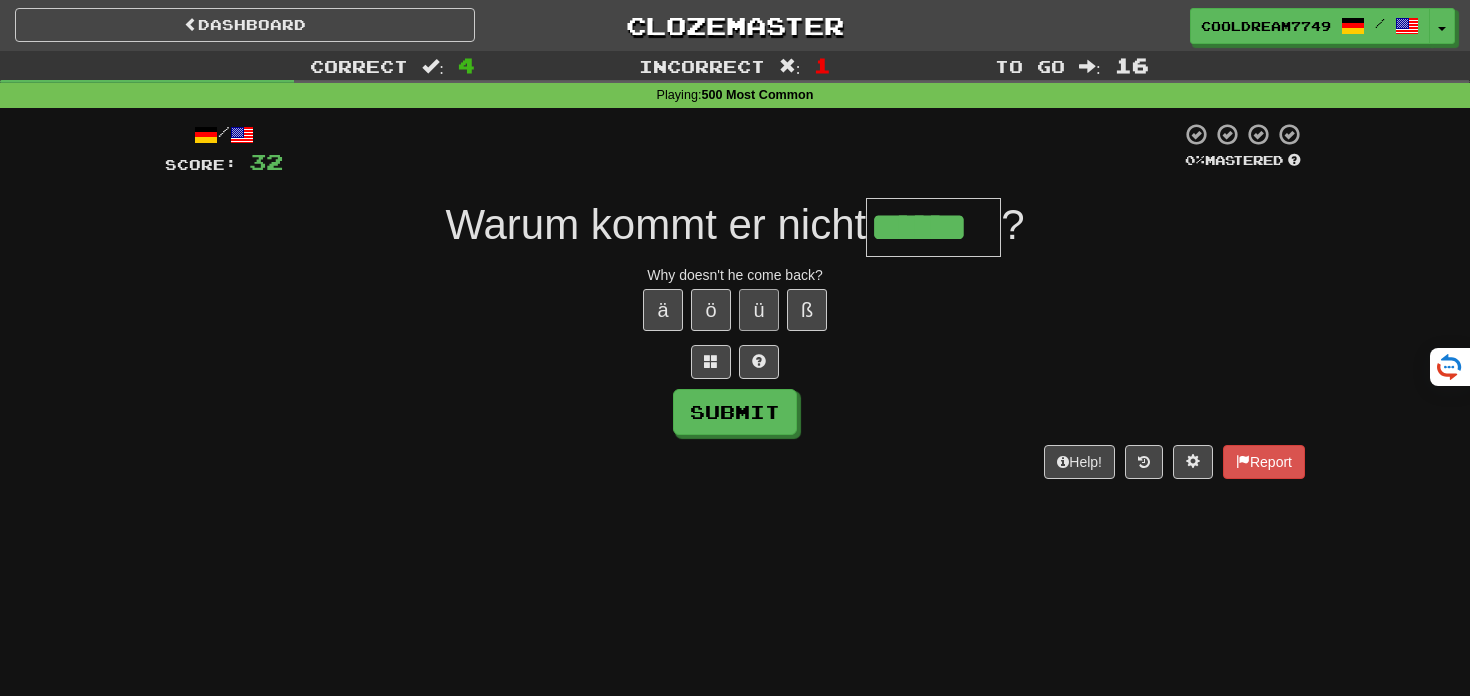 type on "******" 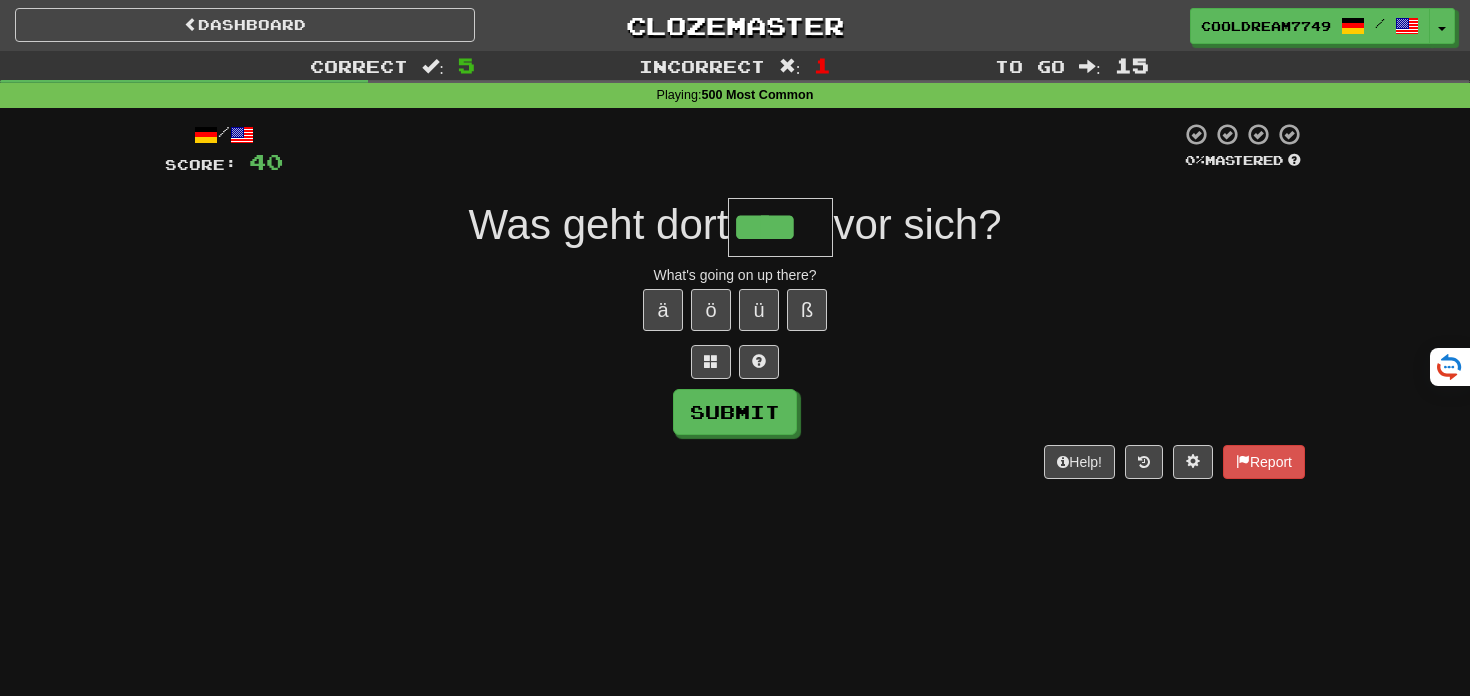 type on "****" 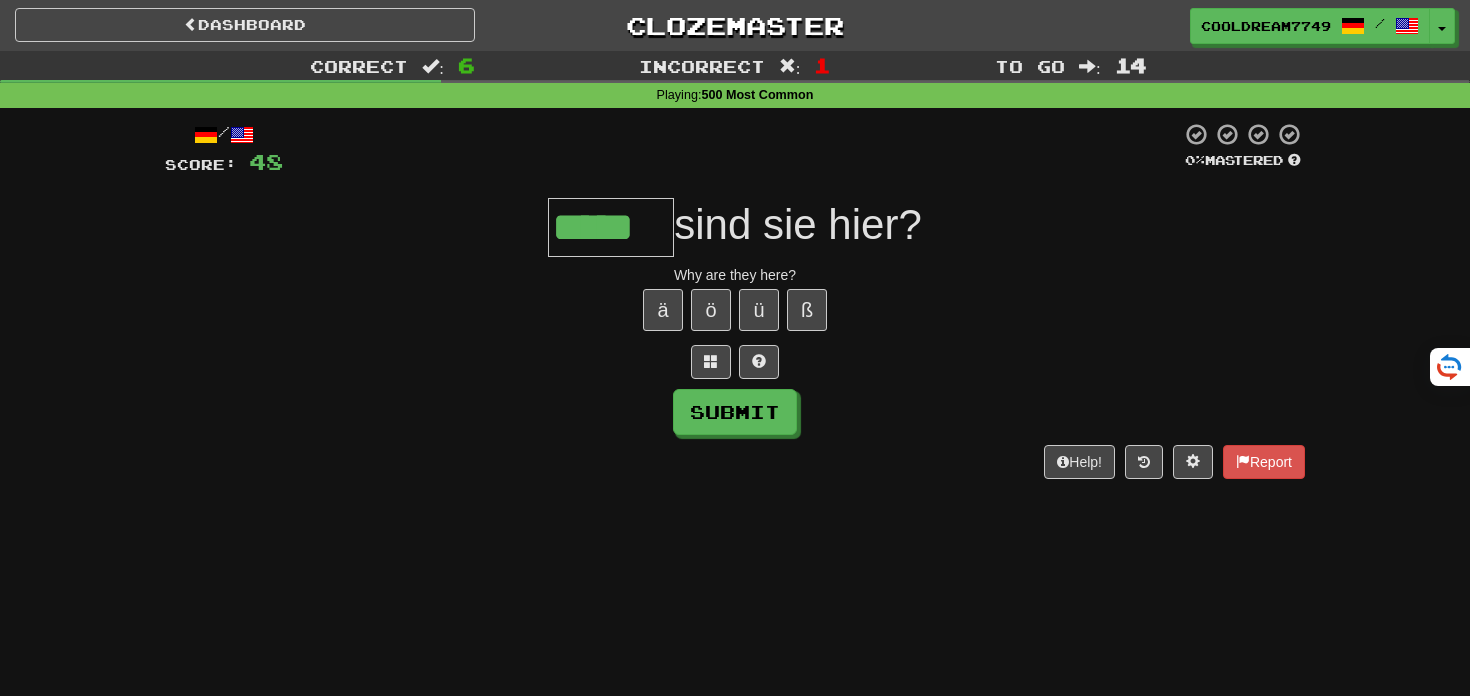 type on "*****" 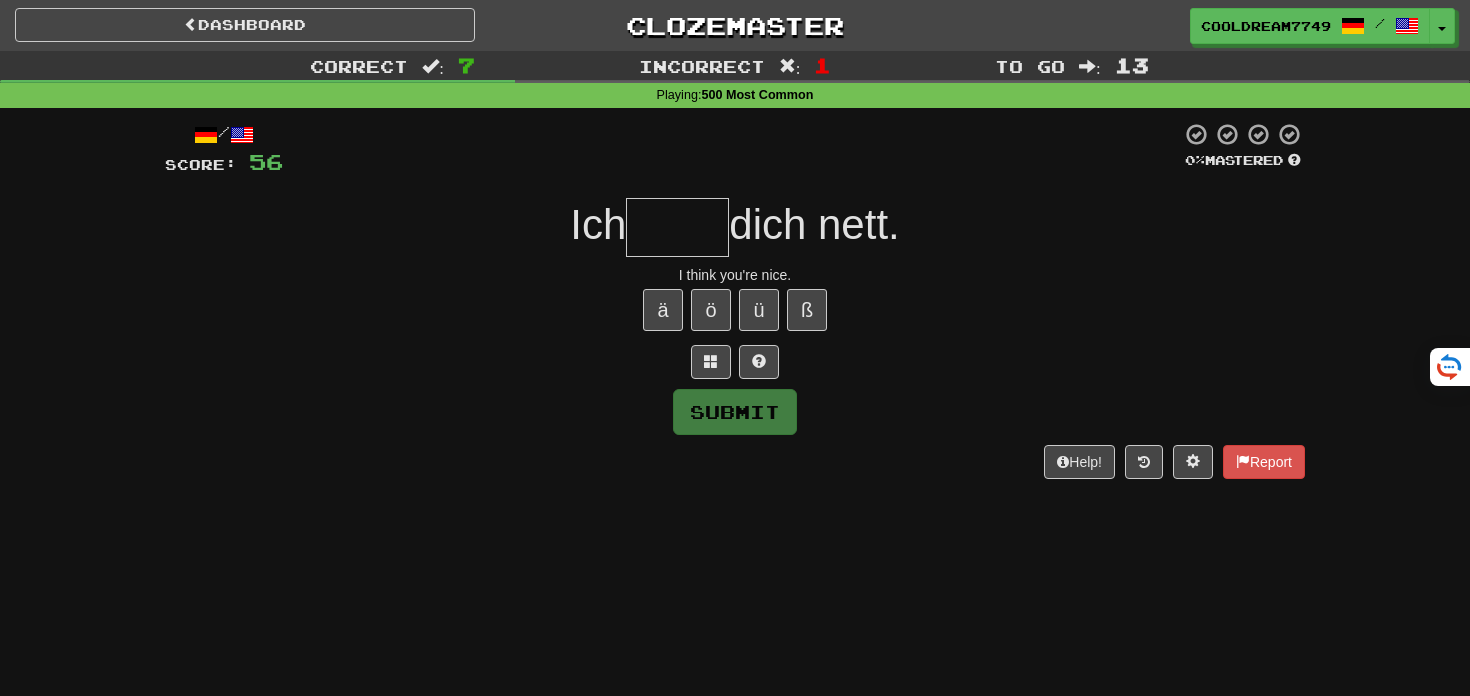 type on "*" 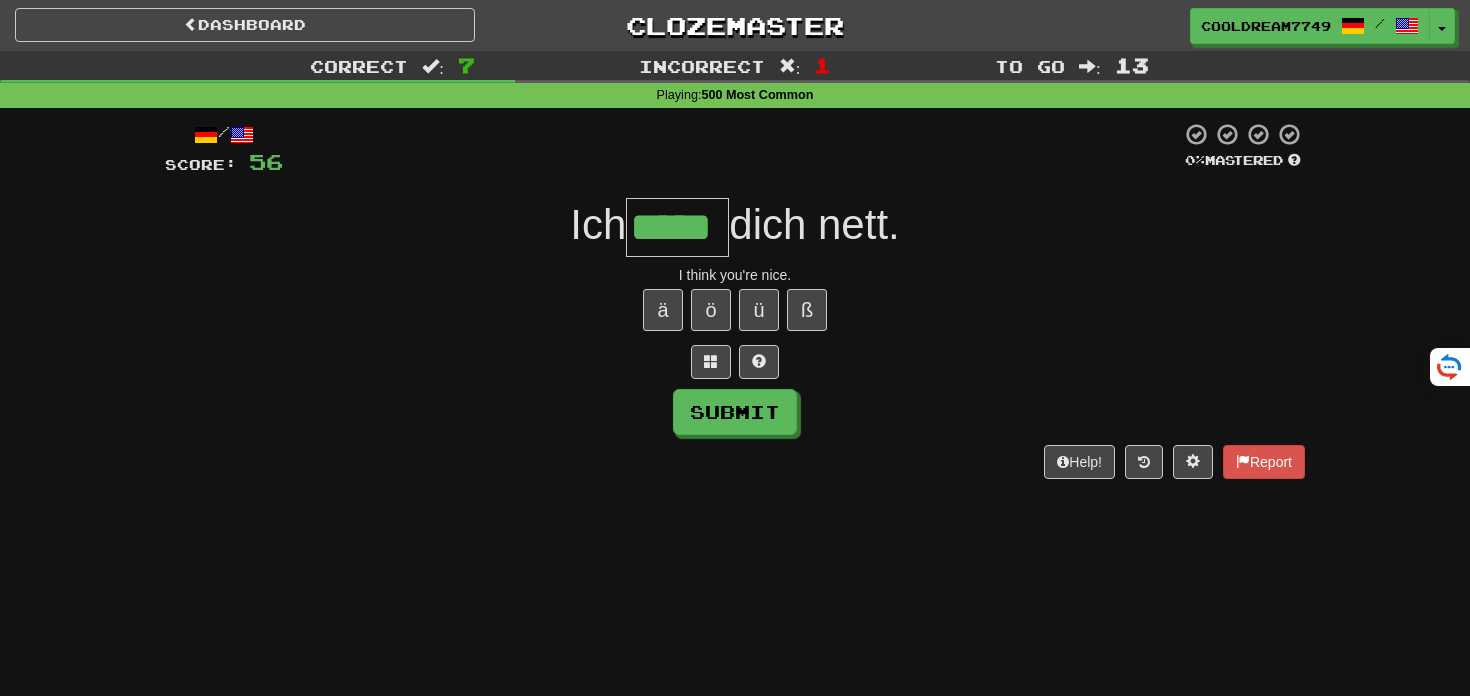 type on "*****" 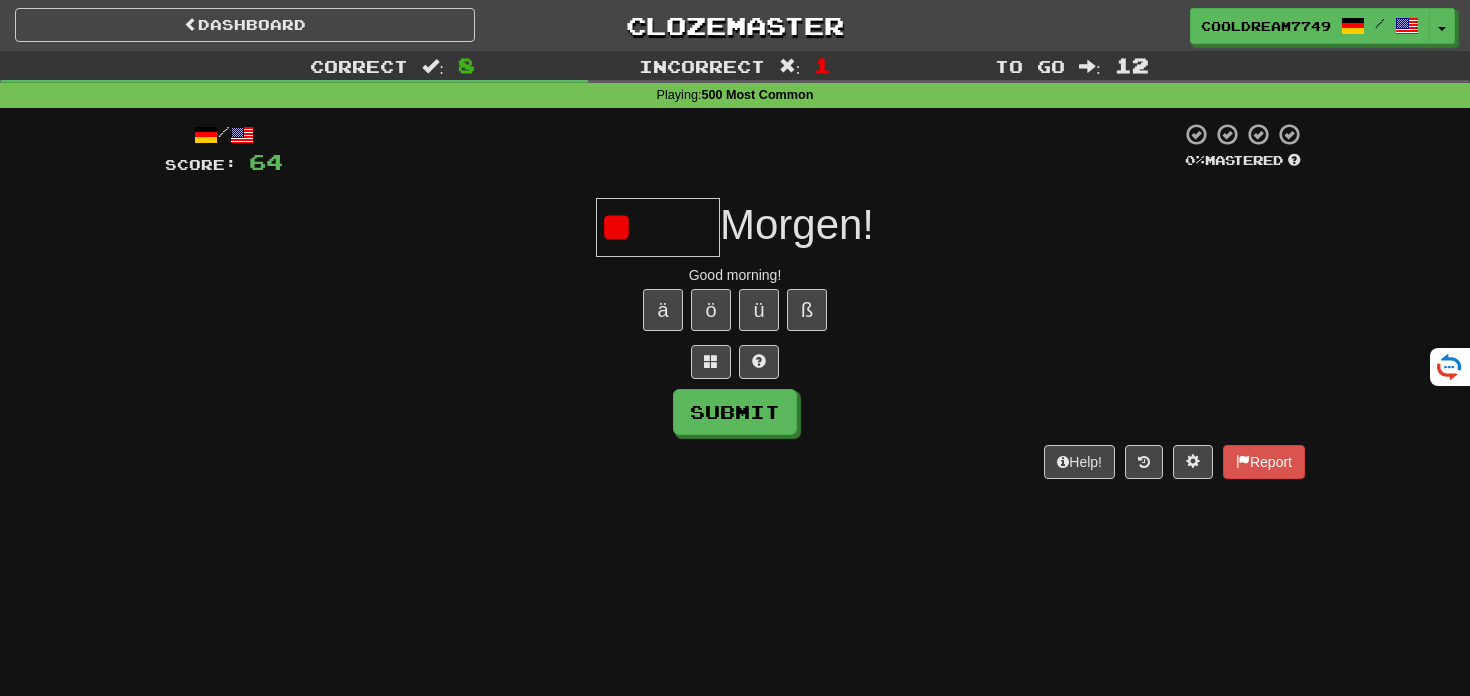 type on "*" 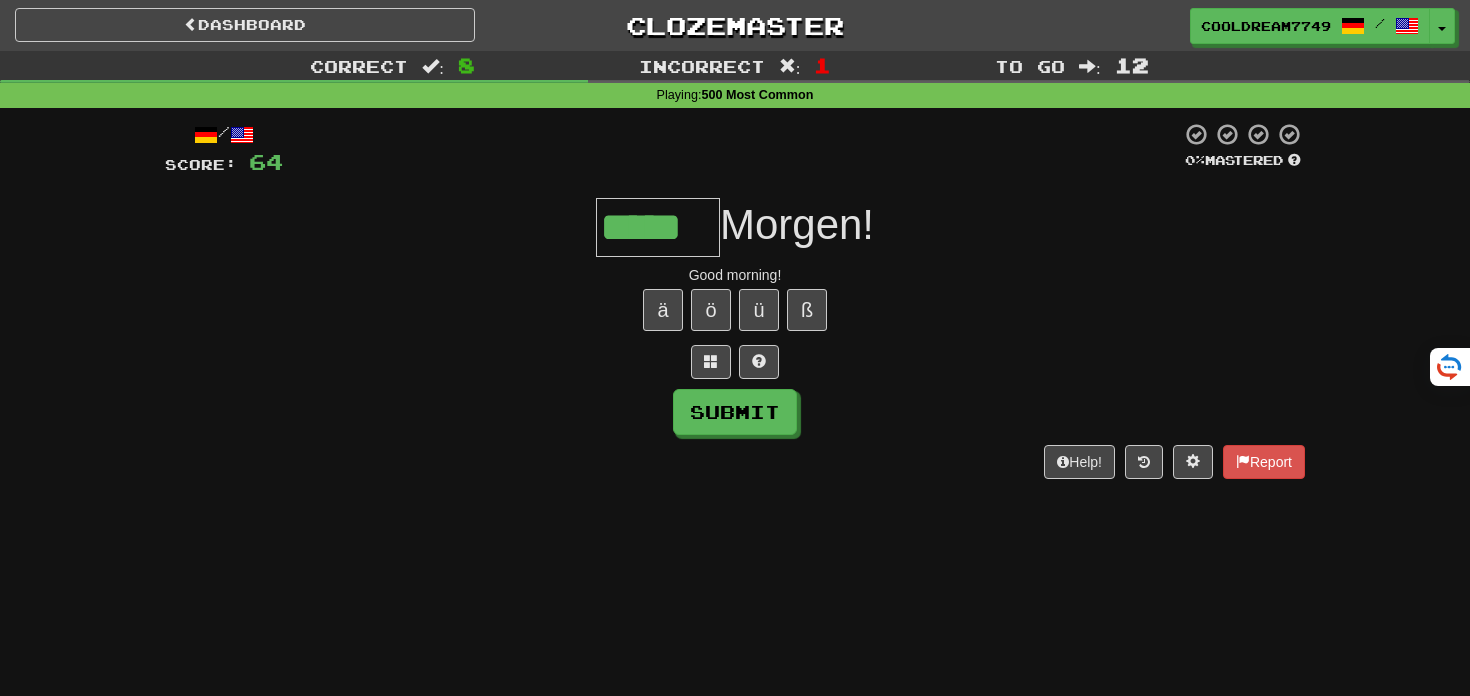 type on "*****" 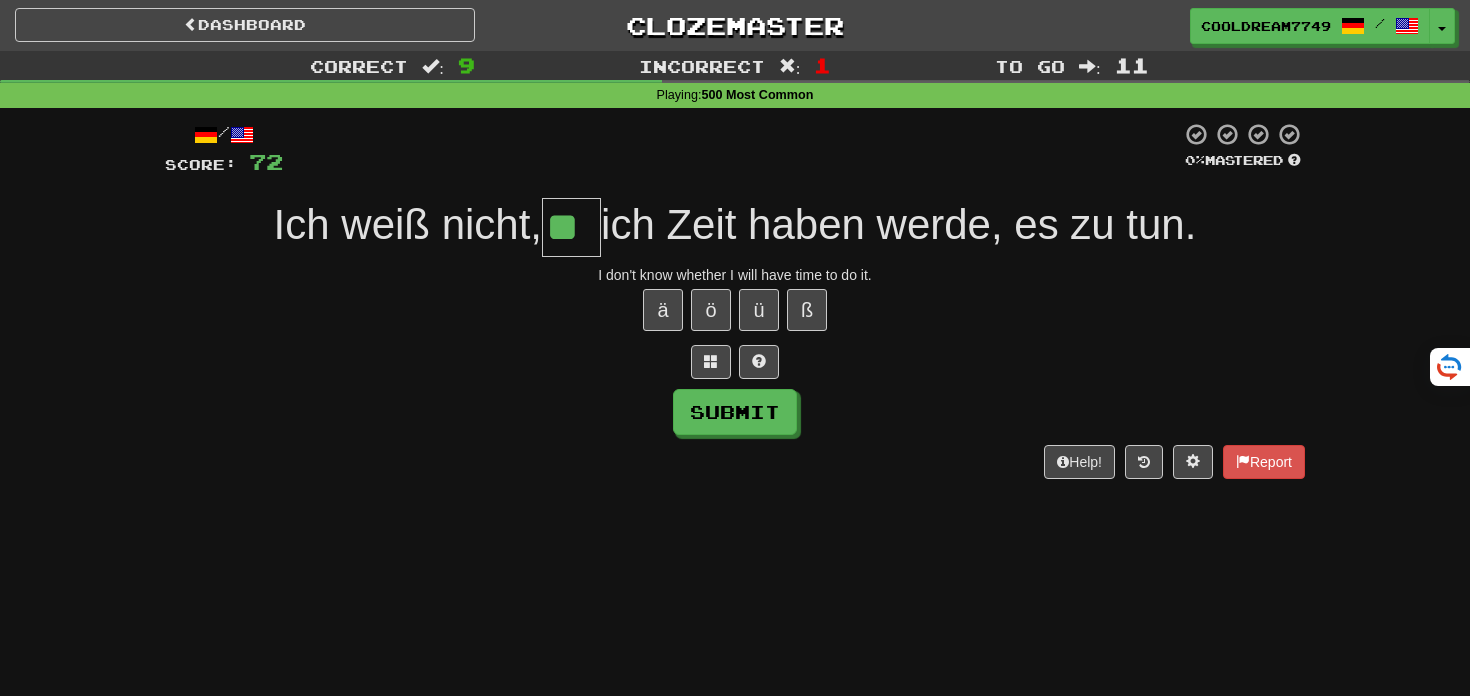 type on "**" 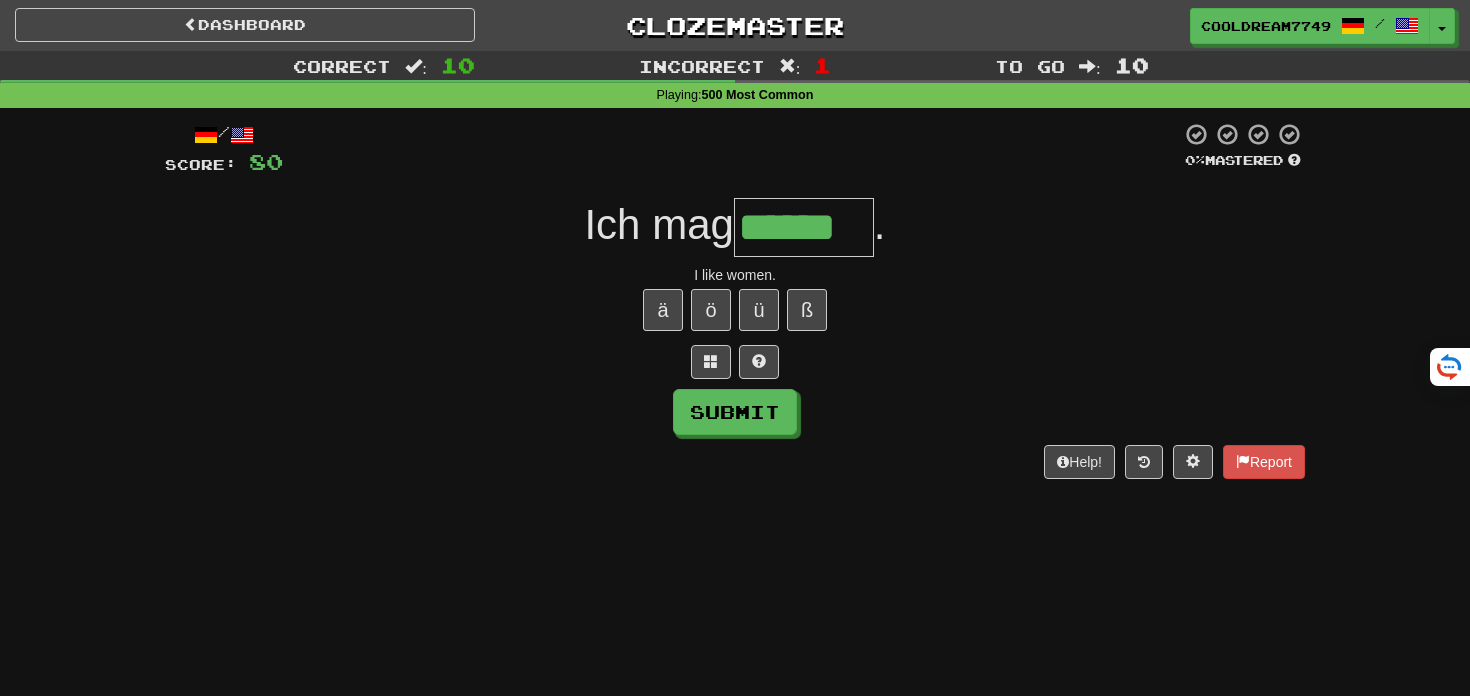 type on "******" 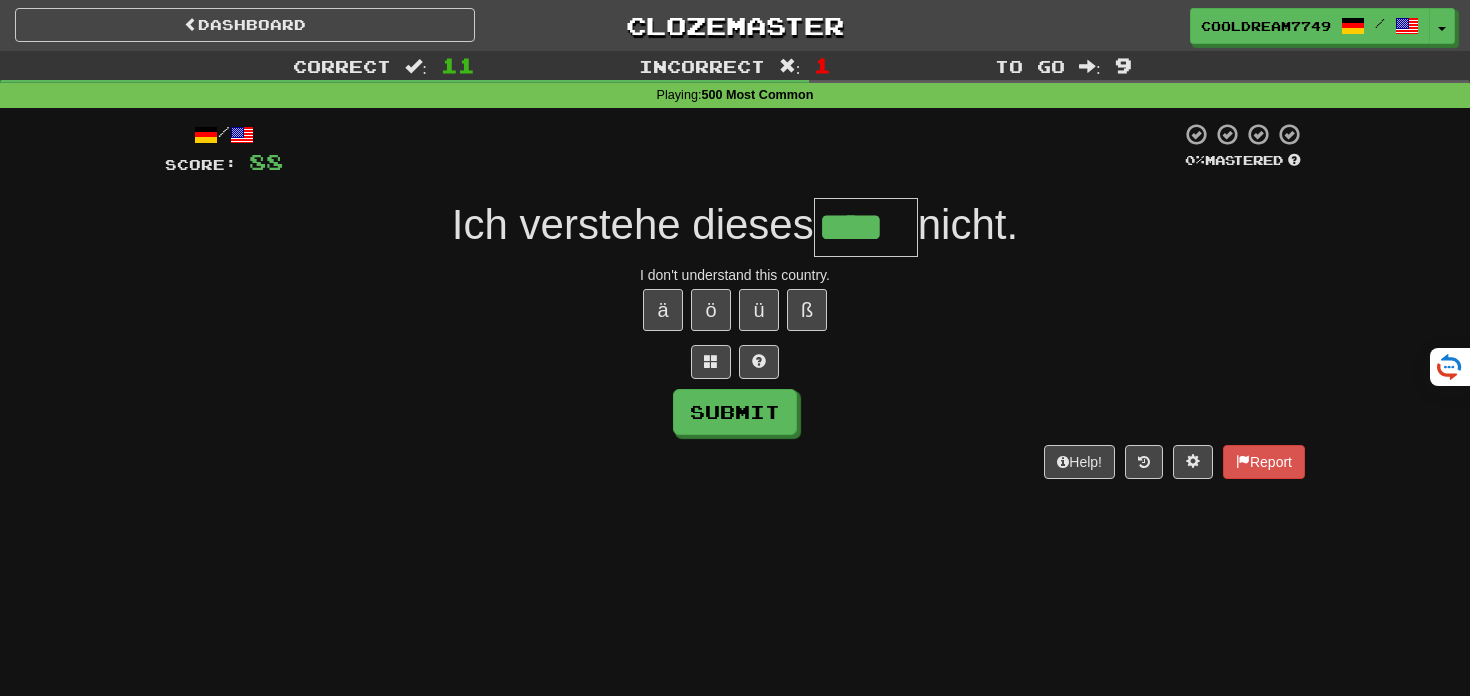 type on "****" 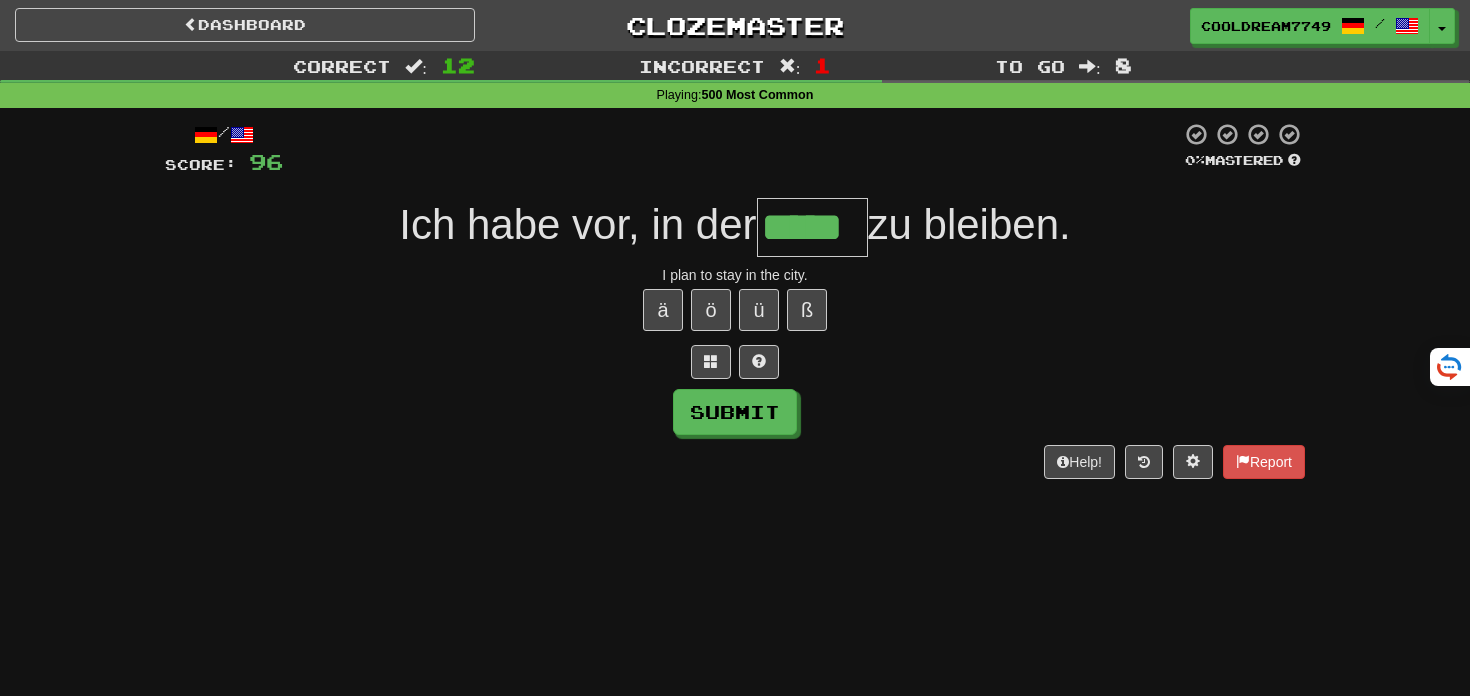 type on "*****" 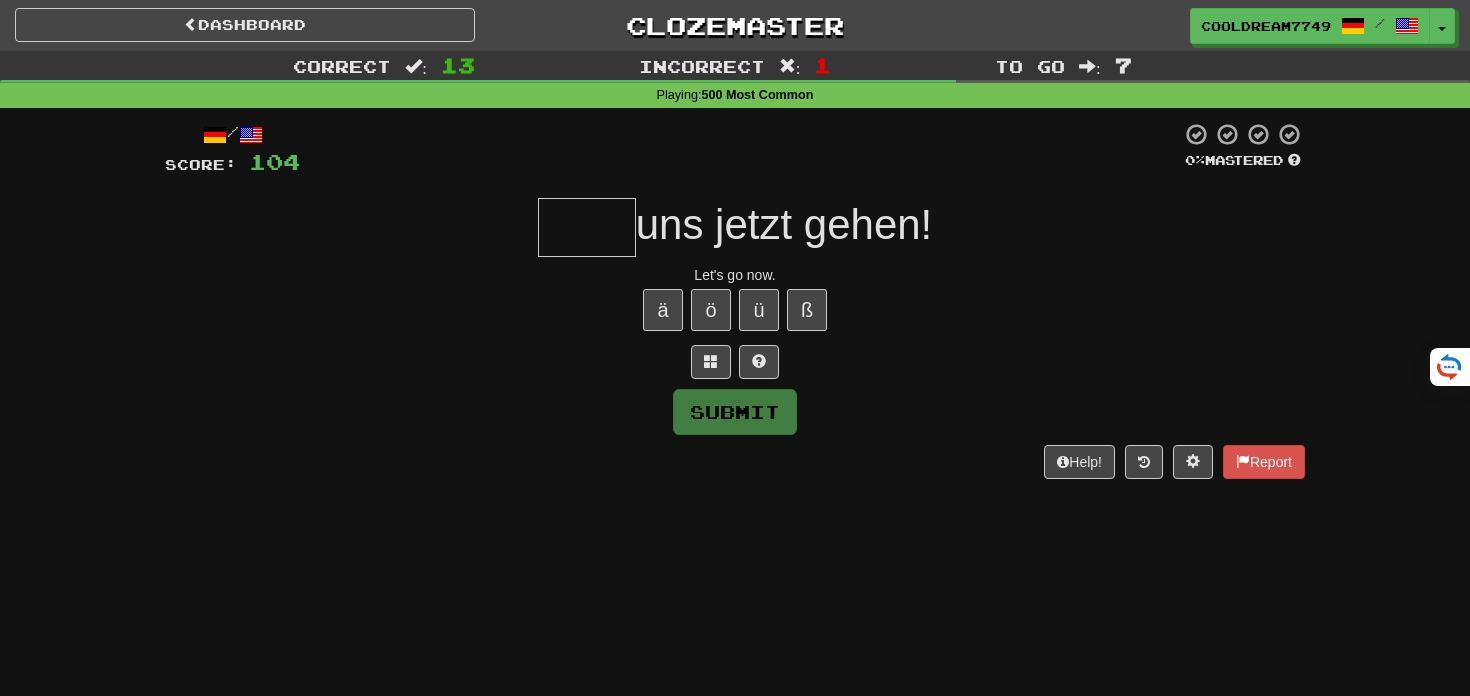 type on "*" 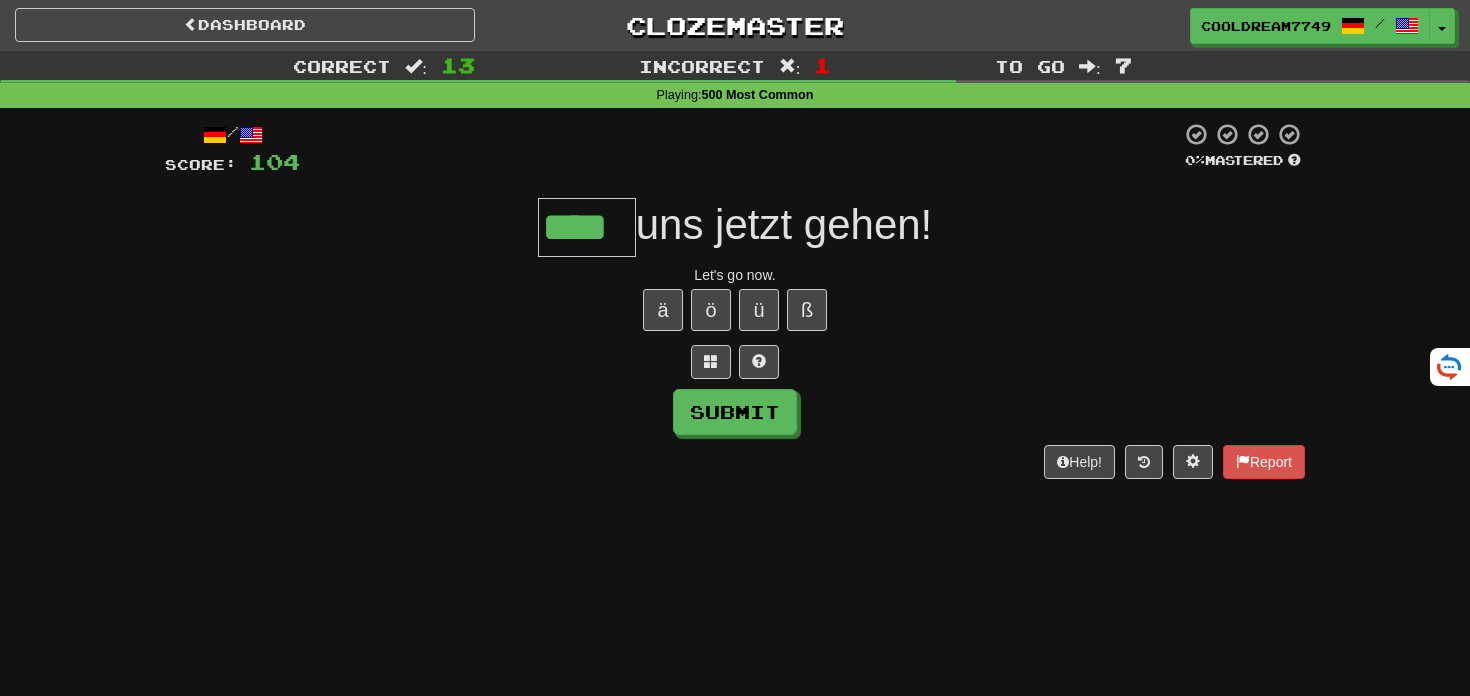 type on "****" 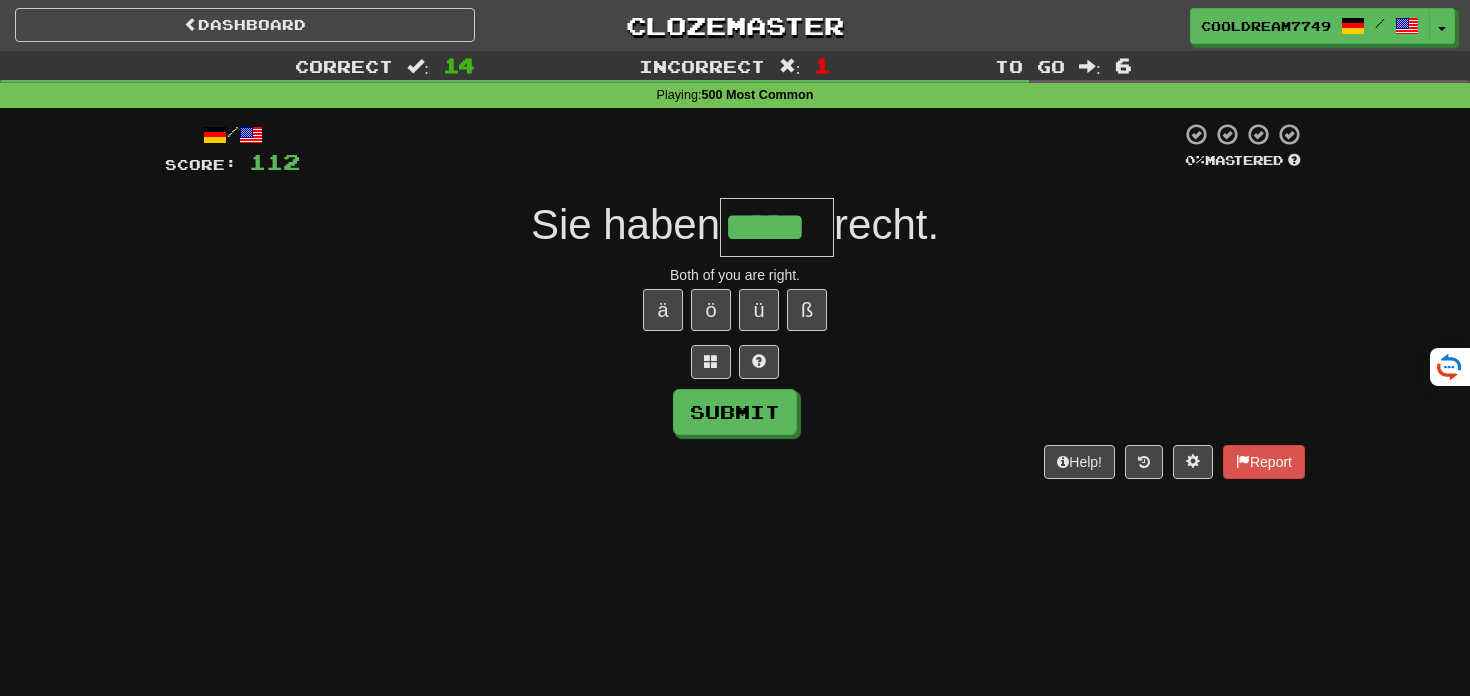 type on "*****" 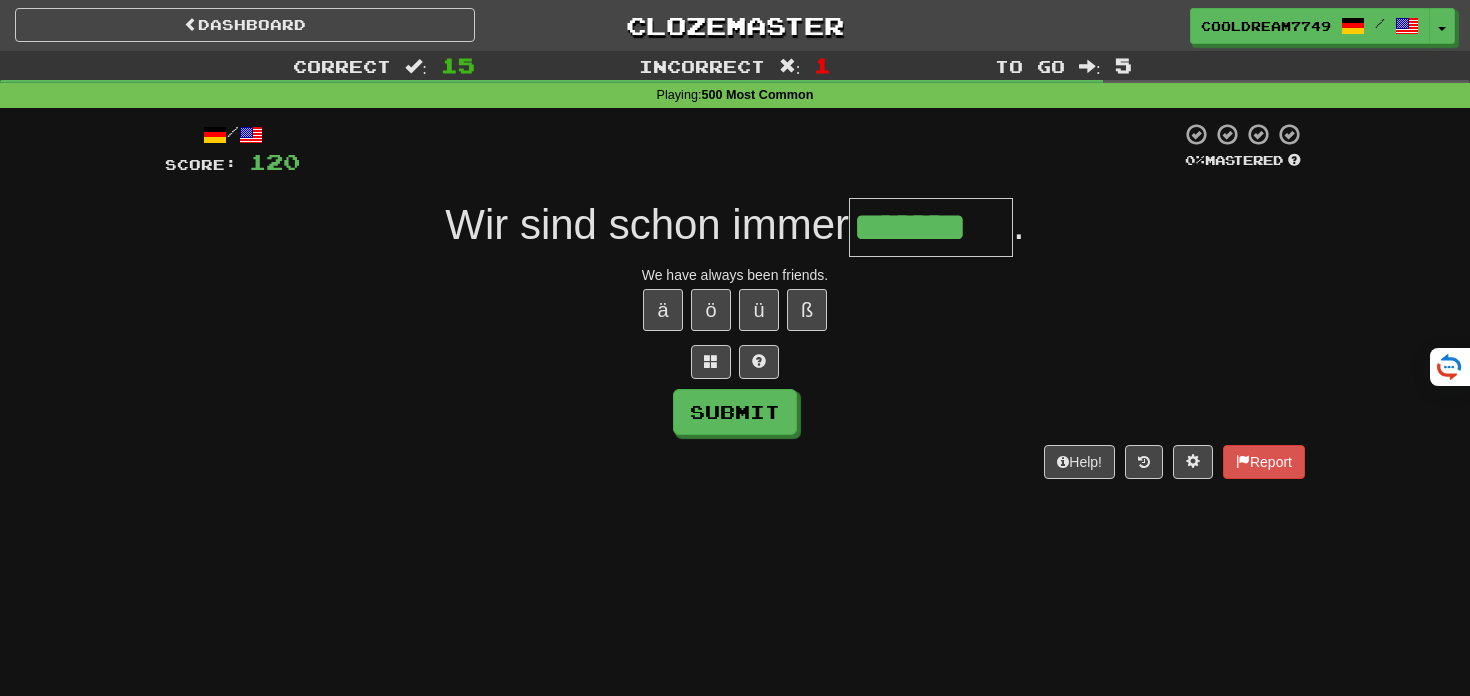 type on "*******" 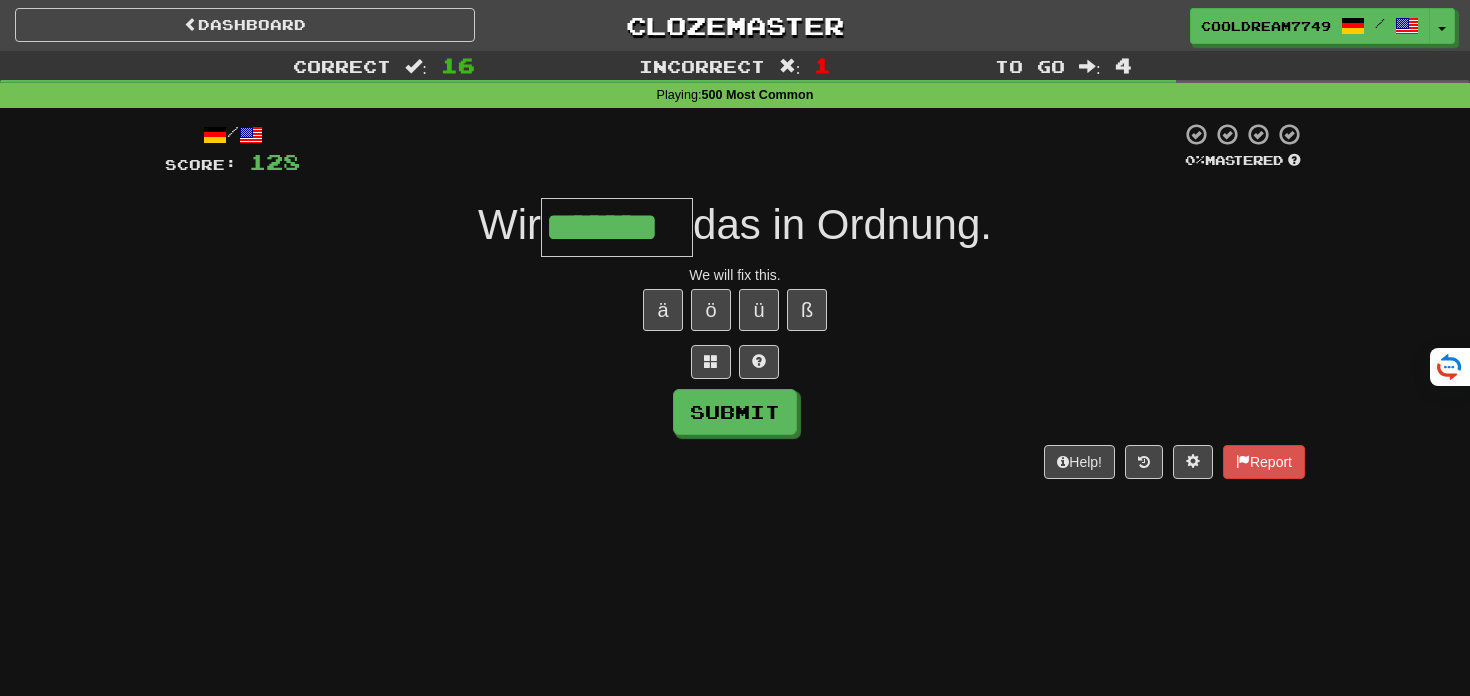 type on "*******" 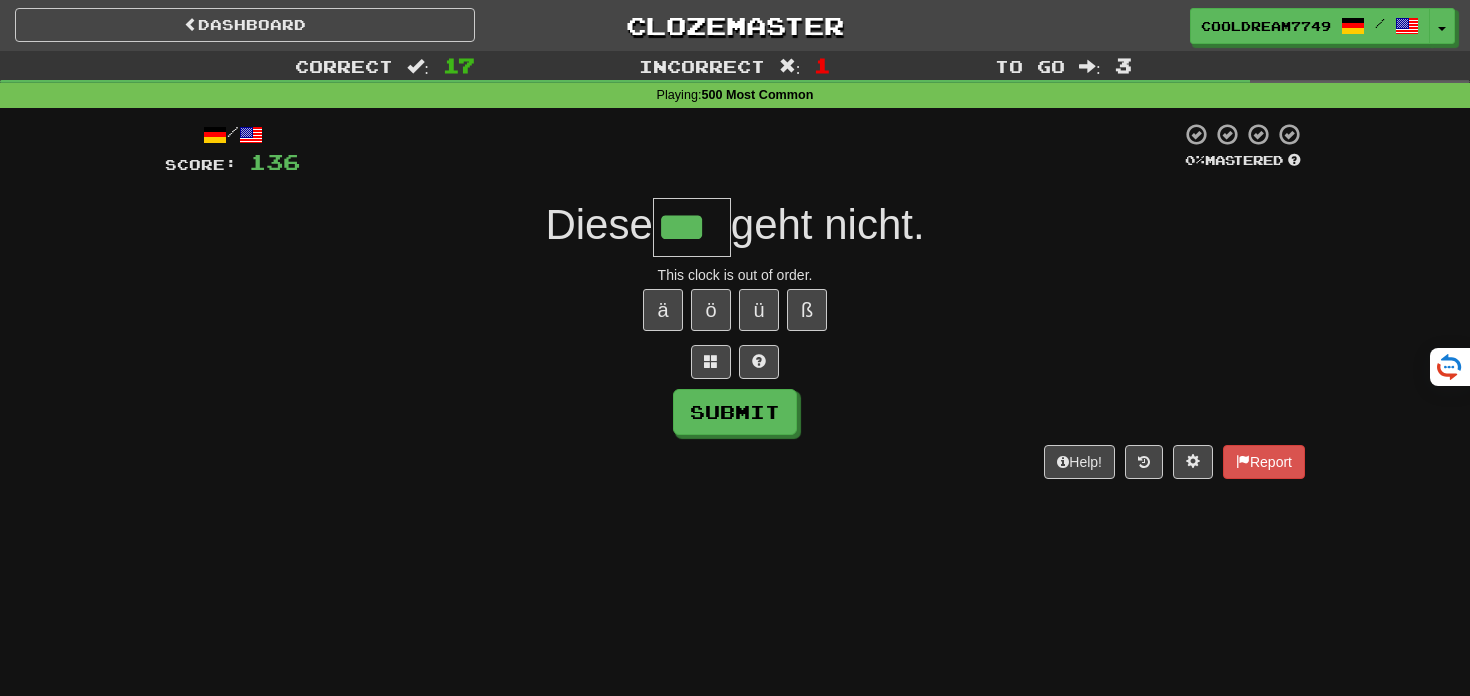 type on "***" 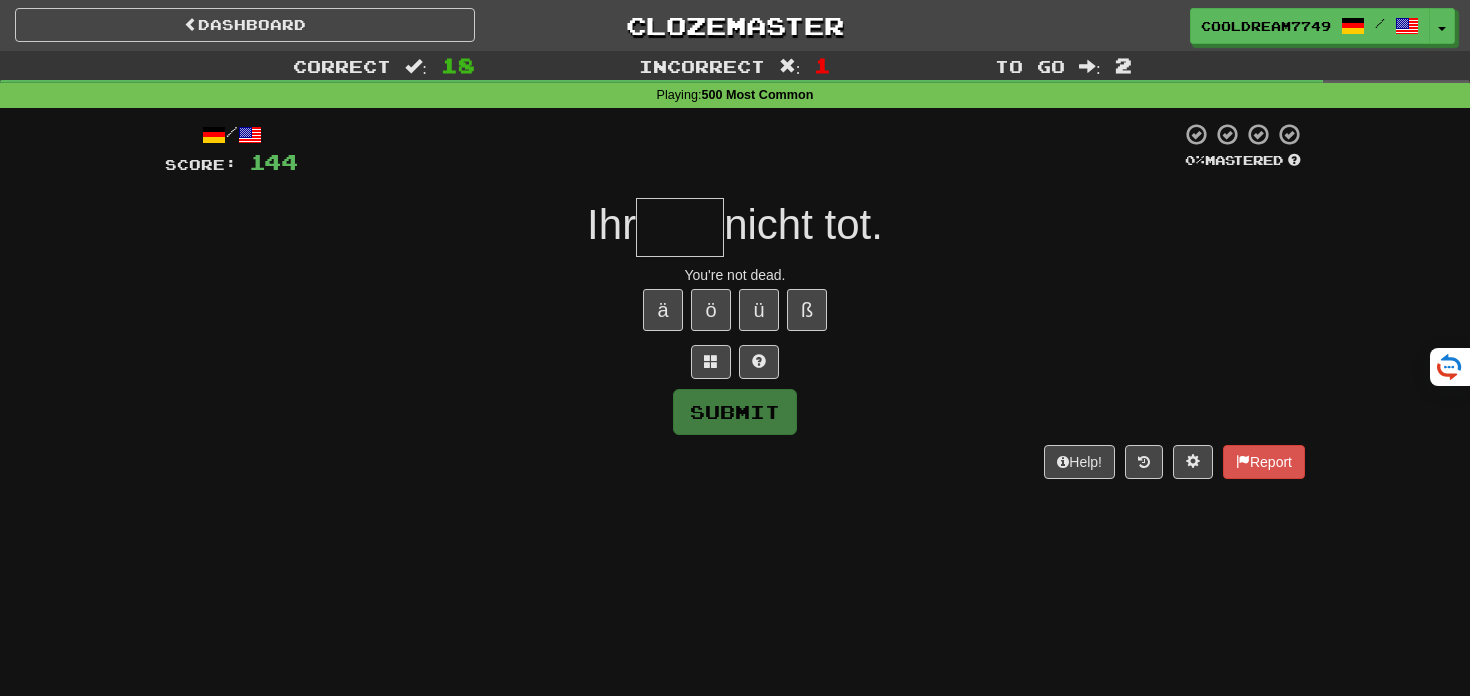 type on "*" 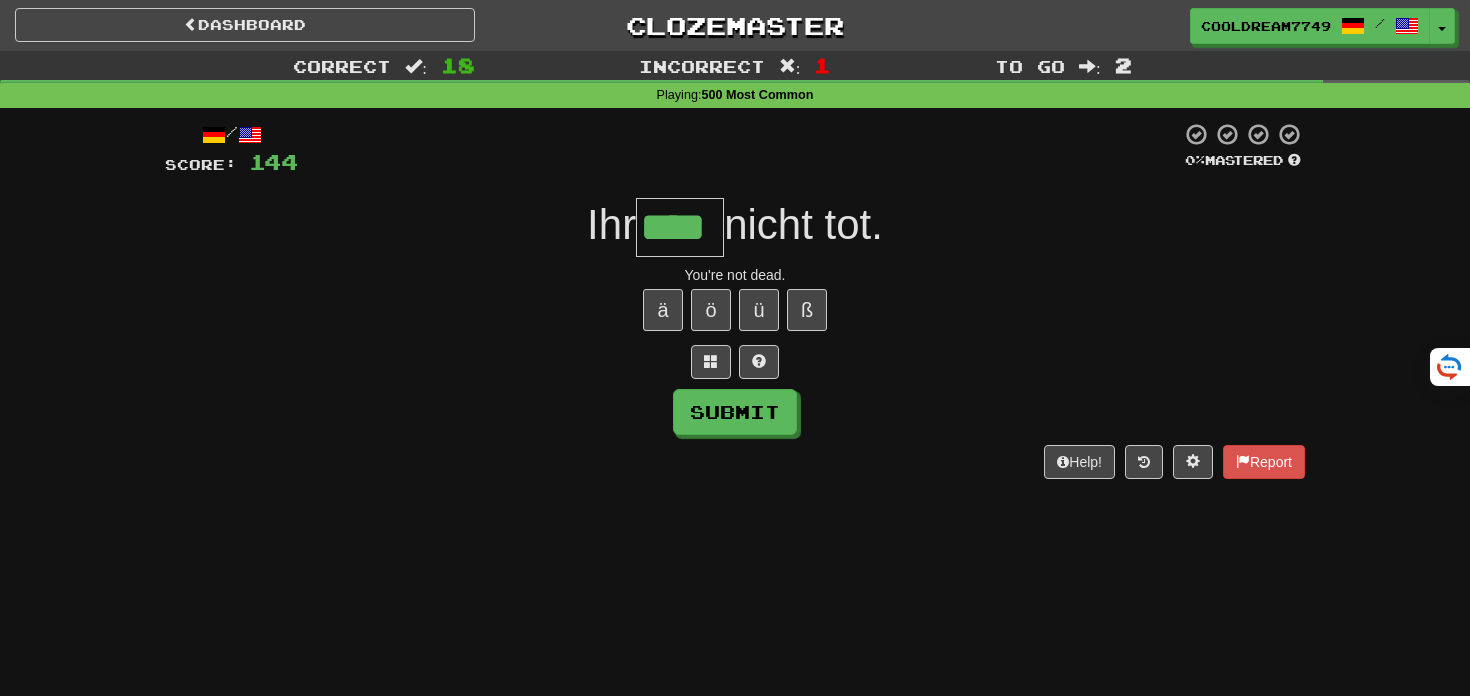 type on "****" 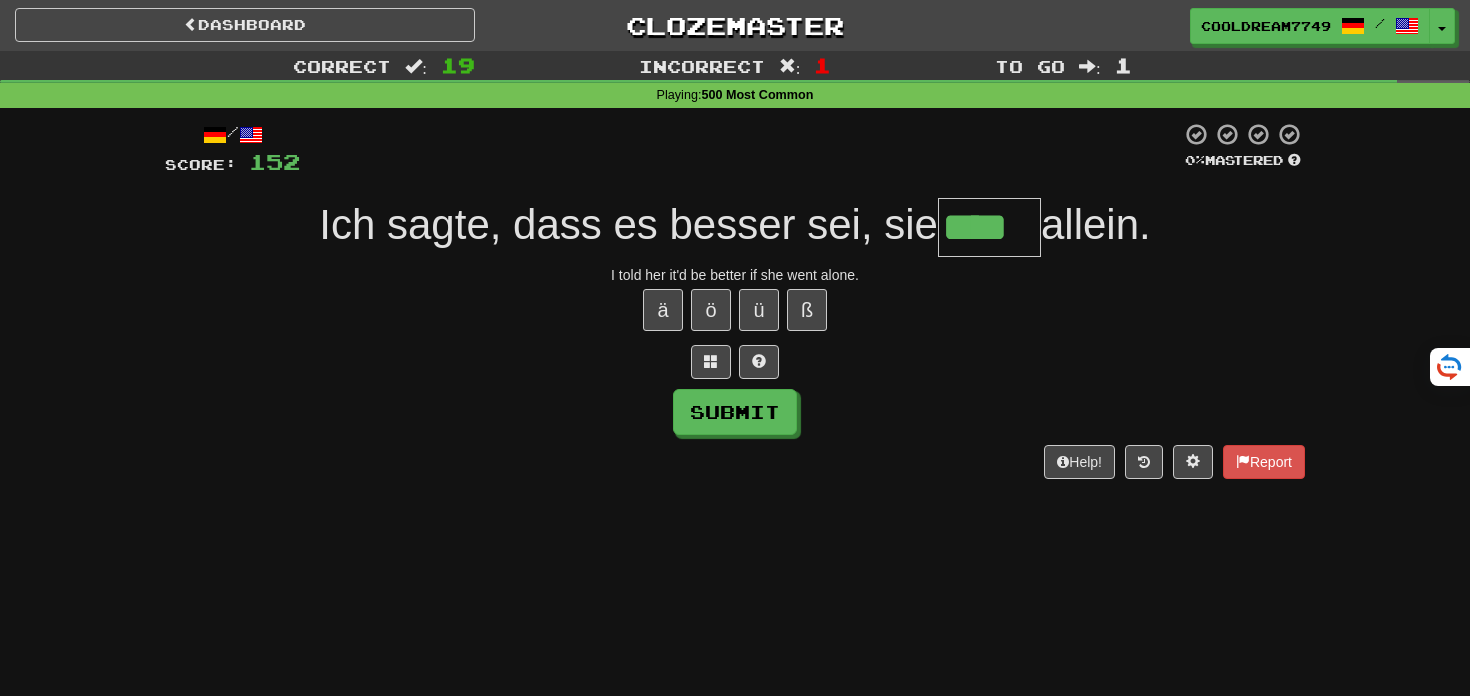 type on "****" 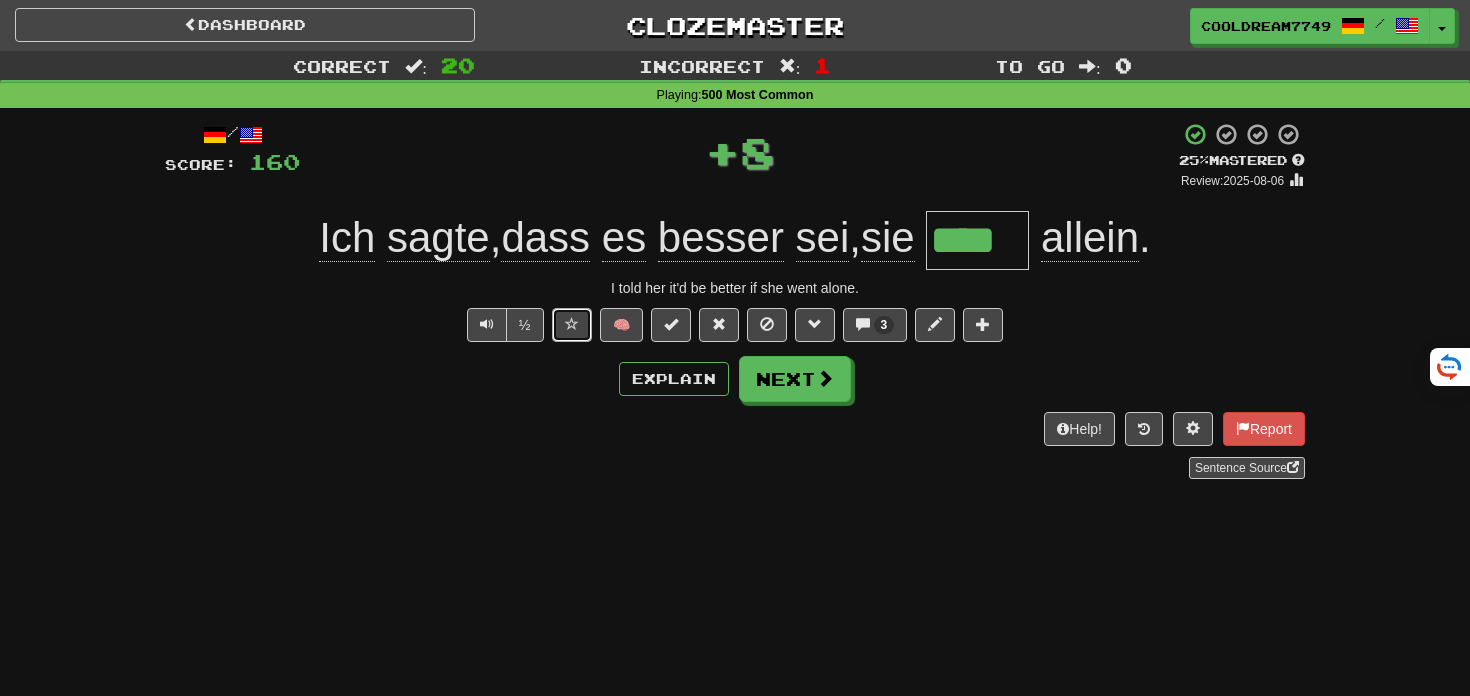 click at bounding box center [572, 325] 